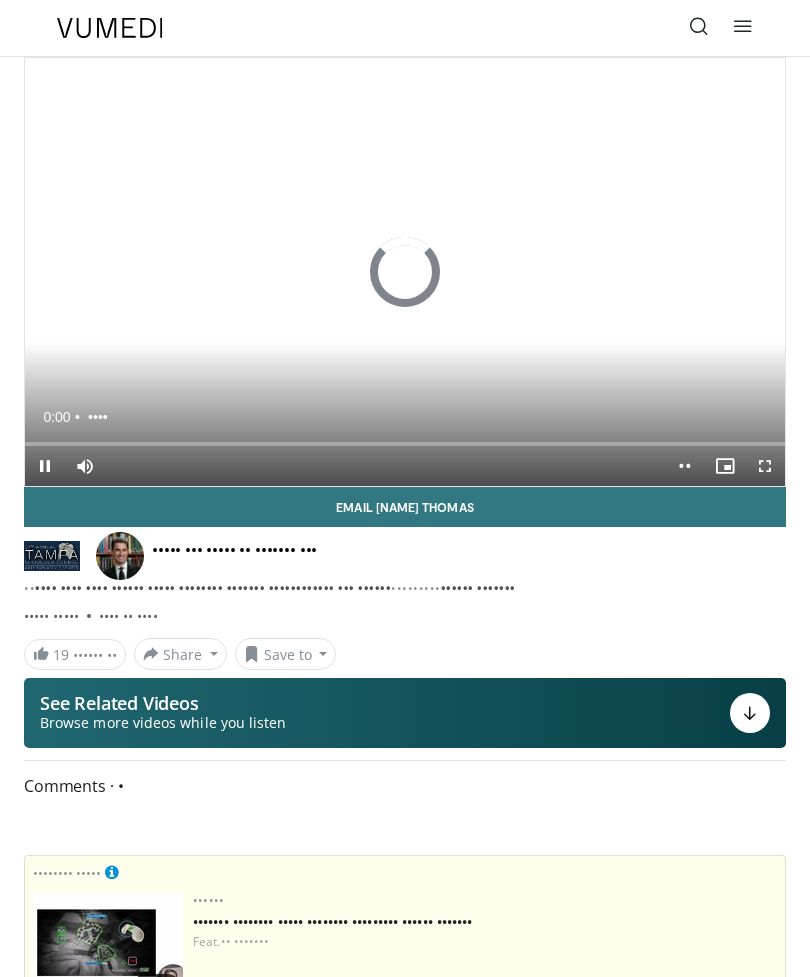 scroll, scrollTop: 0, scrollLeft: 0, axis: both 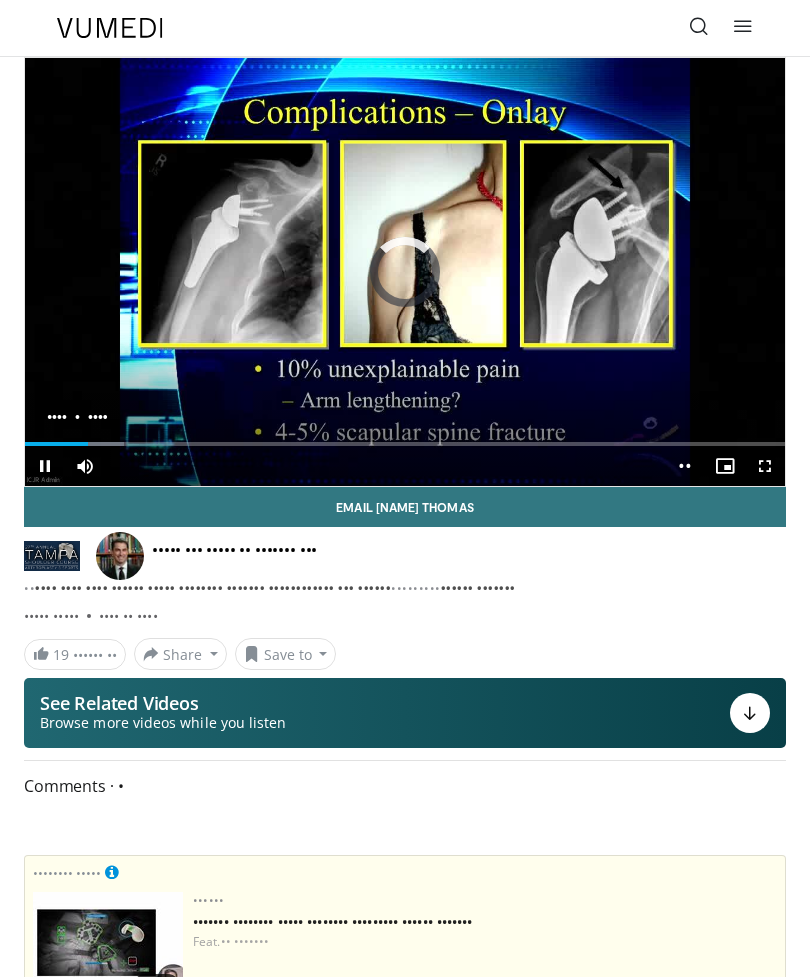 click on "•••••• •  ••••••" at bounding box center [405, 436] 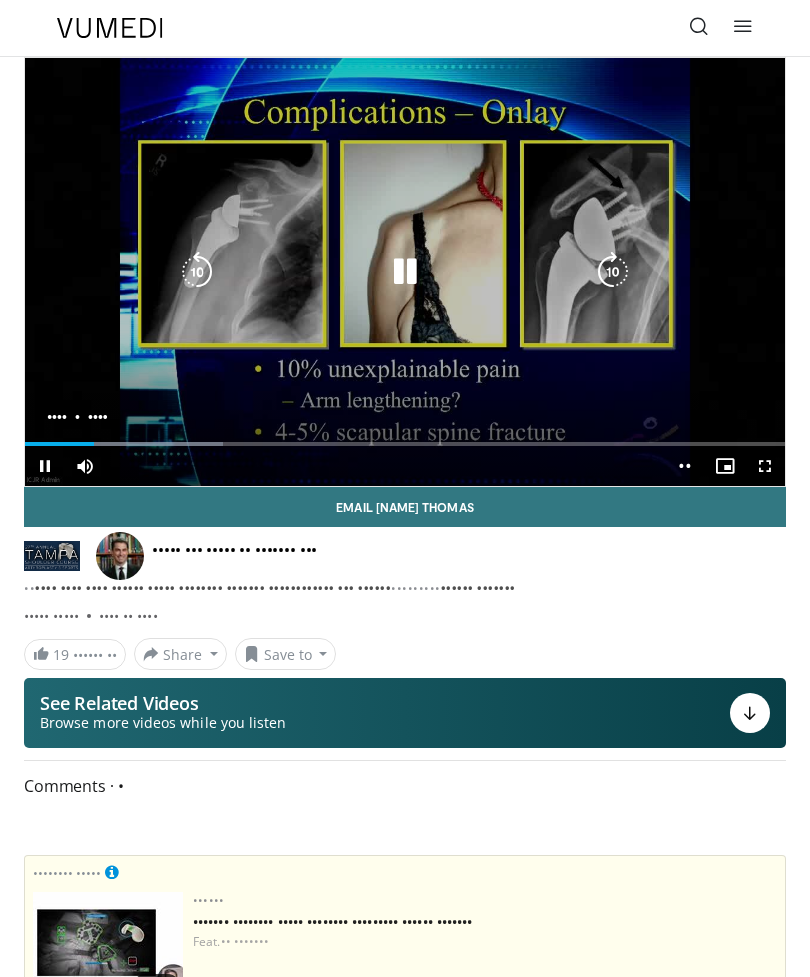 click at bounding box center [124, 444] 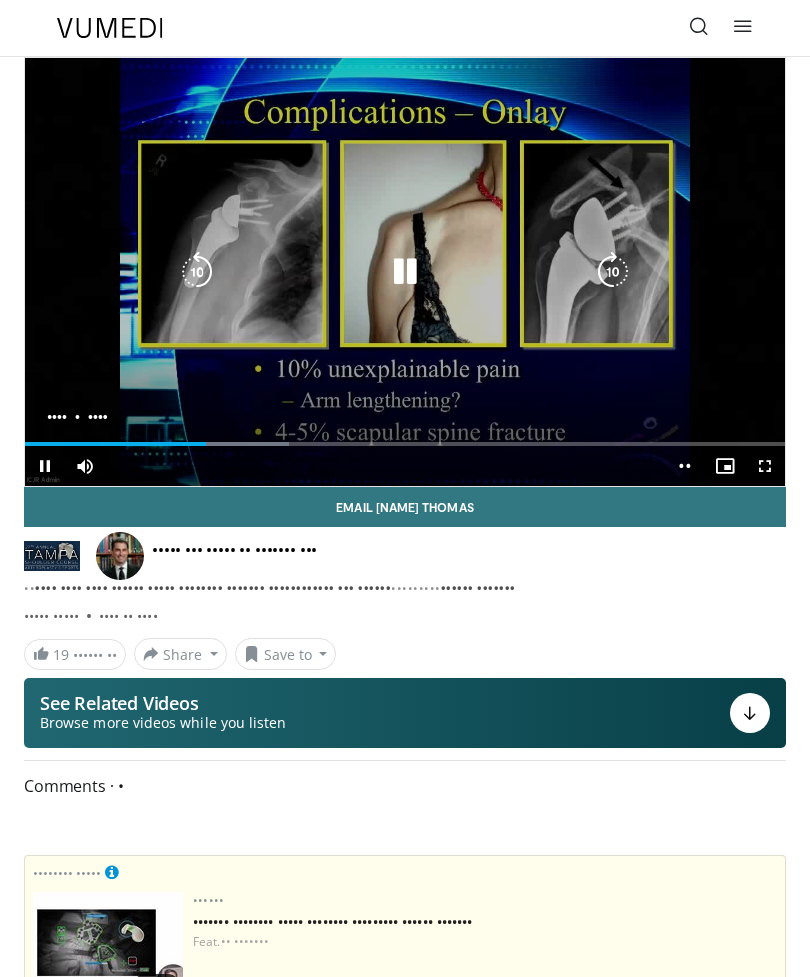 click at bounding box center [157, 444] 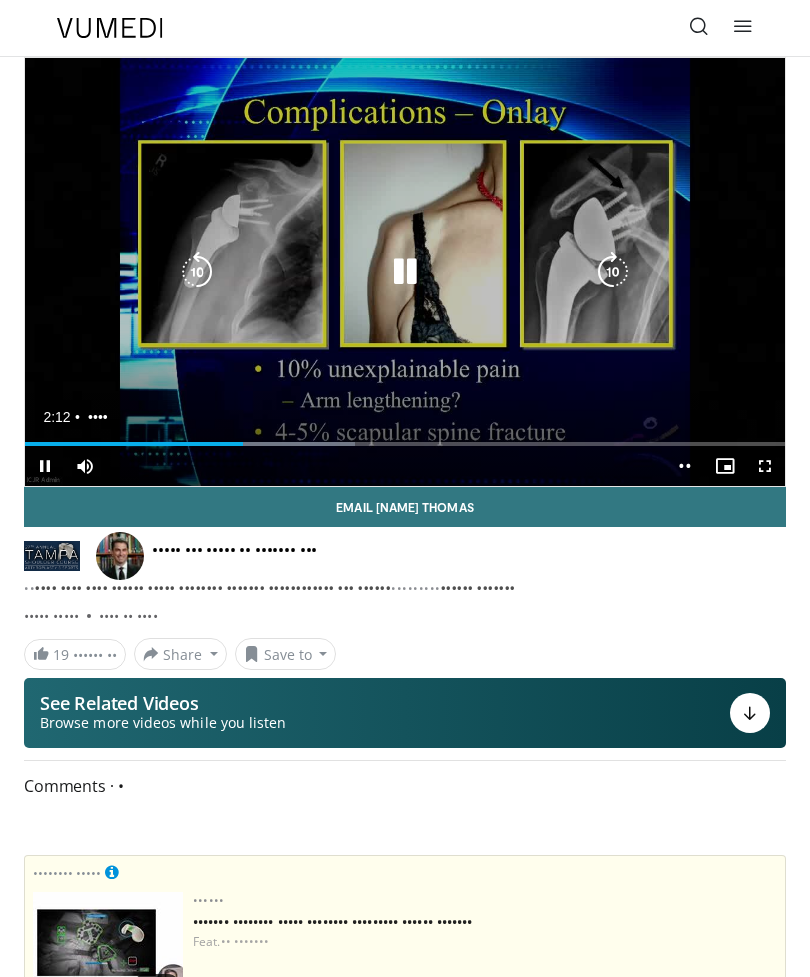 click on "•• •••••••
••• •• ••••••" at bounding box center (405, 272) 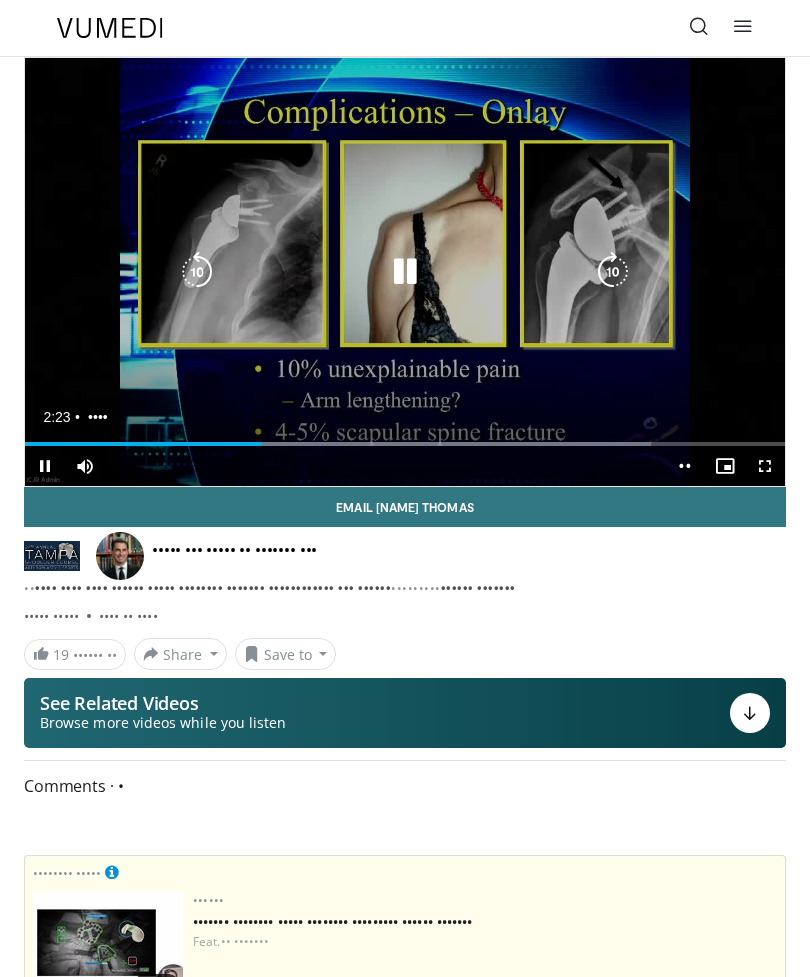 click at bounding box center [405, 272] 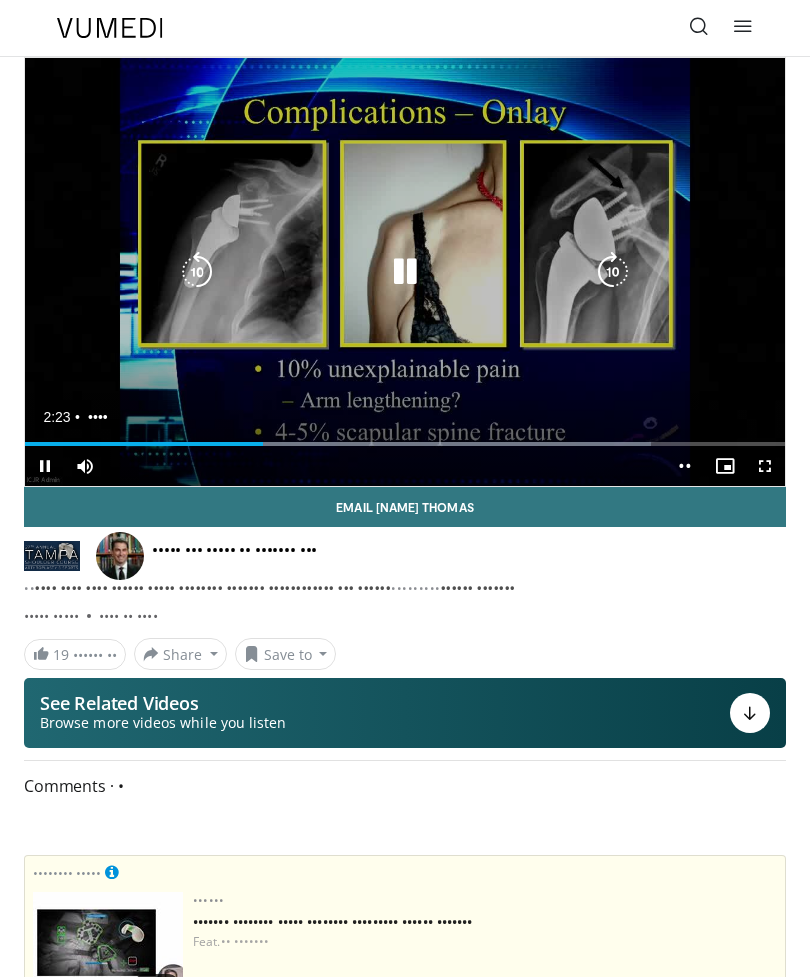 click at bounding box center [613, 272] 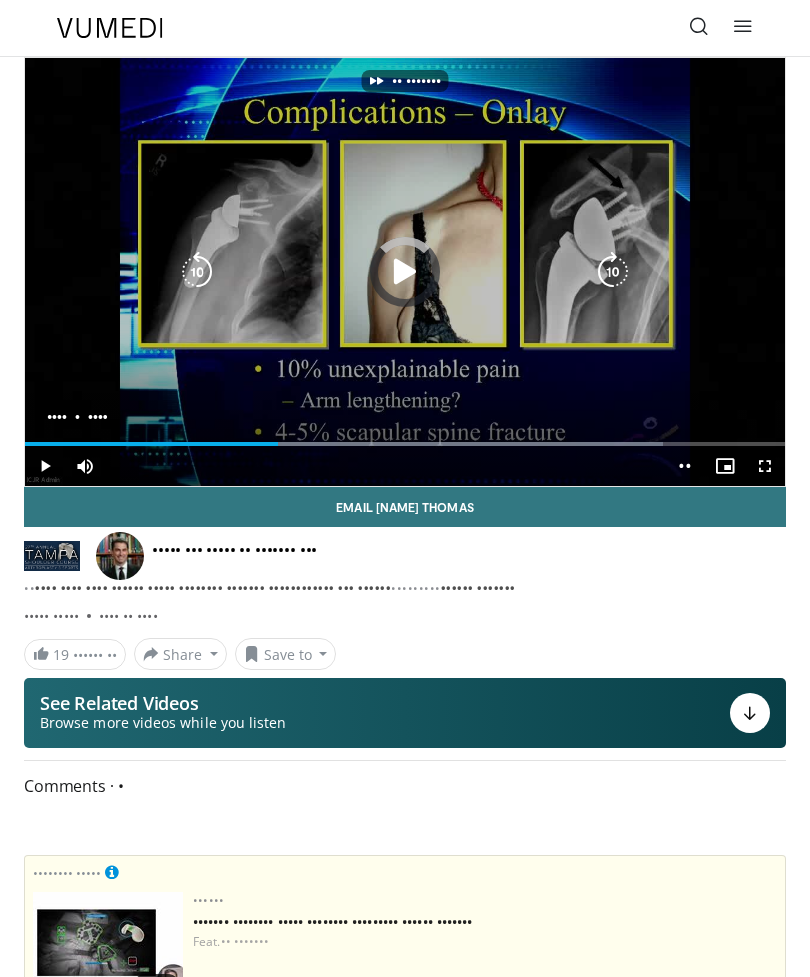 click at bounding box center [151, 444] 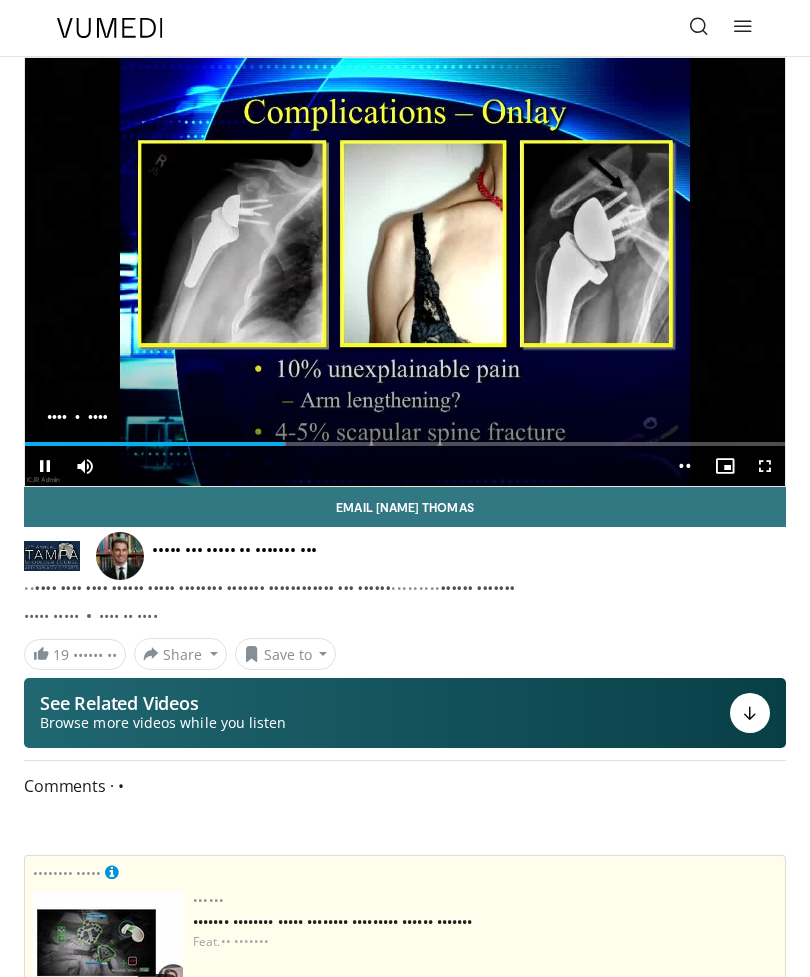 click at bounding box center (765, 466) 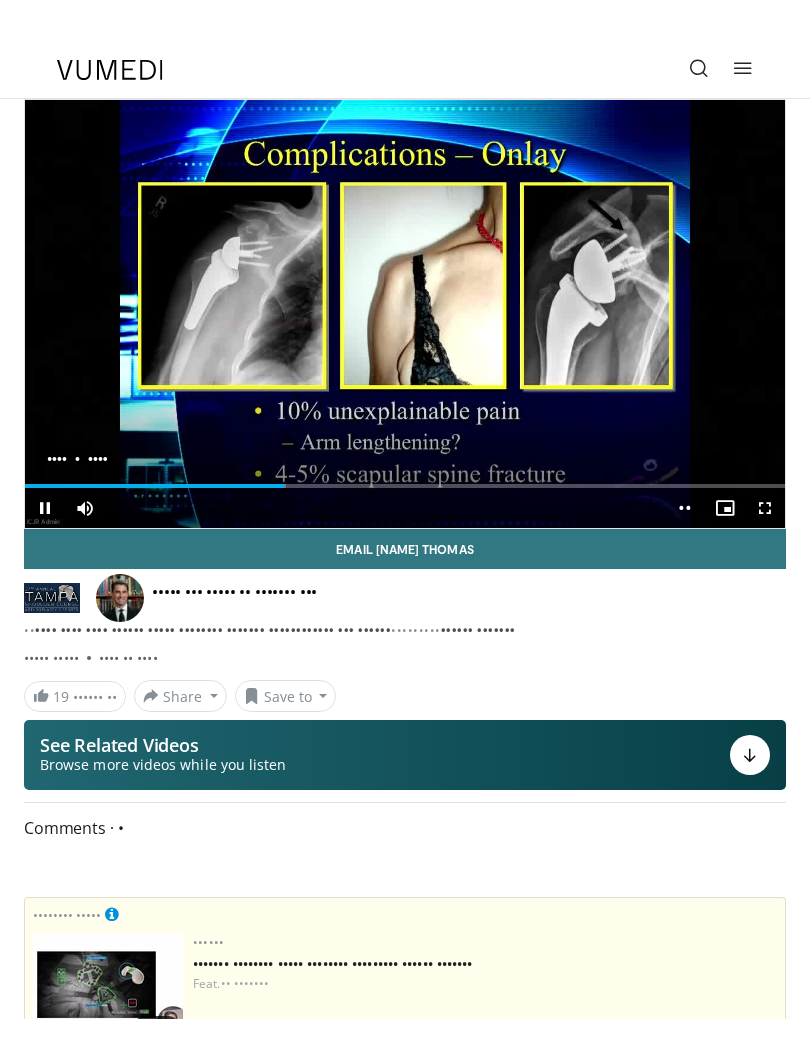 scroll, scrollTop: 20, scrollLeft: 0, axis: vertical 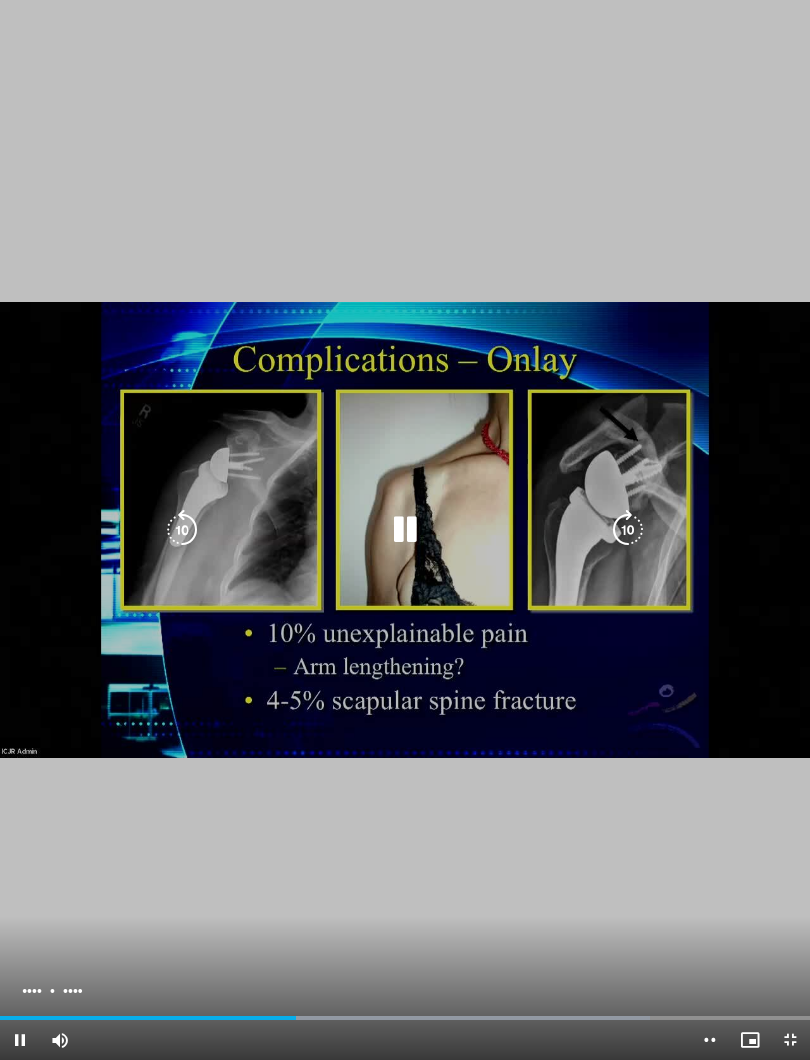 click at bounding box center [628, 530] 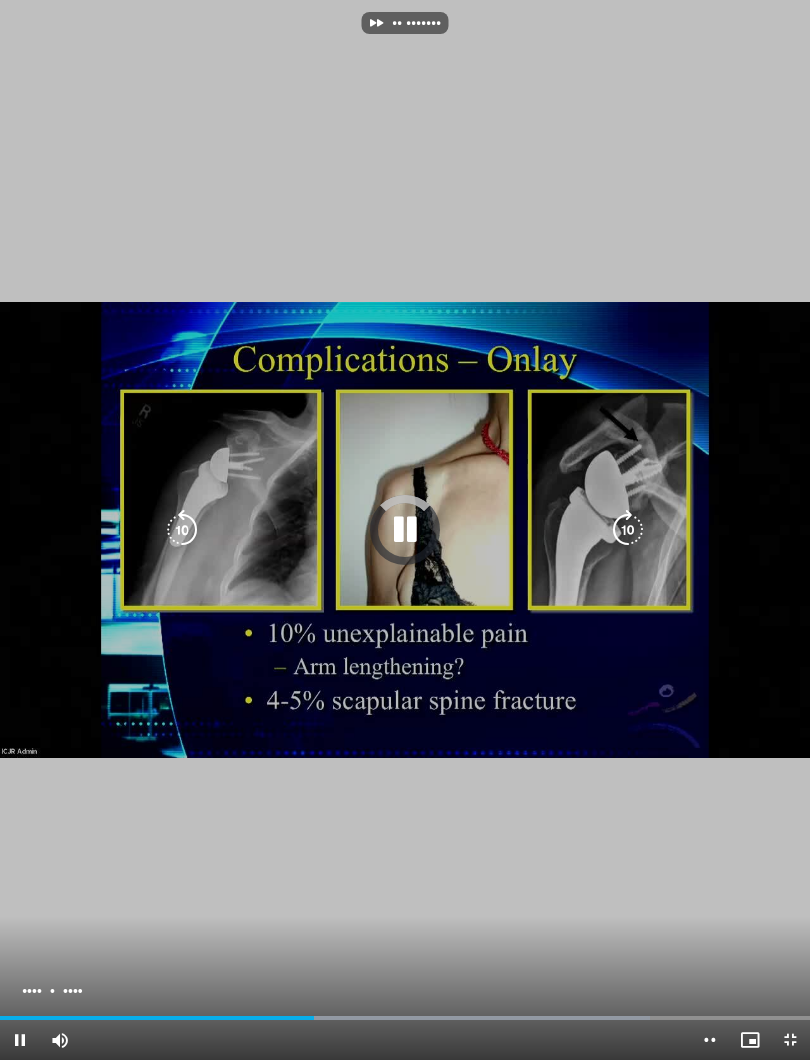 click at bounding box center [628, 530] 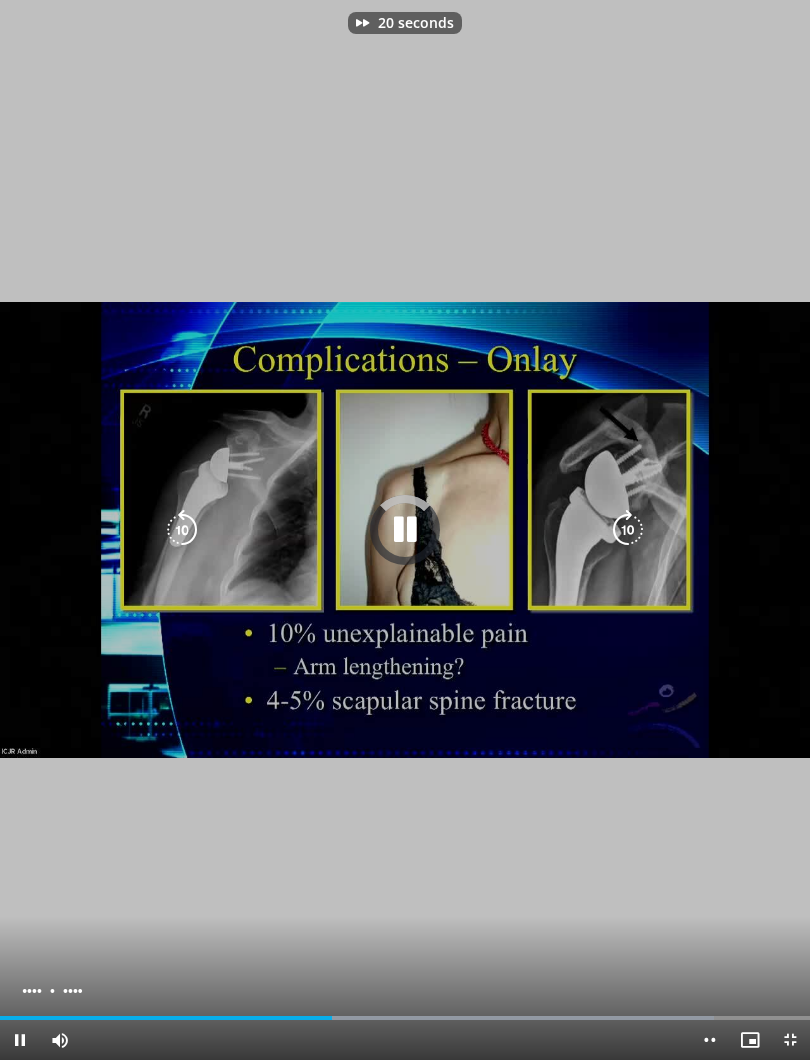 click at bounding box center (628, 530) 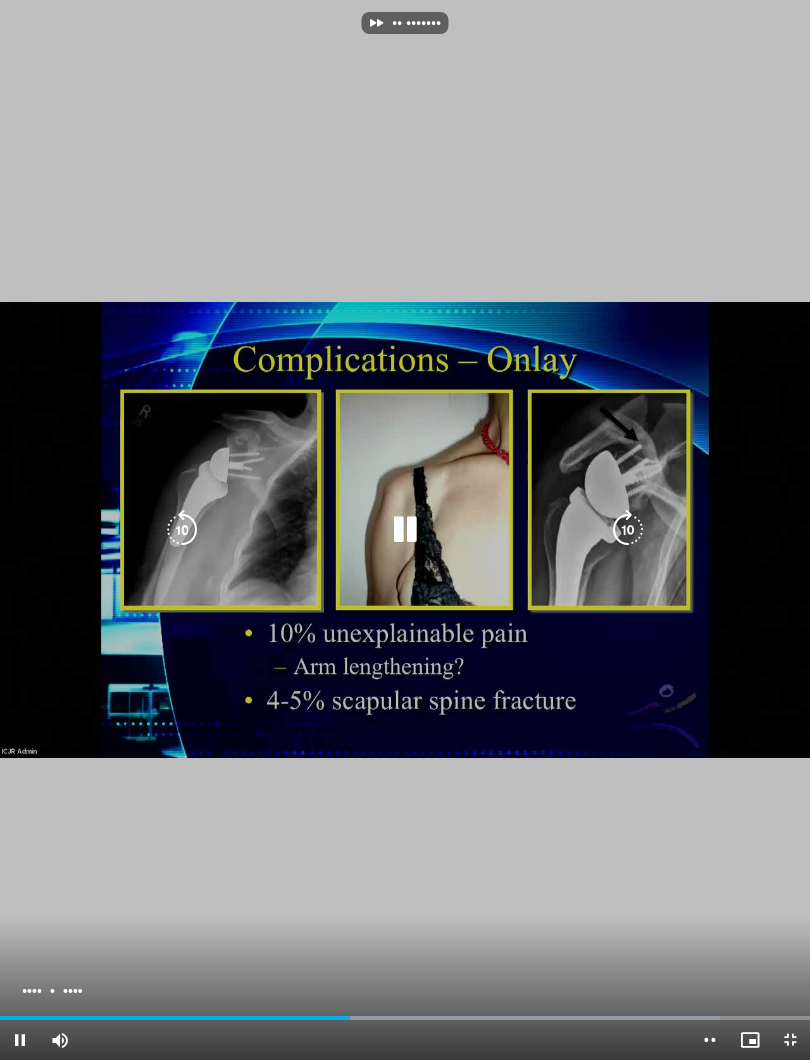 click at bounding box center [182, 530] 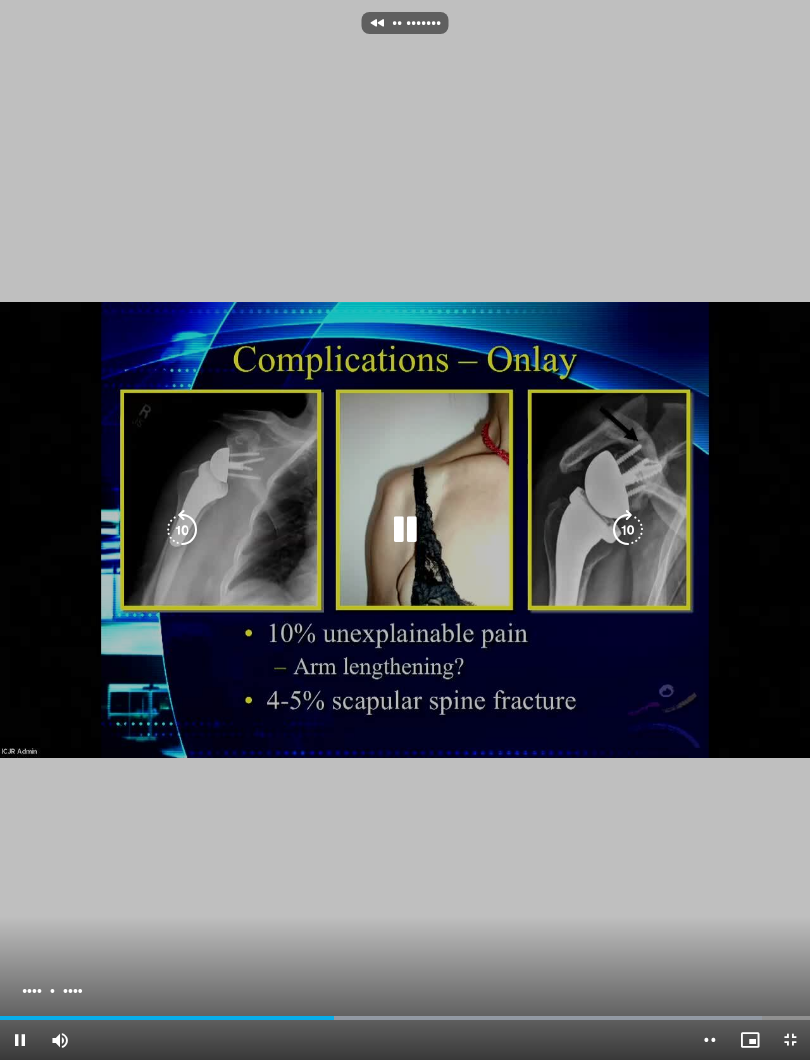 click at bounding box center [628, 530] 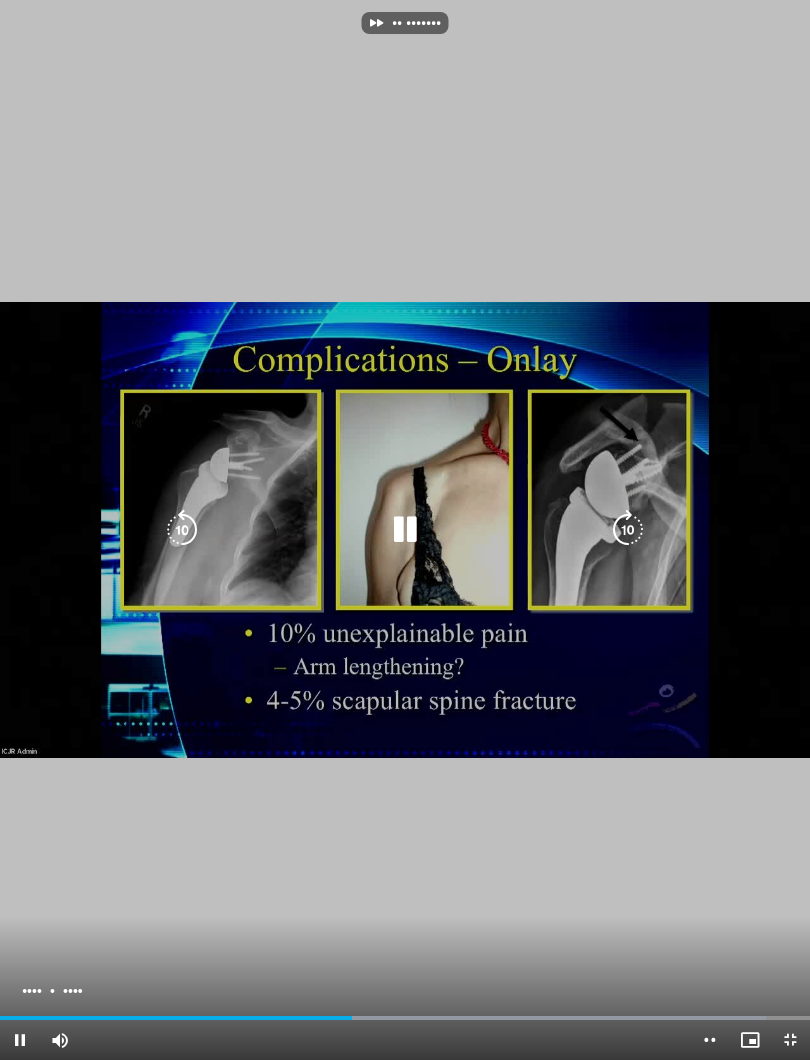 click at bounding box center (628, 530) 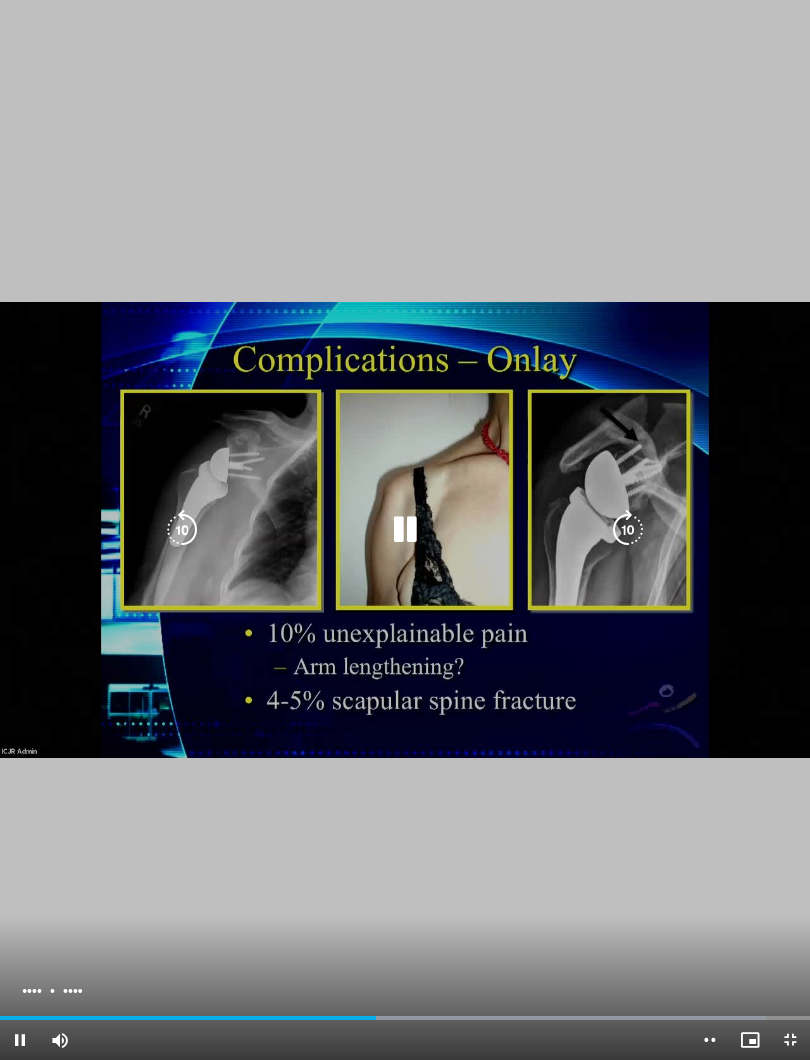 click at bounding box center (628, 530) 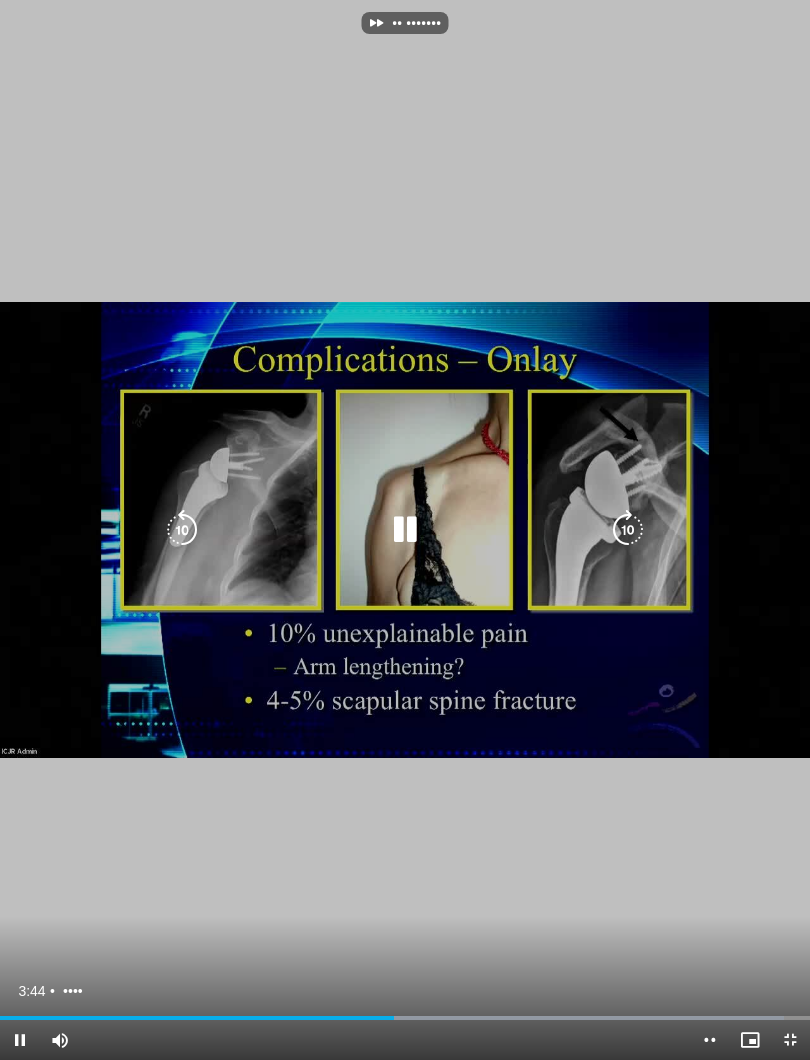 click at bounding box center (628, 530) 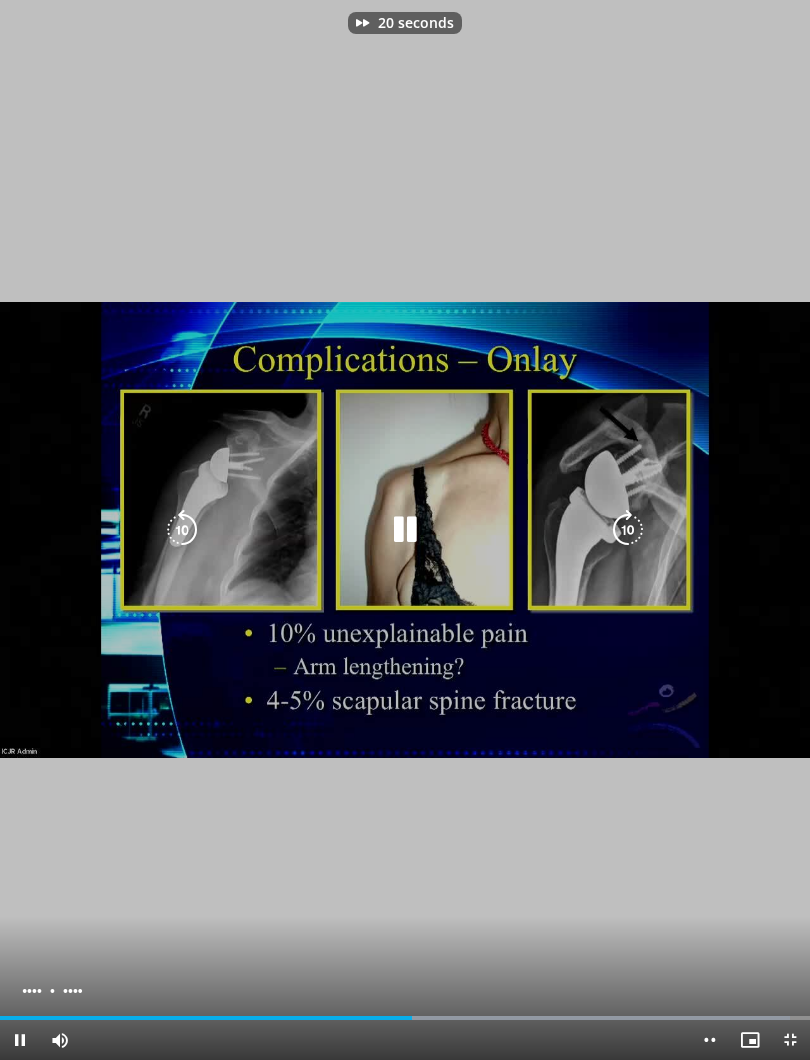 click at bounding box center (628, 530) 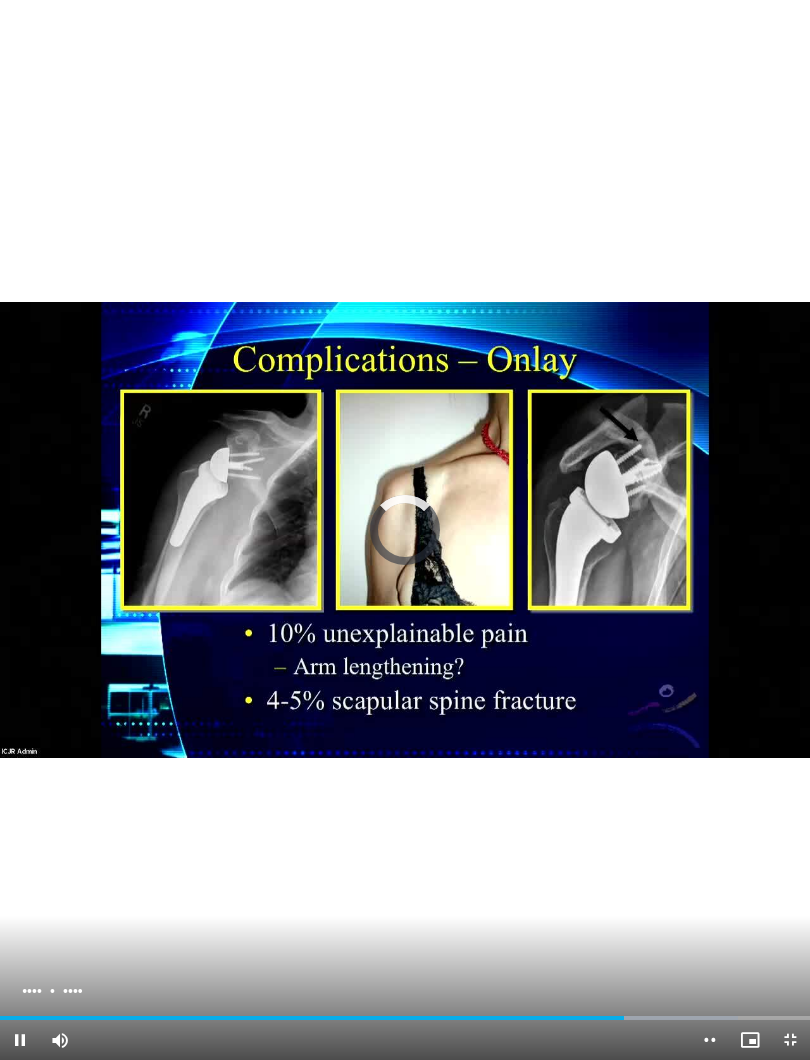 click at bounding box center [676, 1018] 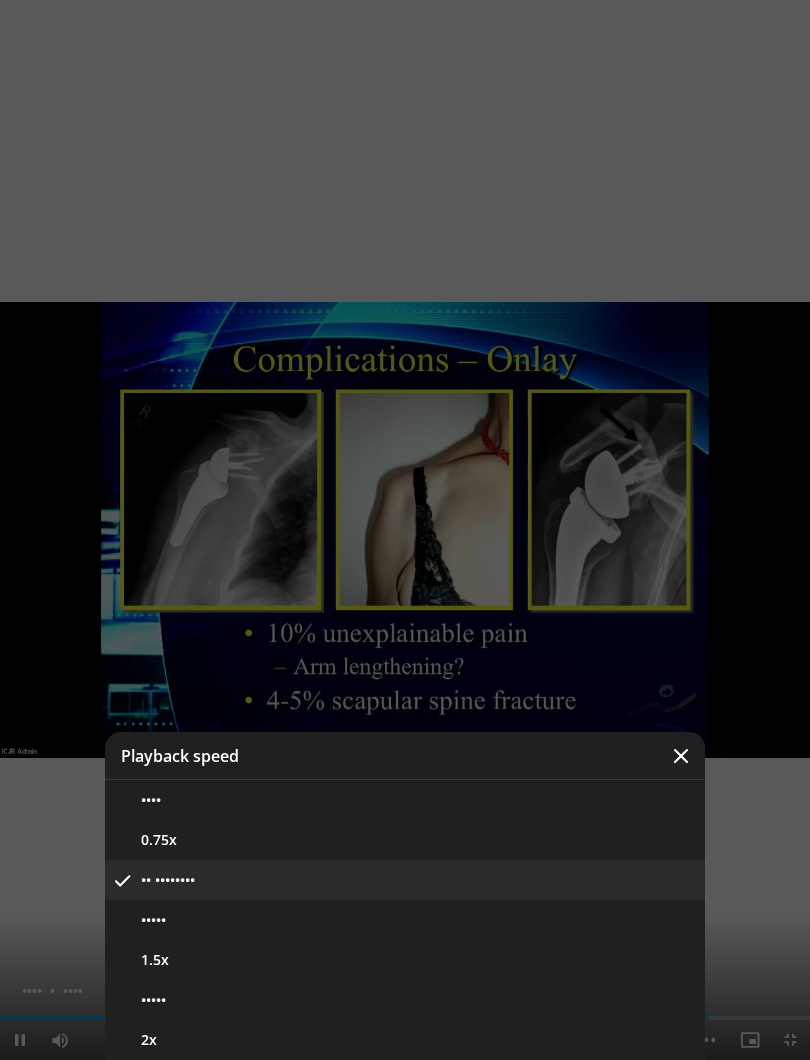 click at bounding box center [405, 530] 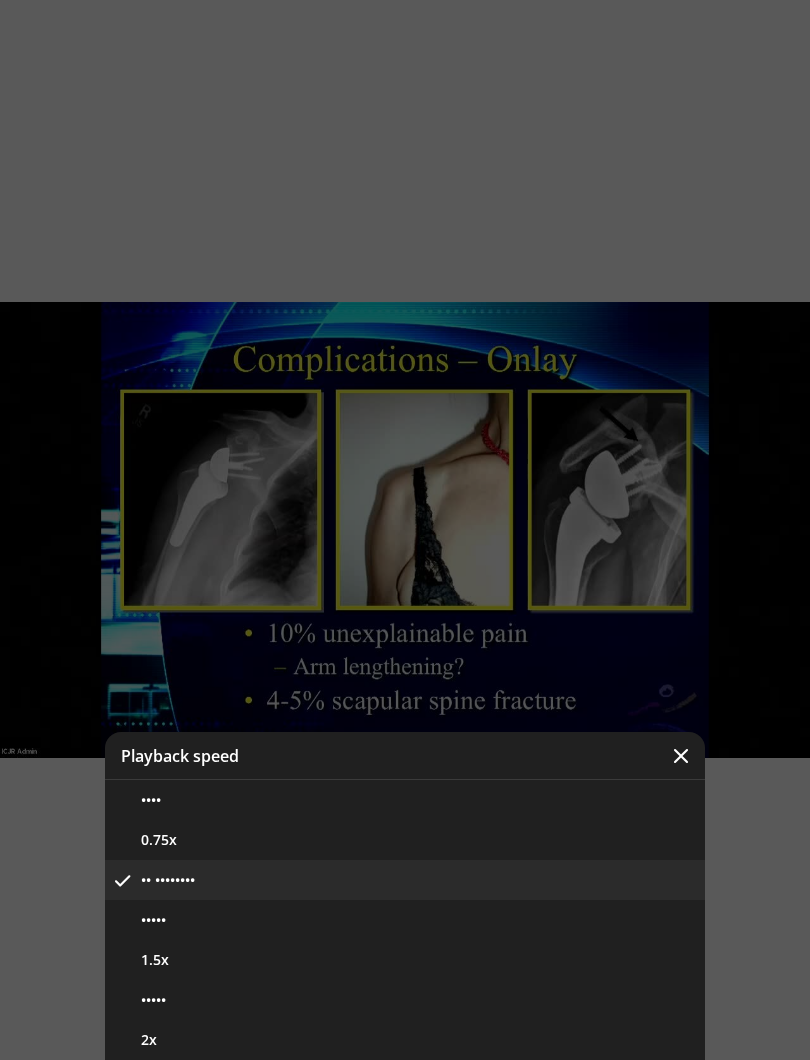 click at bounding box center [681, 756] 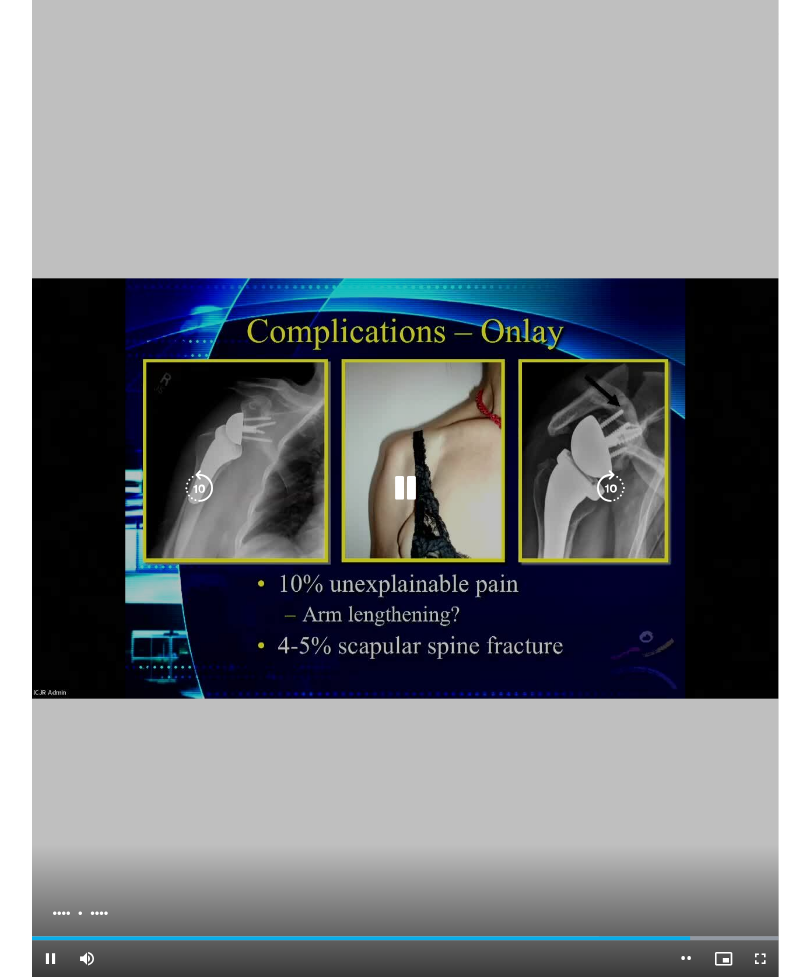 scroll, scrollTop: 0, scrollLeft: 0, axis: both 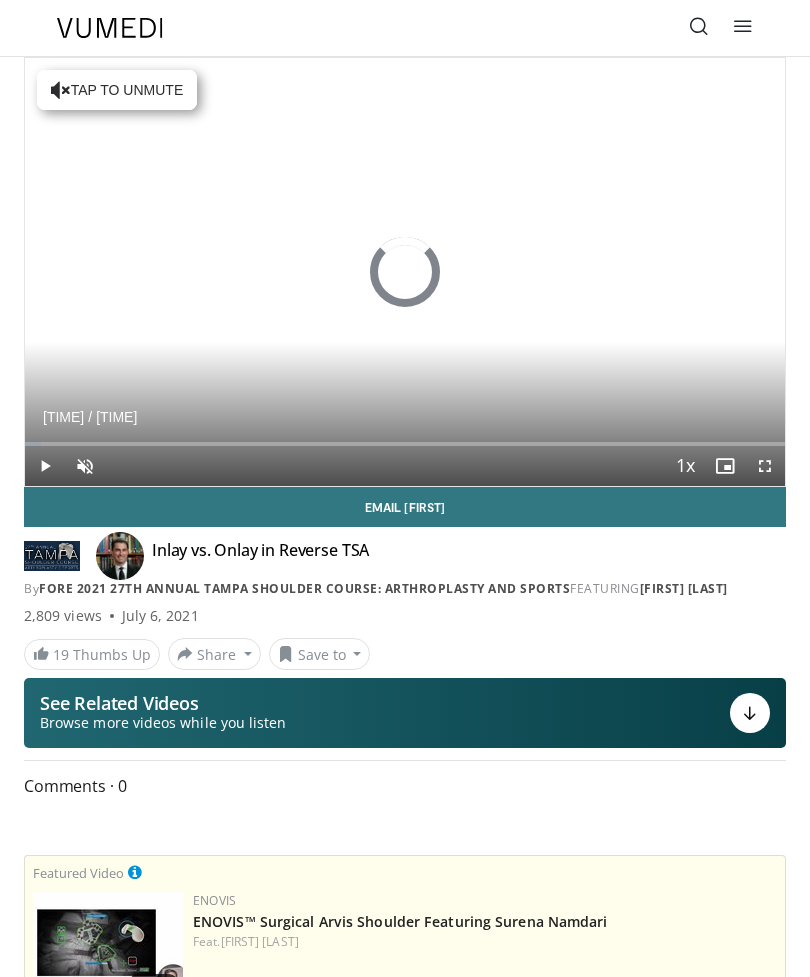 click at bounding box center [699, 26] 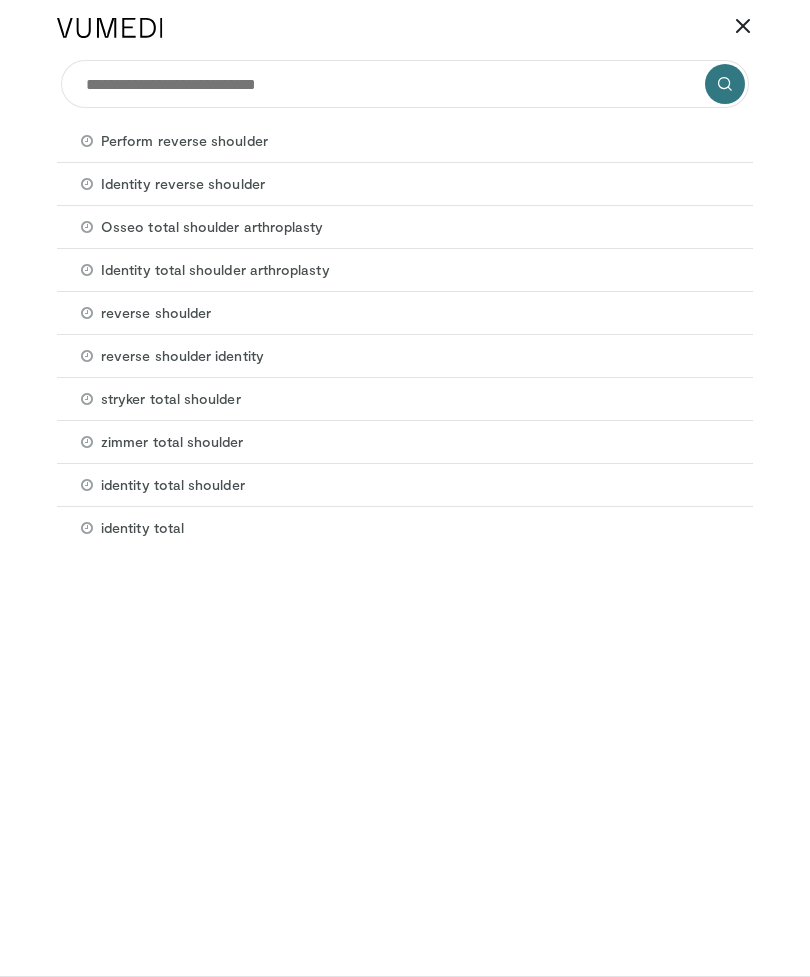click on "Perform reverse shoulder" at bounding box center [184, 141] 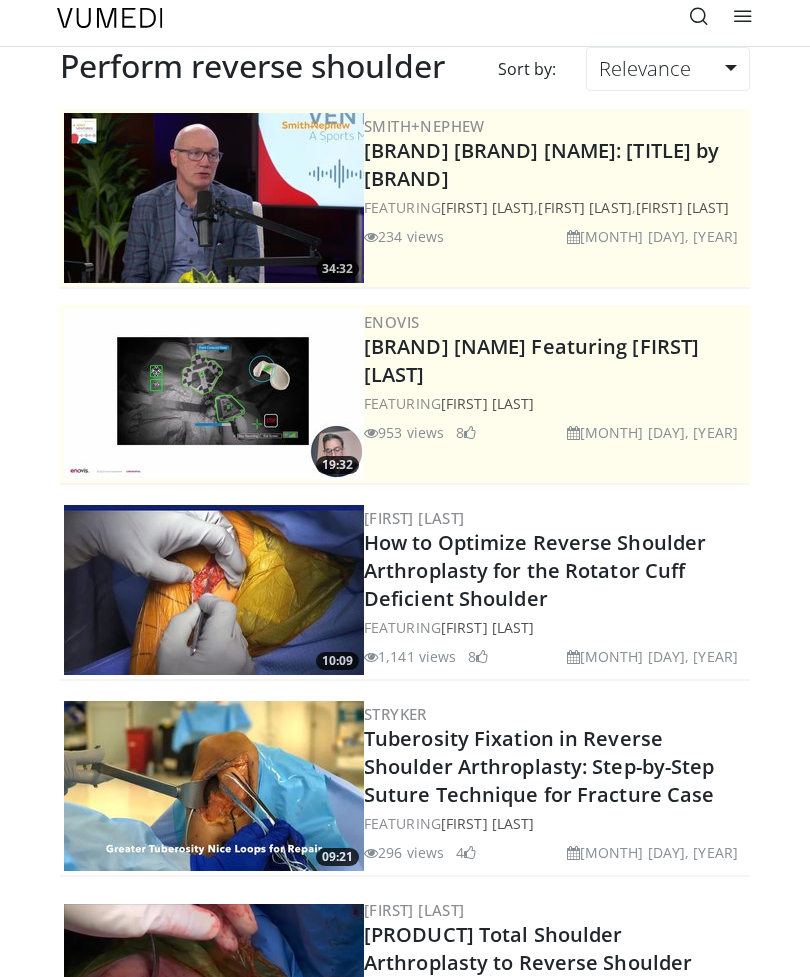 scroll, scrollTop: 0, scrollLeft: 0, axis: both 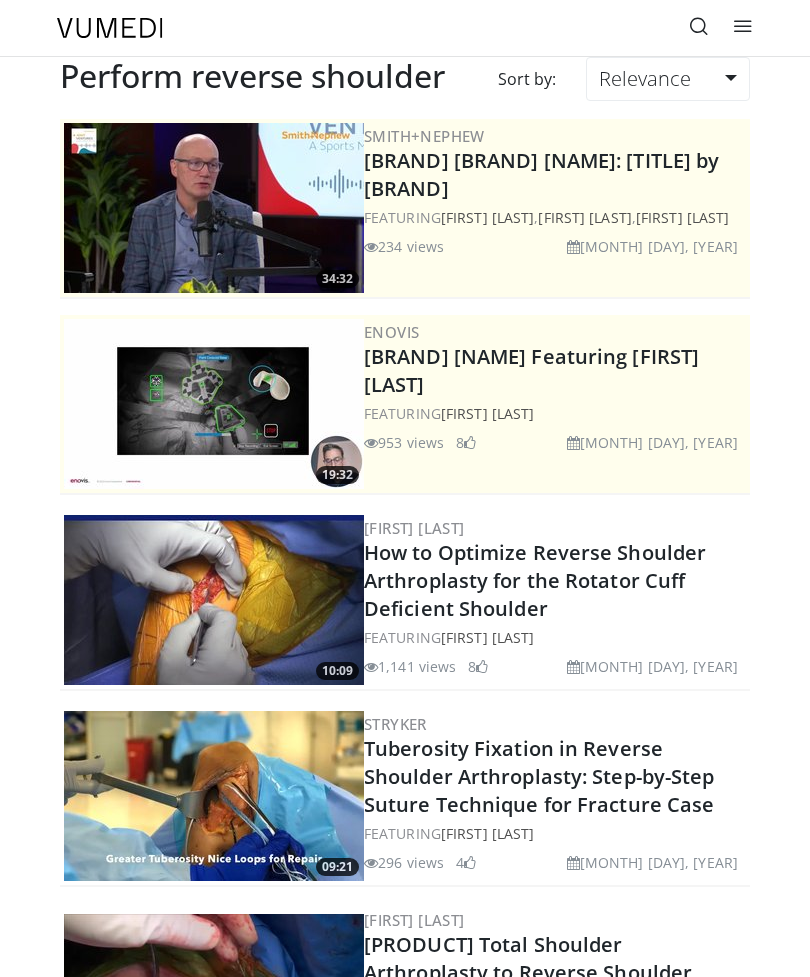 click on "Relevance" at bounding box center (645, 78) 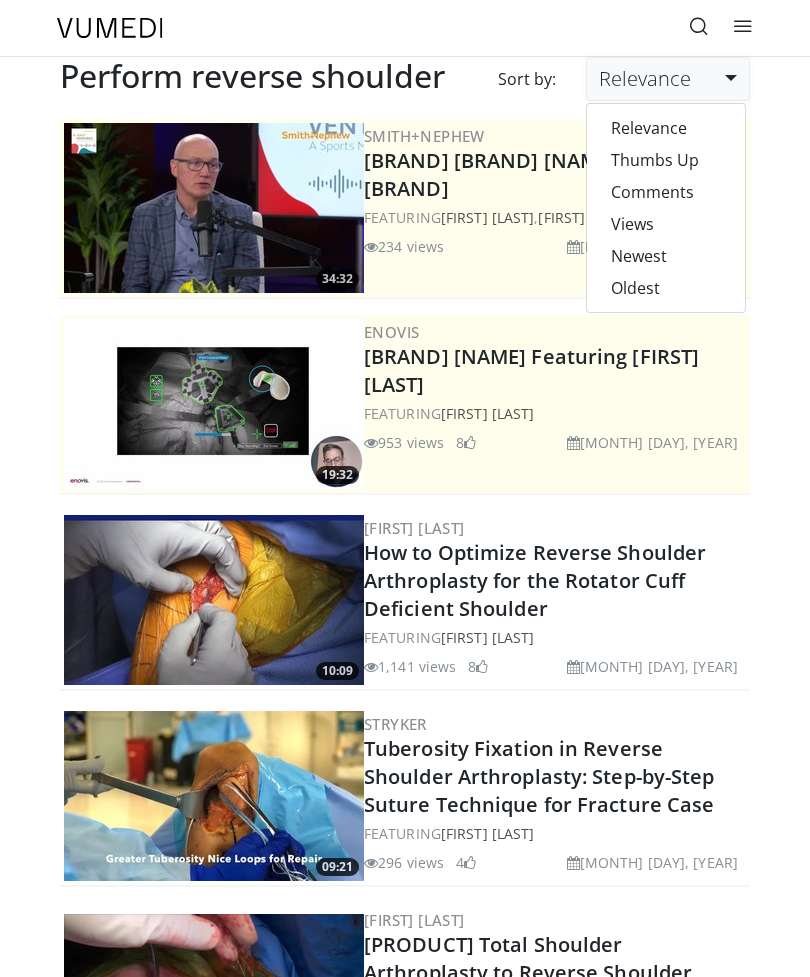 click on "Newest" at bounding box center [666, 256] 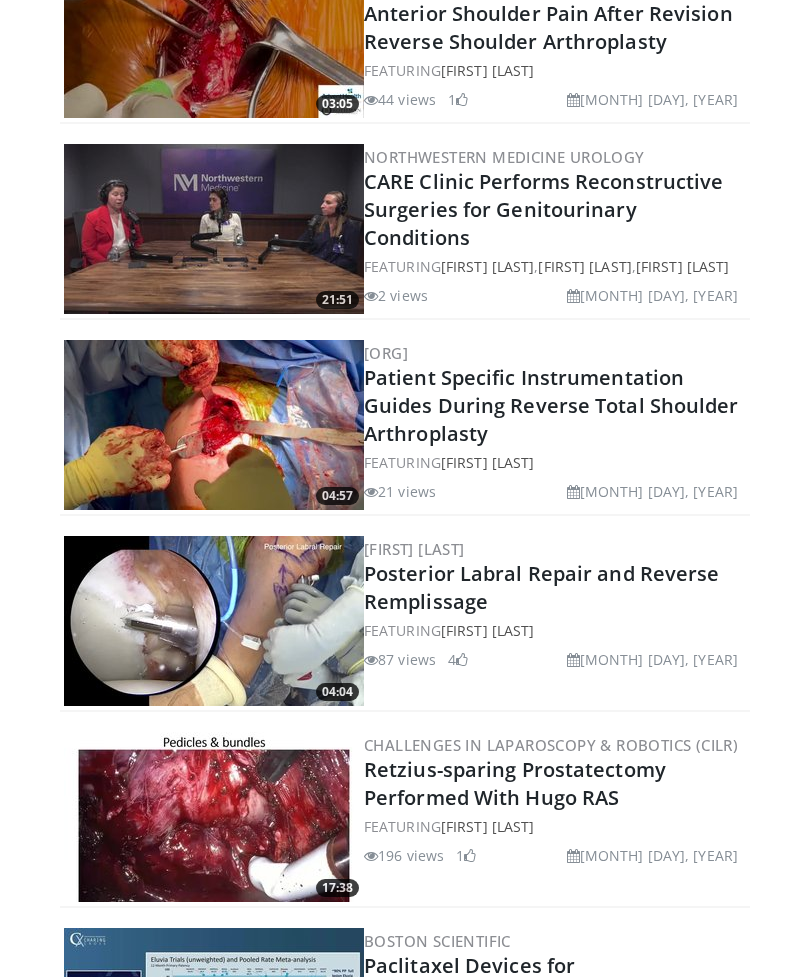 scroll, scrollTop: 0, scrollLeft: 0, axis: both 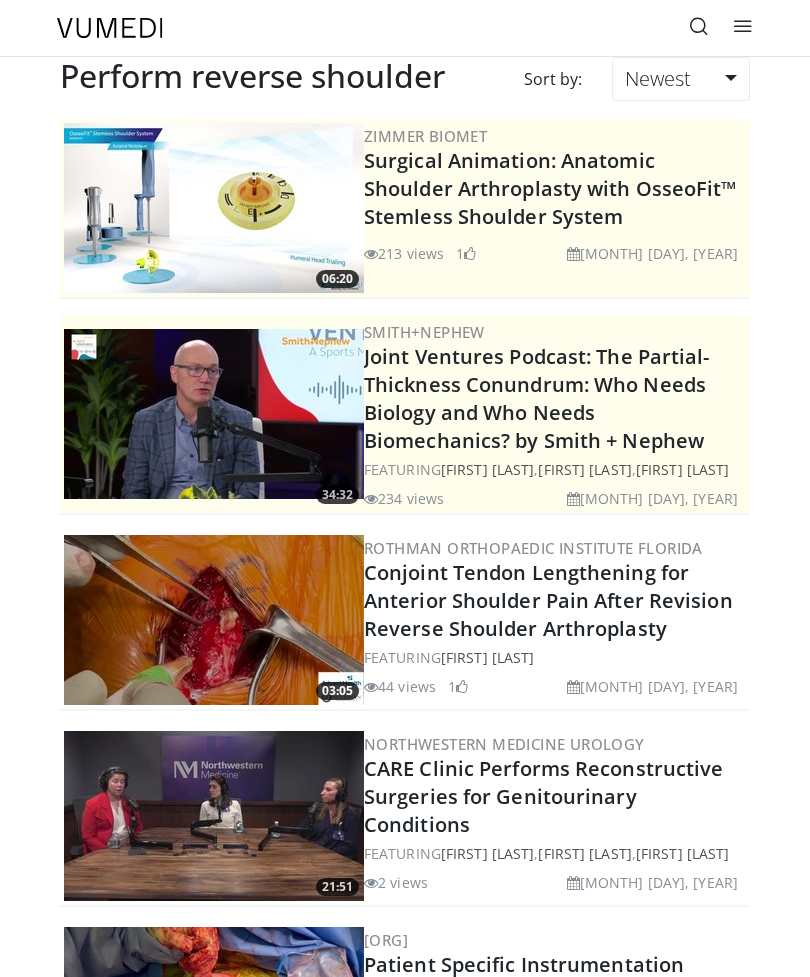 click at bounding box center [699, 26] 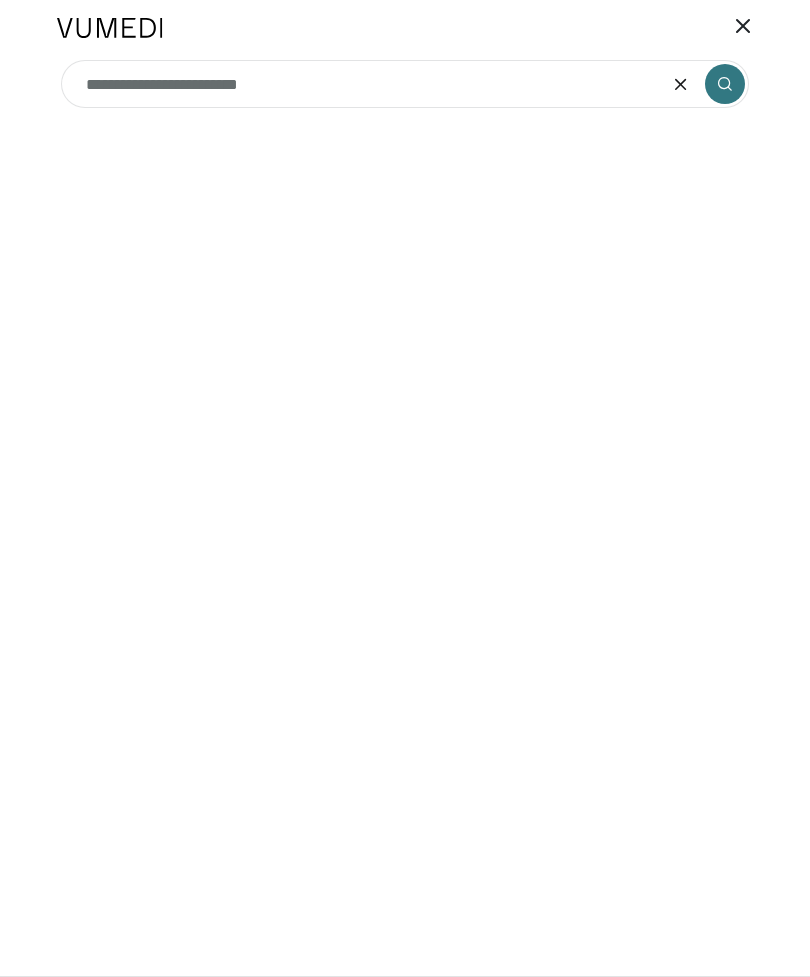 click at bounding box center (681, 84) 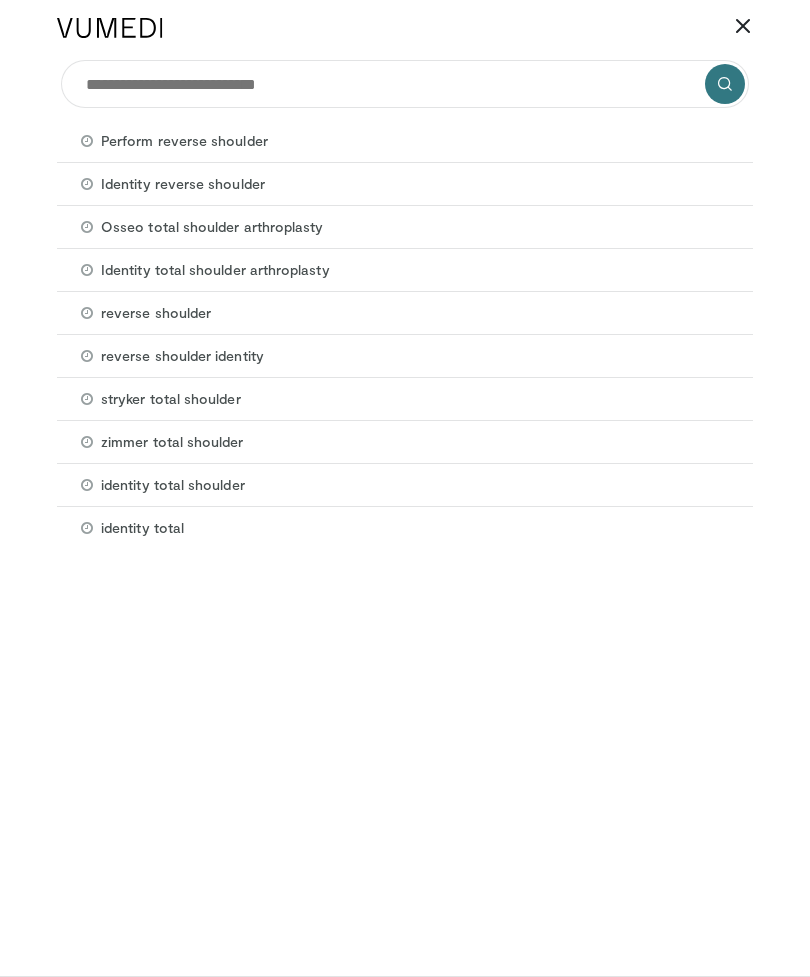 click on "Identity reverse shoulder" at bounding box center [184, 141] 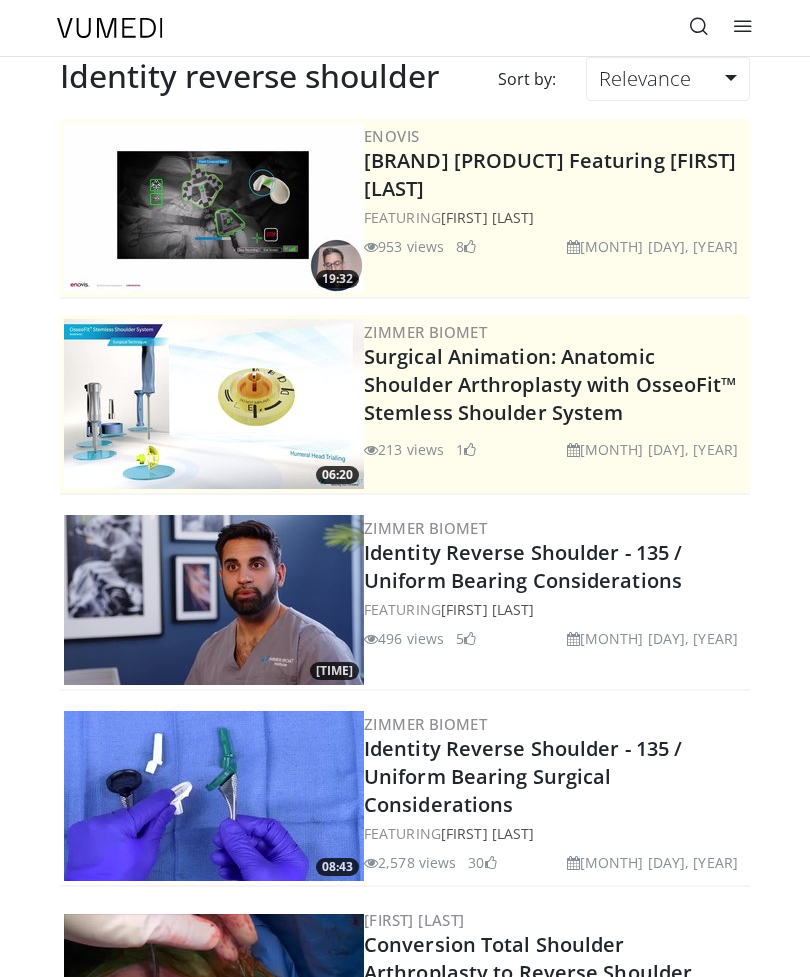 scroll, scrollTop: 0, scrollLeft: 0, axis: both 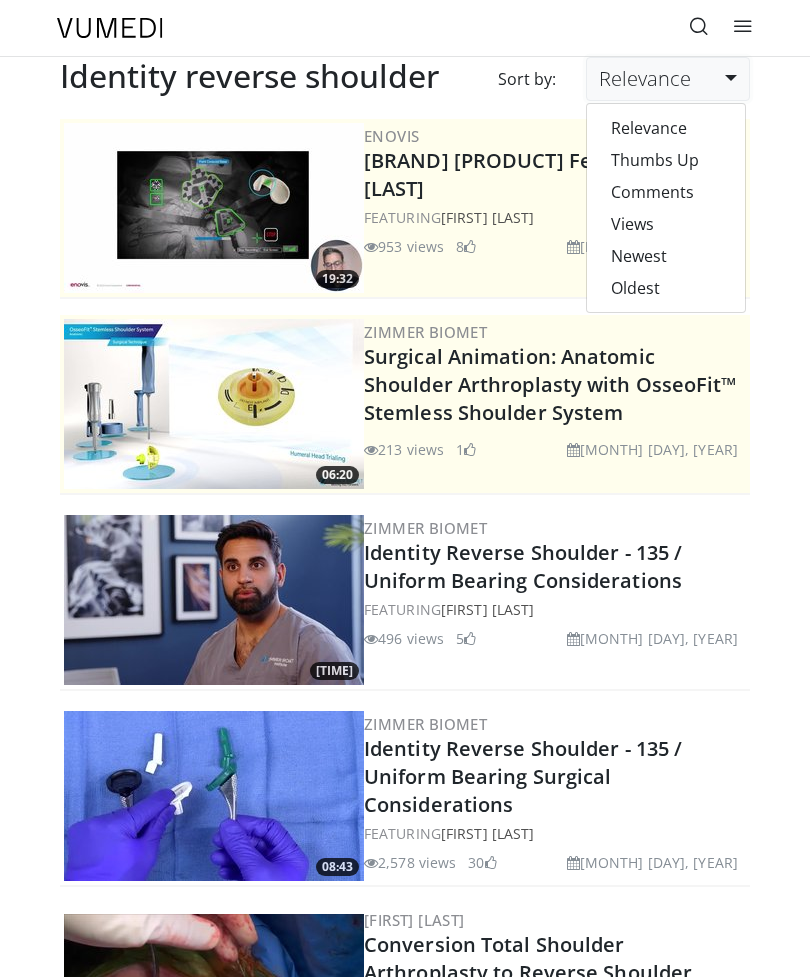 click on "Newest" at bounding box center [666, 256] 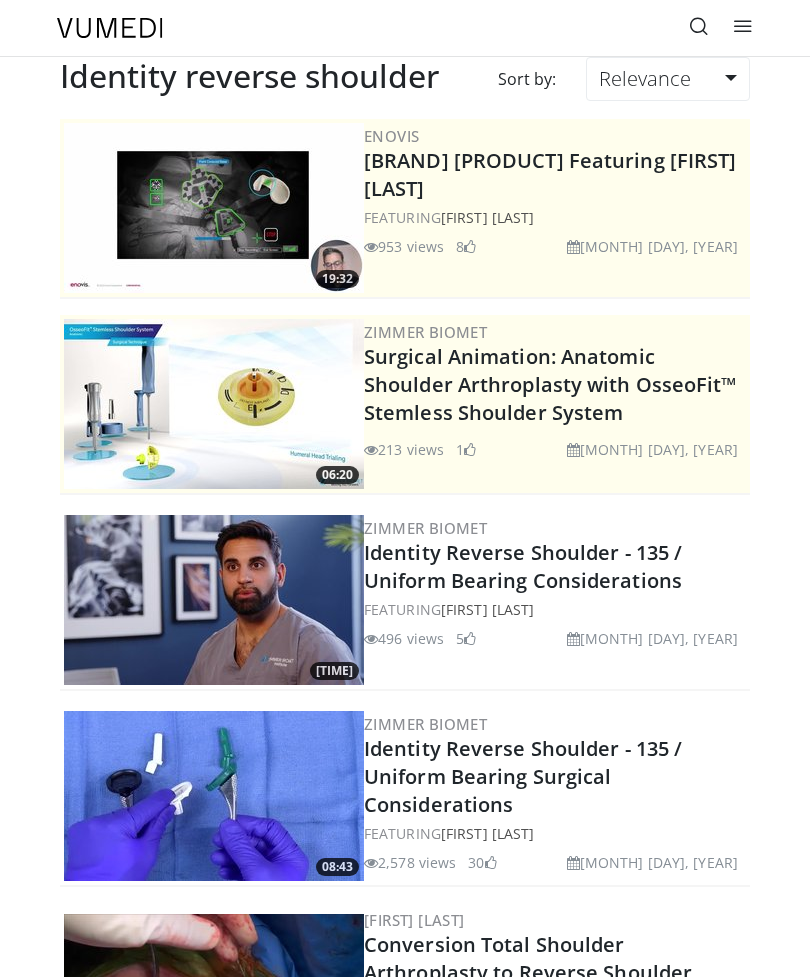 click at bounding box center (699, 28) 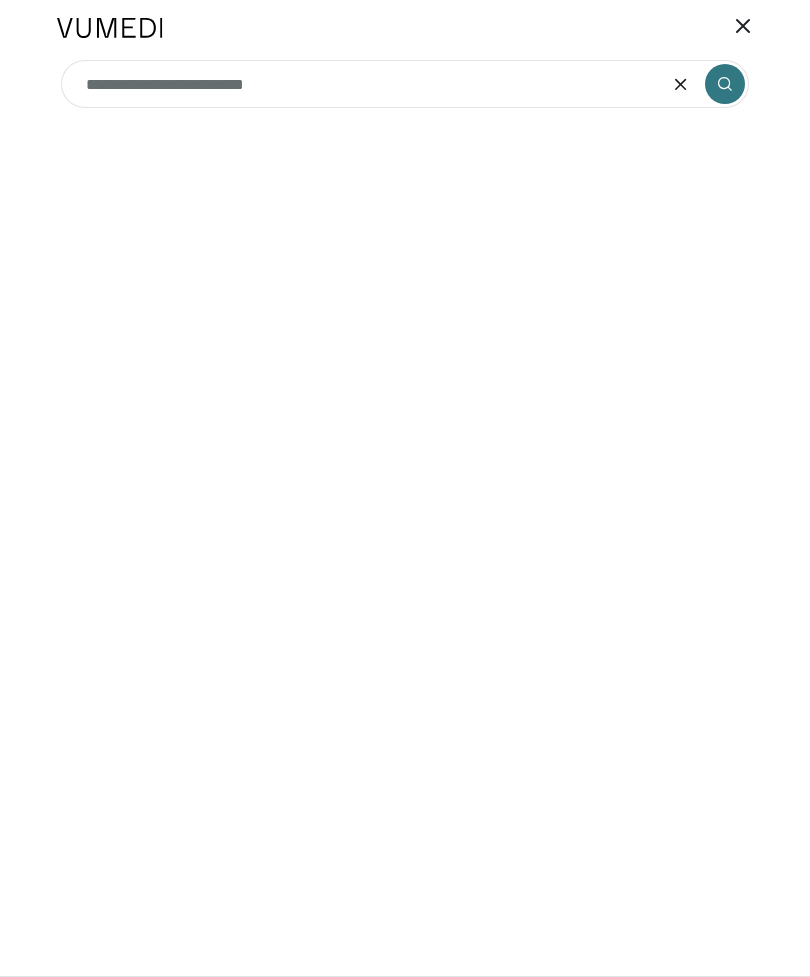 click on "**********" at bounding box center (405, 84) 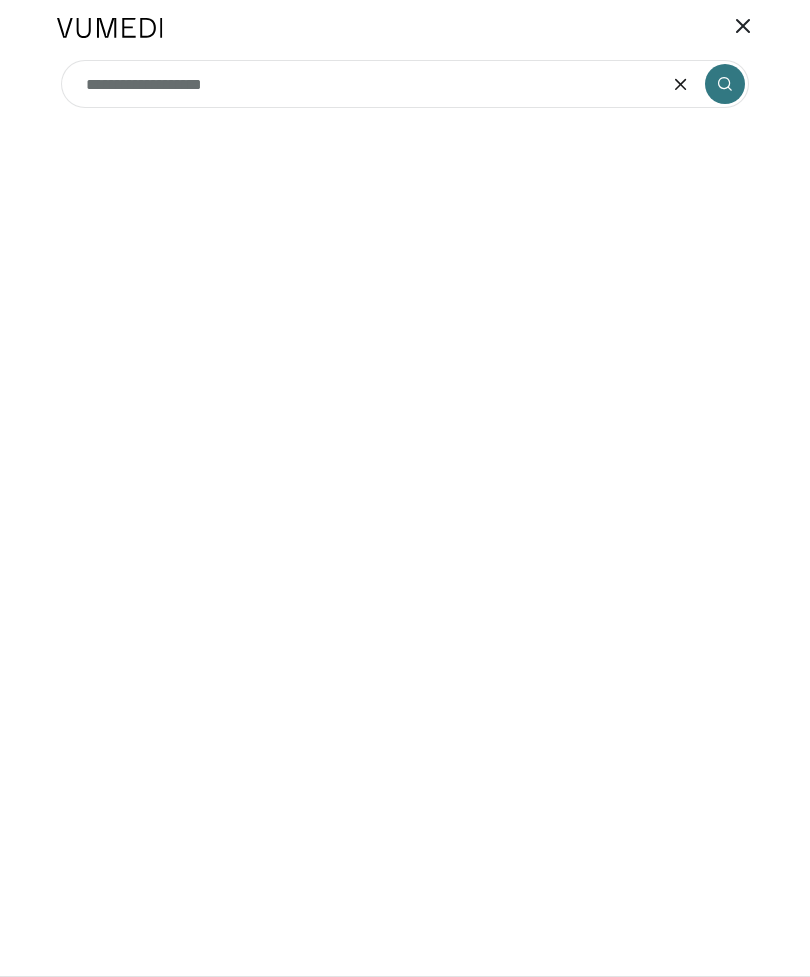 type on "**********" 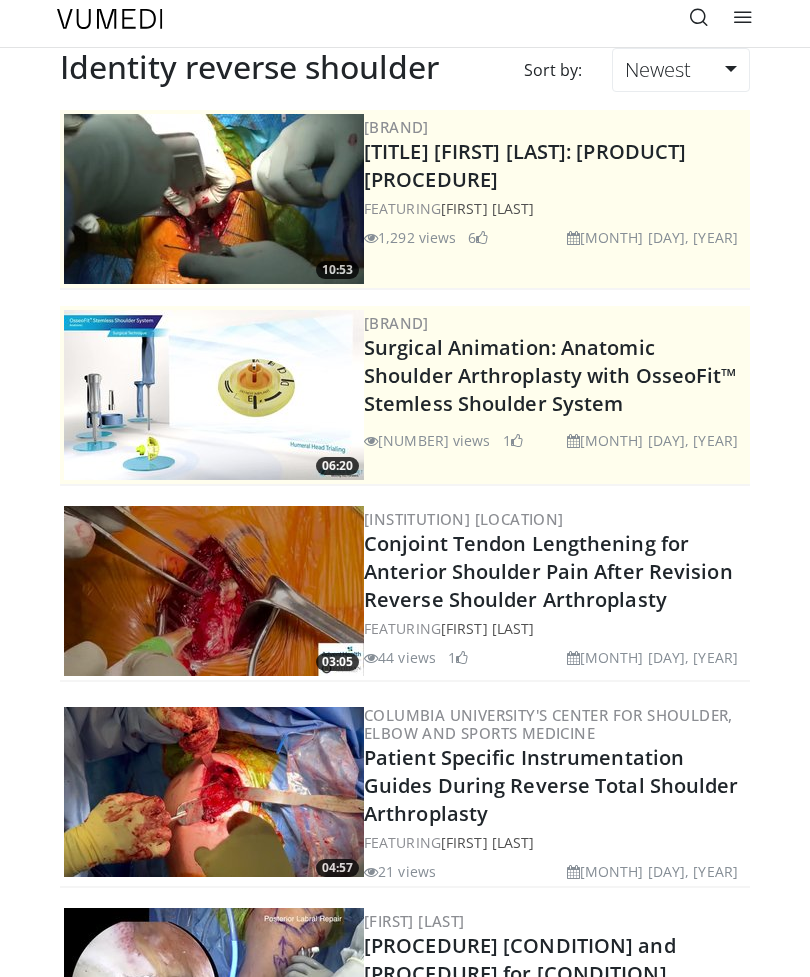 scroll, scrollTop: 9, scrollLeft: 0, axis: vertical 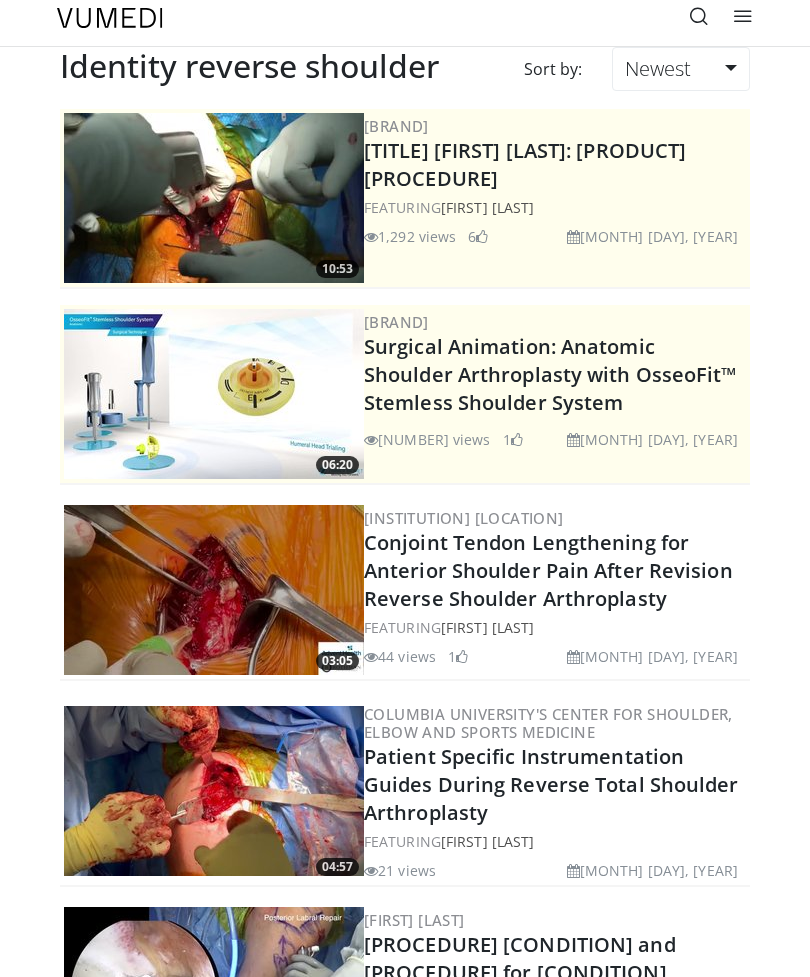 click on "Conjoint Tendon Lengthening for Anterior Shoulder Pain After Revision Reverse Shoulder Arthroplasty" at bounding box center (548, 571) 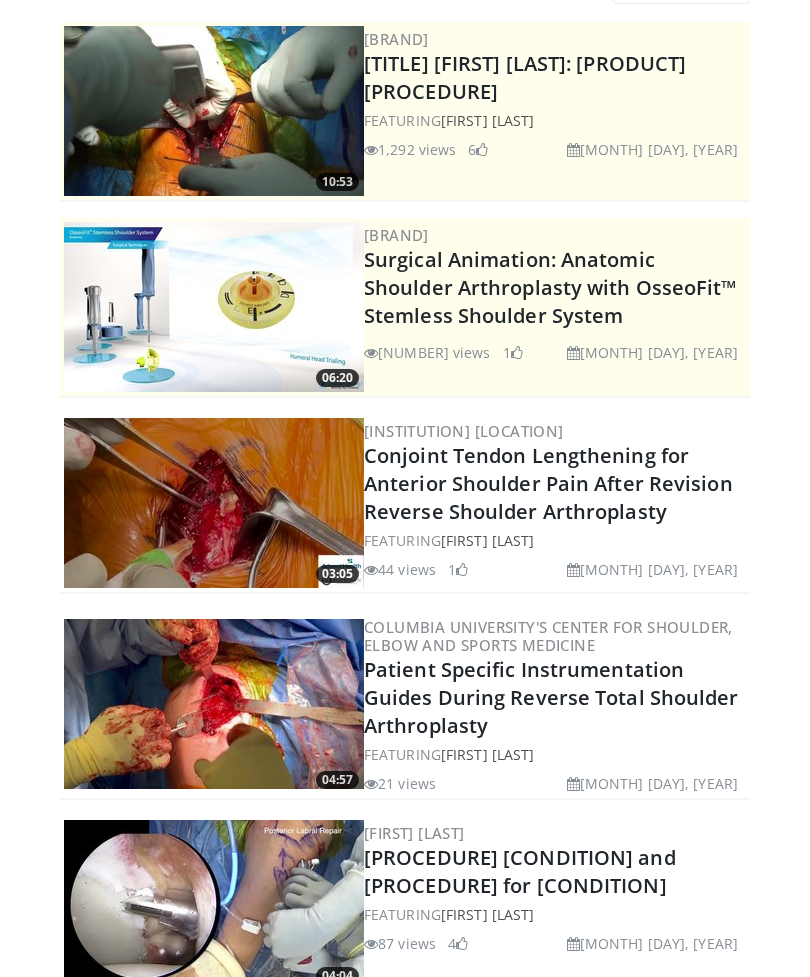 scroll, scrollTop: 0, scrollLeft: 0, axis: both 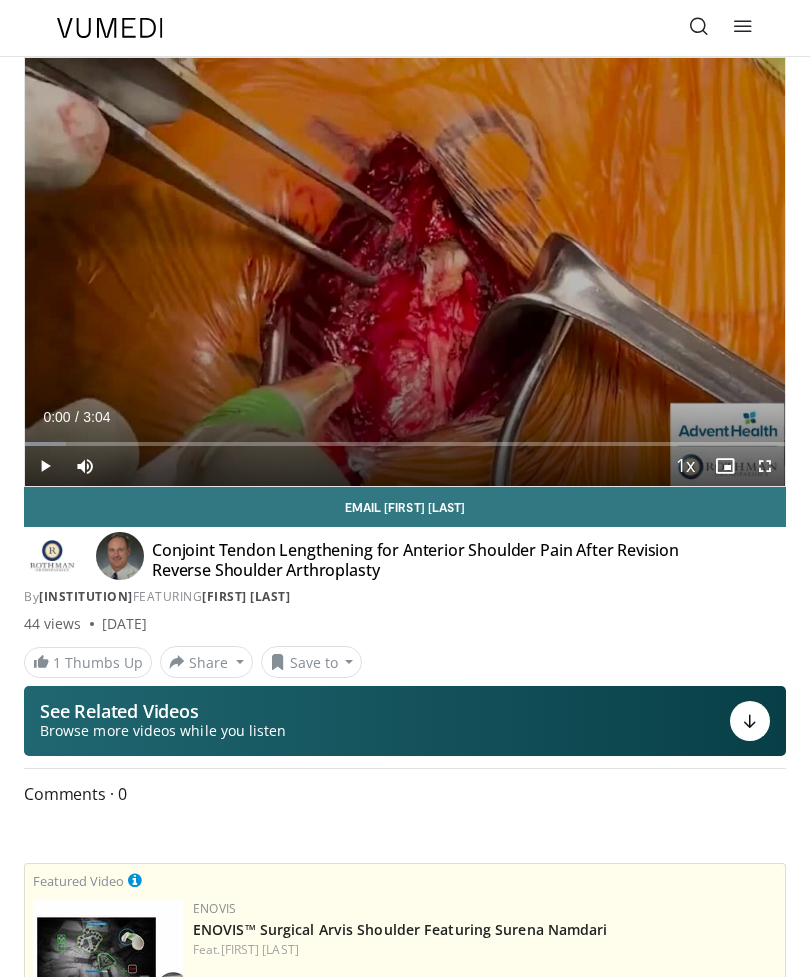 click on "Loaded :  5.33%" at bounding box center (405, 444) 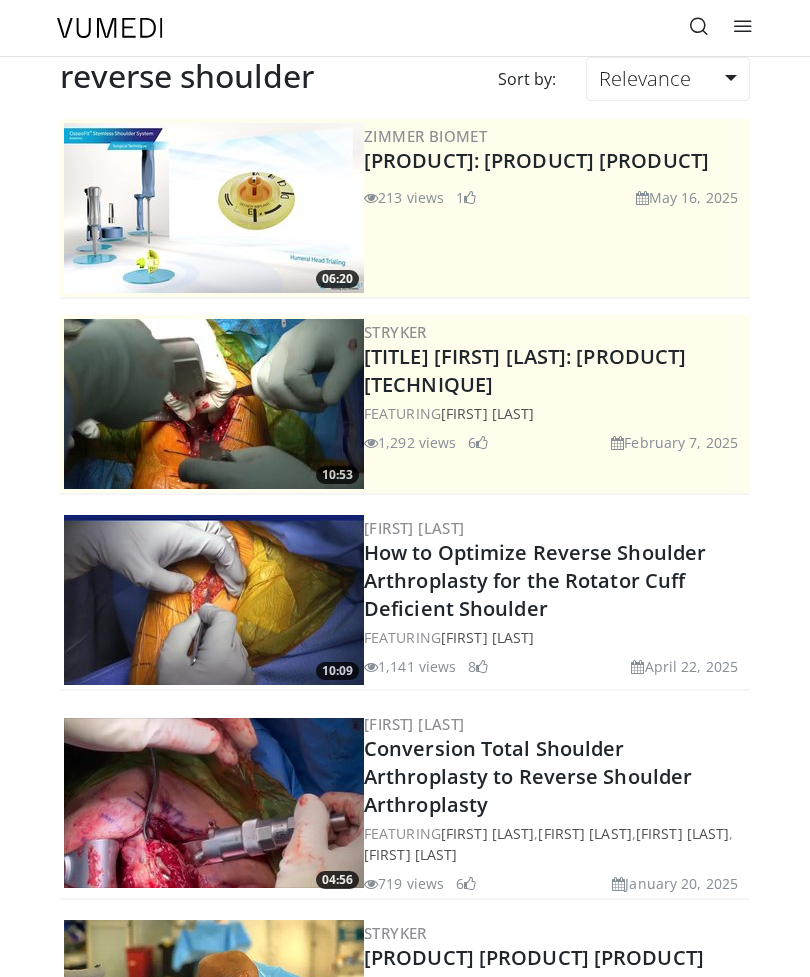 scroll, scrollTop: 0, scrollLeft: 0, axis: both 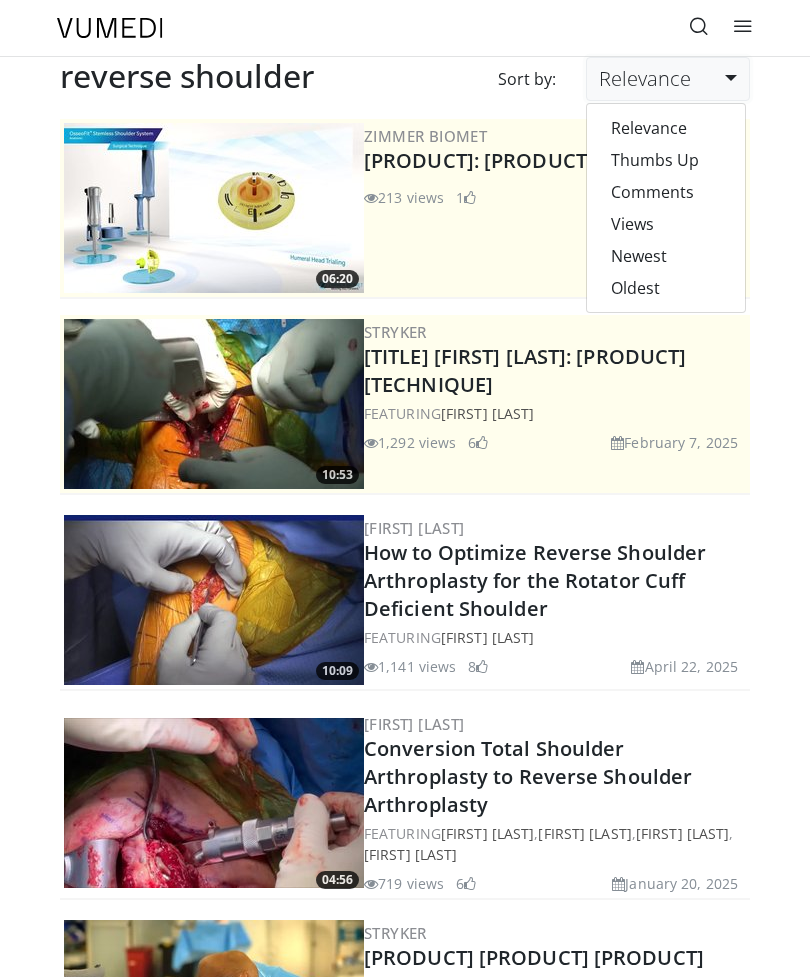 click on "Newest" at bounding box center (666, 256) 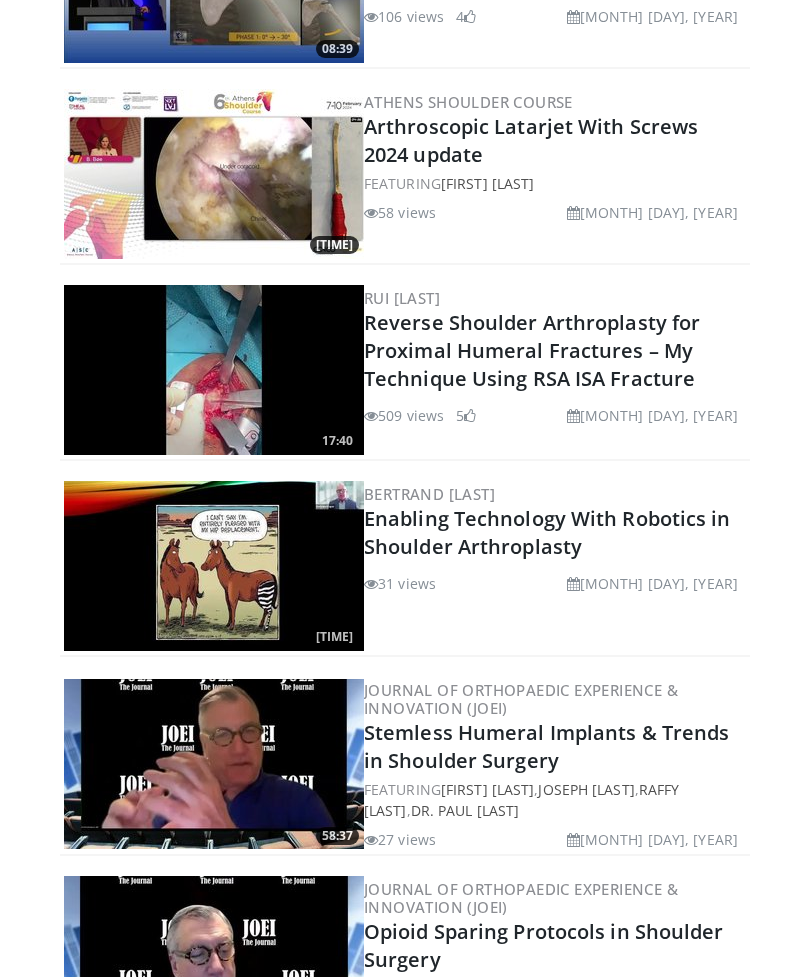 scroll, scrollTop: 1422, scrollLeft: 0, axis: vertical 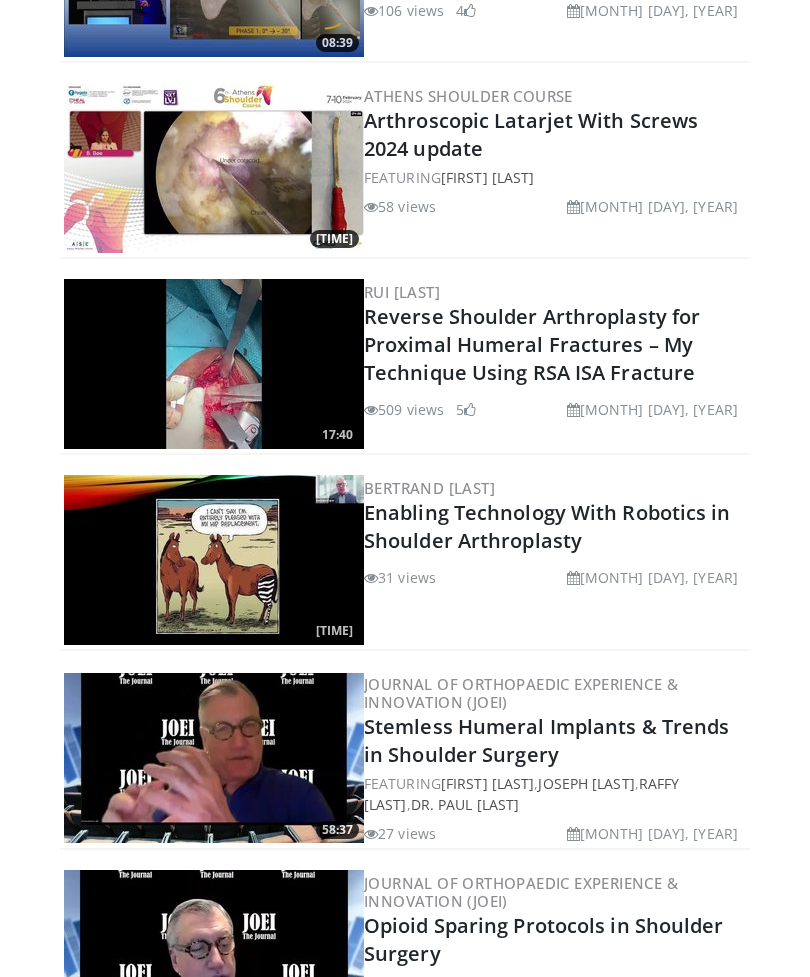click on "Reverse Shoulder Arthroplasty for Proximal Humeral Fractures – My Technique Using RSA ISA Fracture" at bounding box center (532, 344) 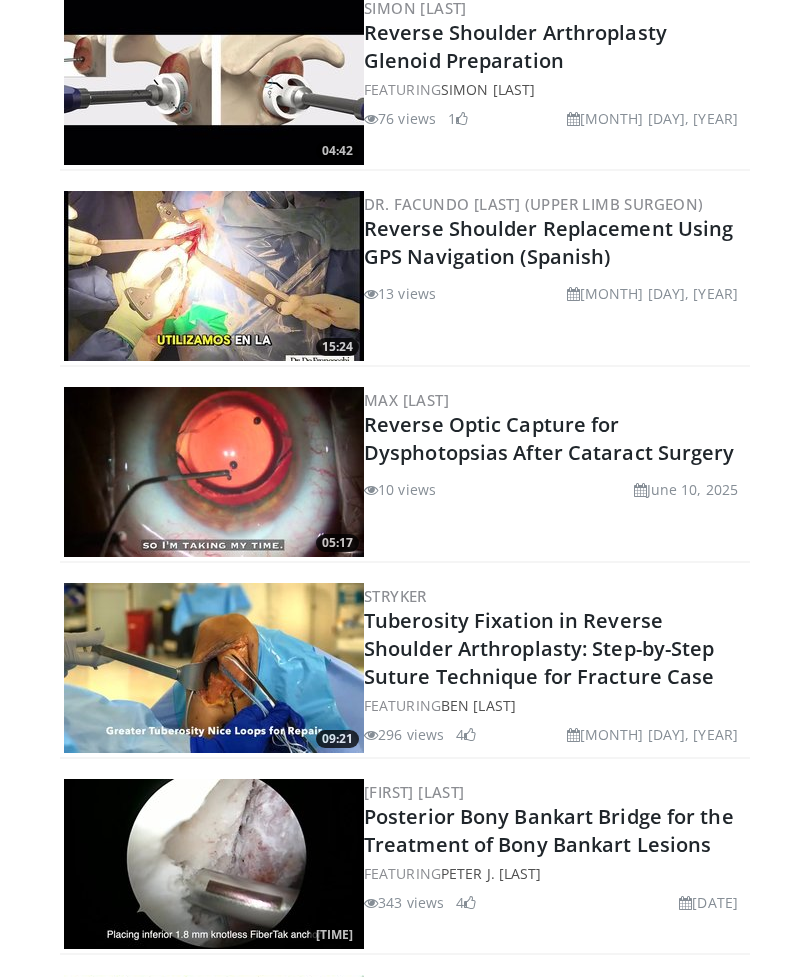 scroll, scrollTop: 3683, scrollLeft: 0, axis: vertical 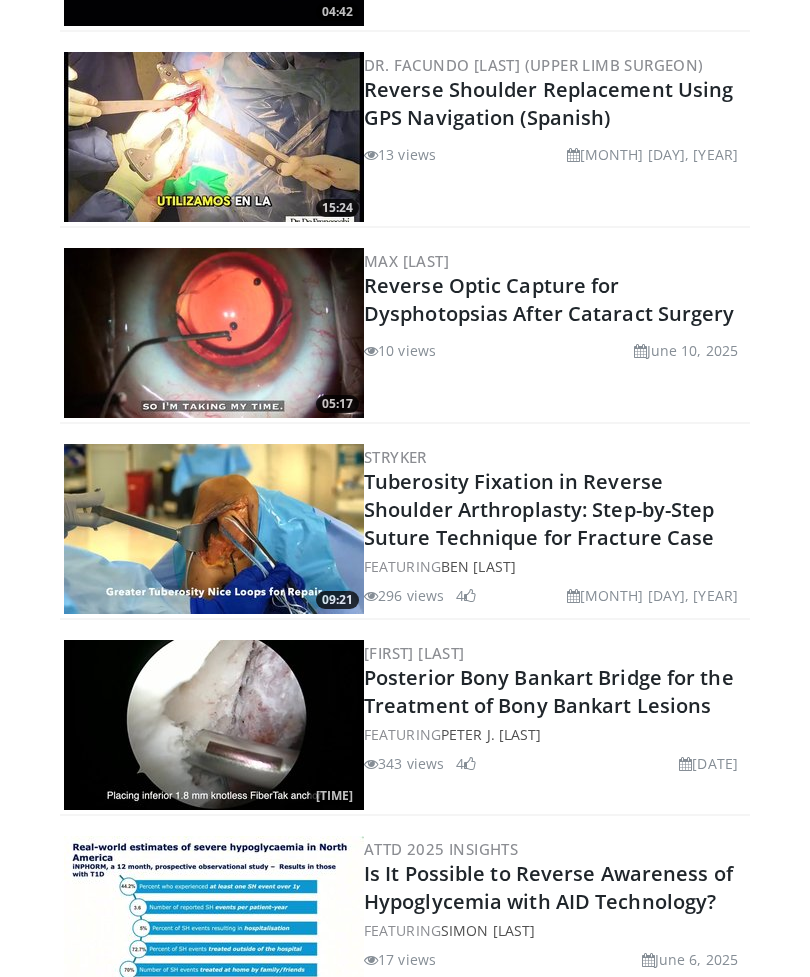 click on "Tuberosity Fixation in Reverse Shoulder Arthroplasty: Step-by-Step Suture Technique for Fracture Case" at bounding box center [539, 510] 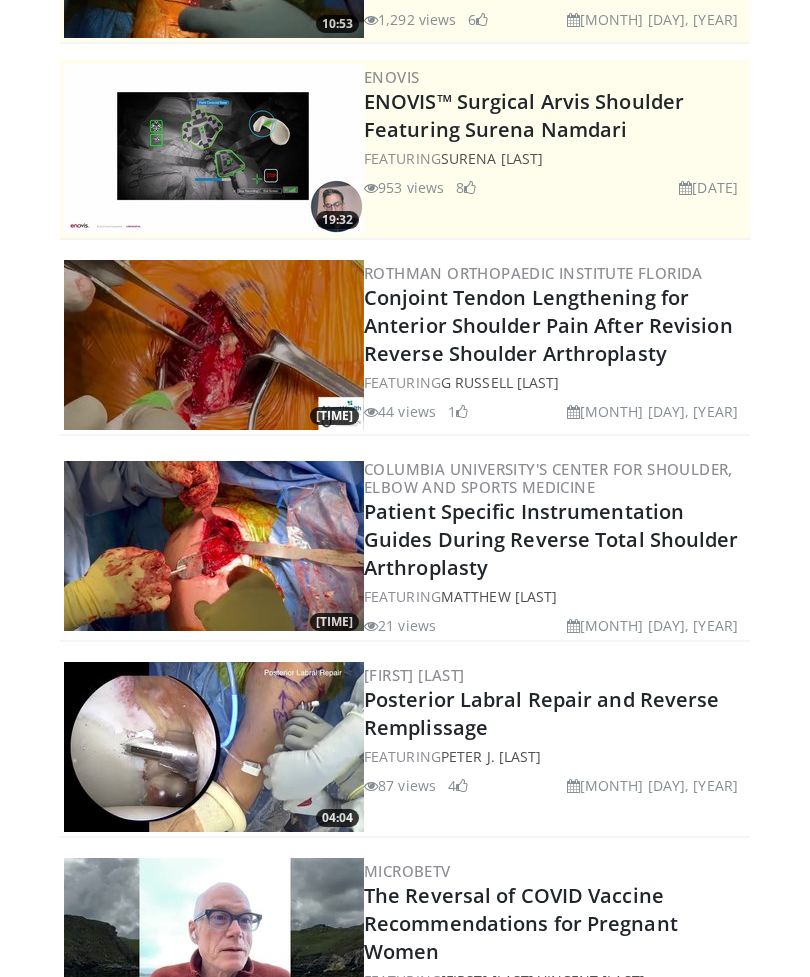 scroll, scrollTop: 0, scrollLeft: 0, axis: both 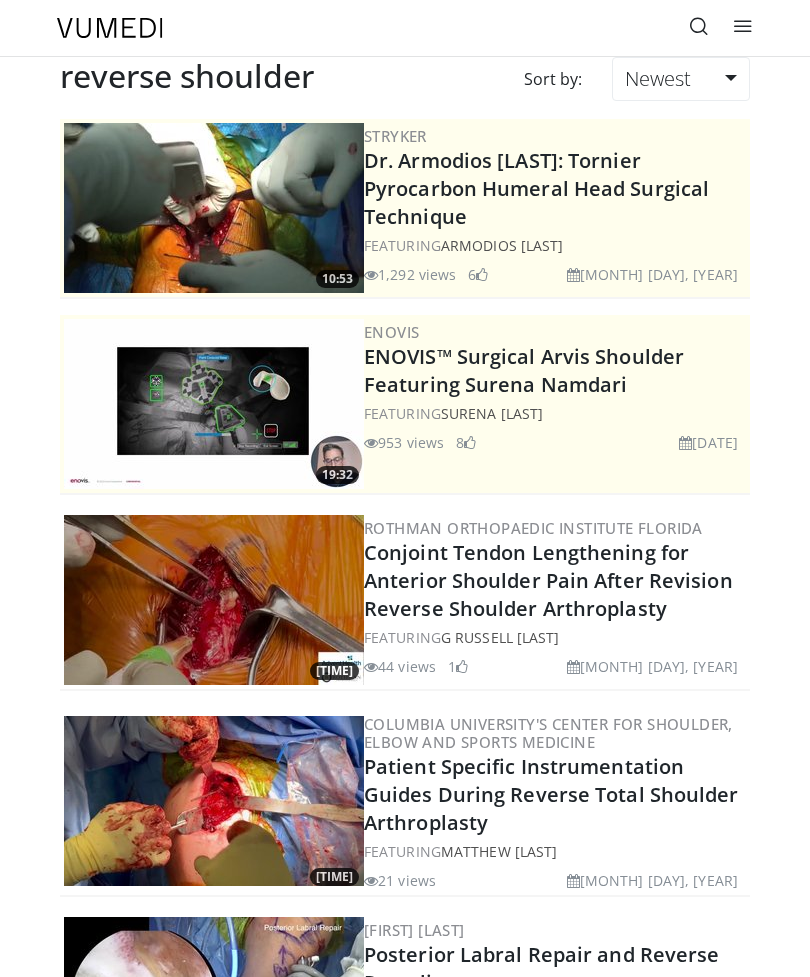 click at bounding box center (214, 404) 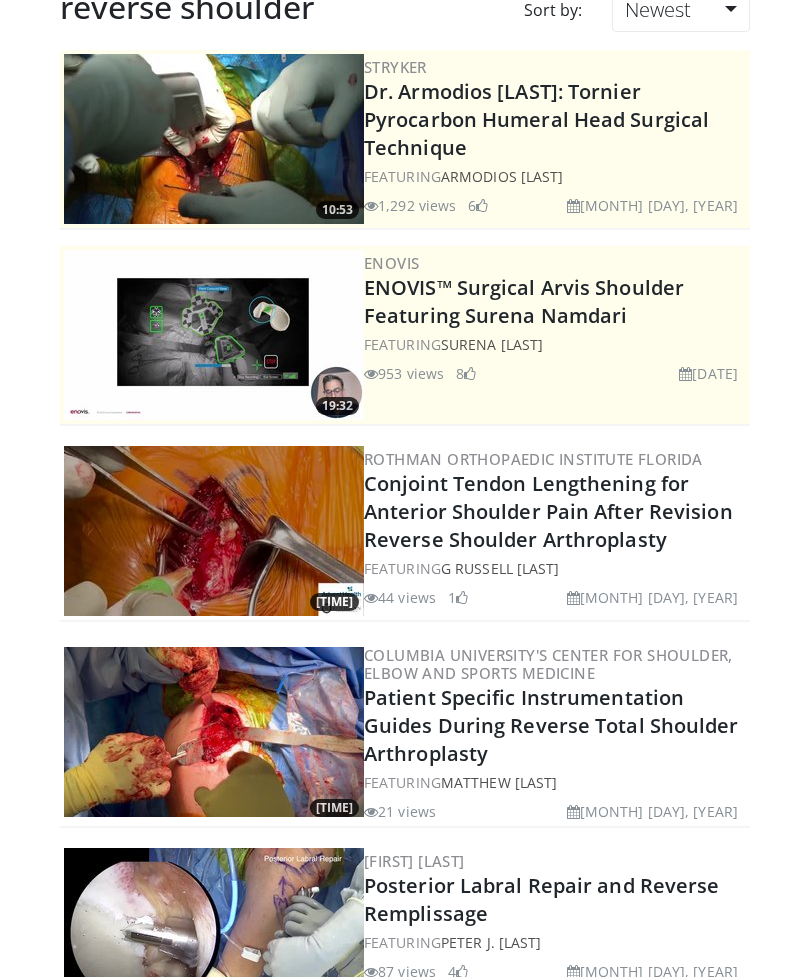 scroll, scrollTop: 0, scrollLeft: 0, axis: both 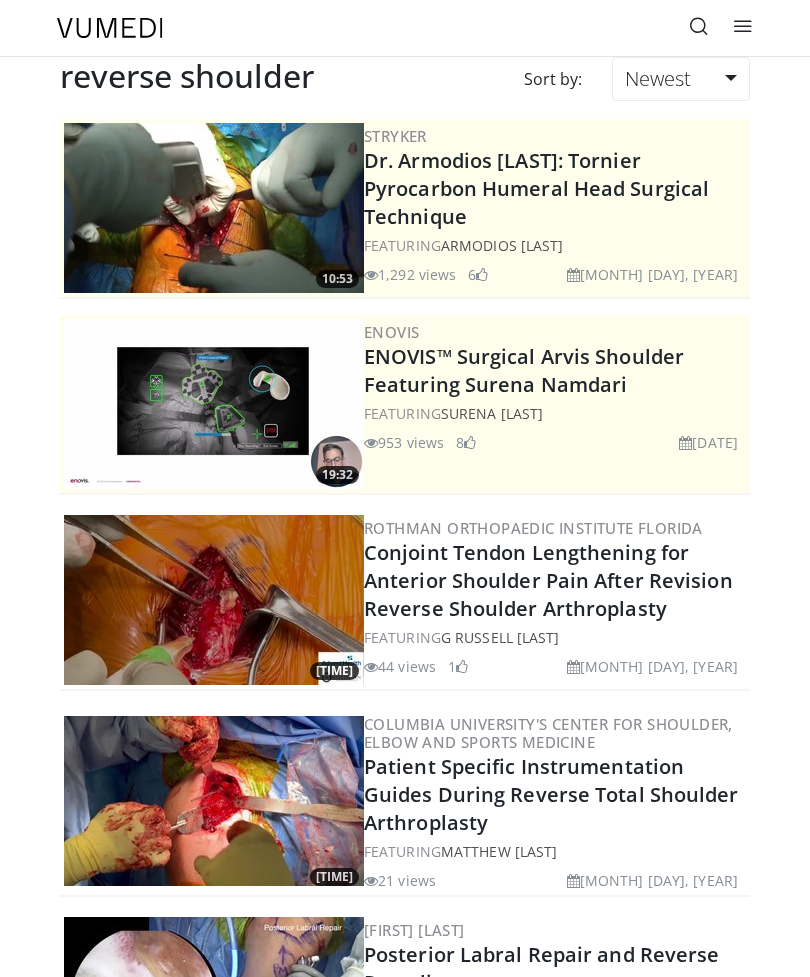 click at bounding box center [699, 26] 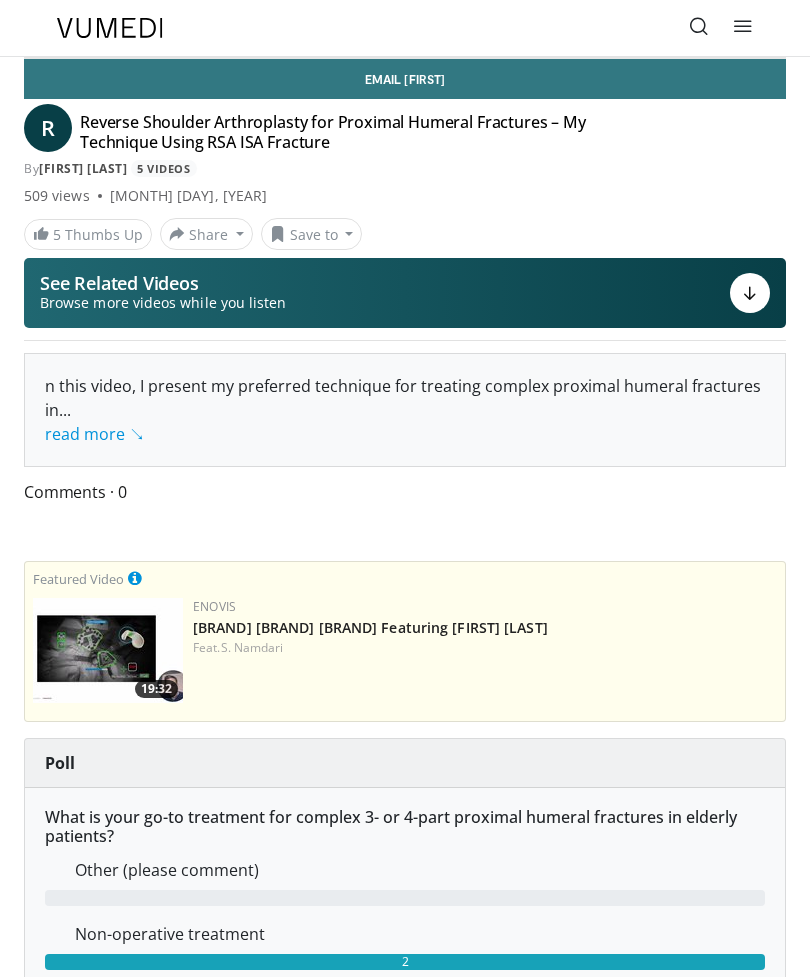 scroll, scrollTop: 0, scrollLeft: 0, axis: both 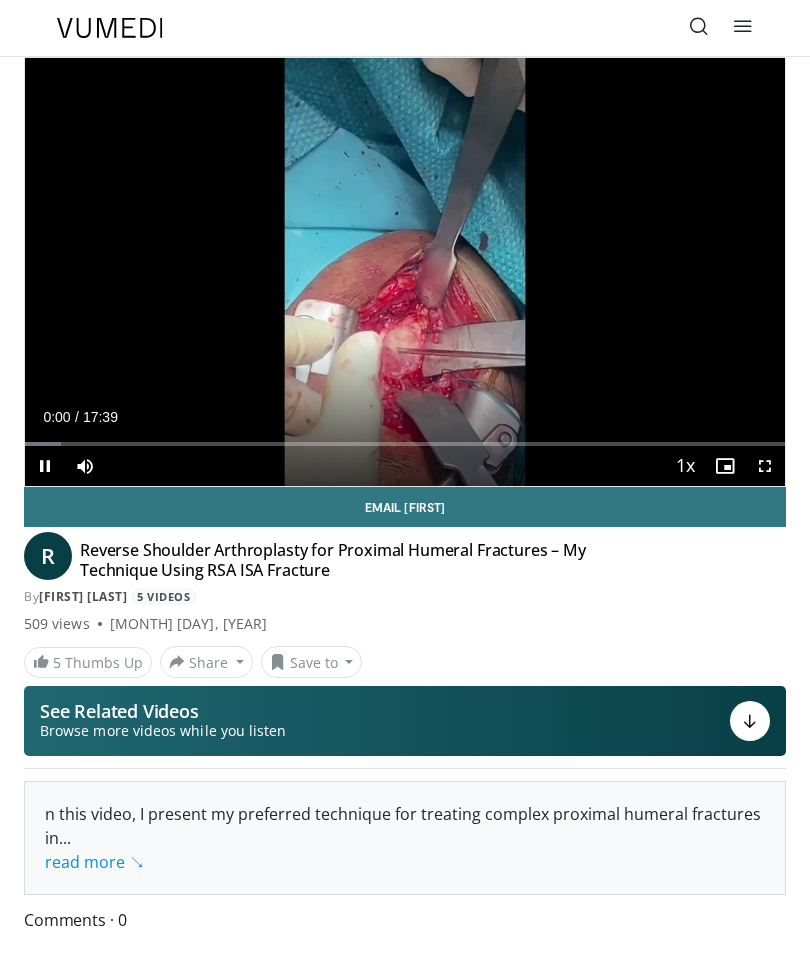 click on "Loaded :  4.72%" at bounding box center [405, 444] 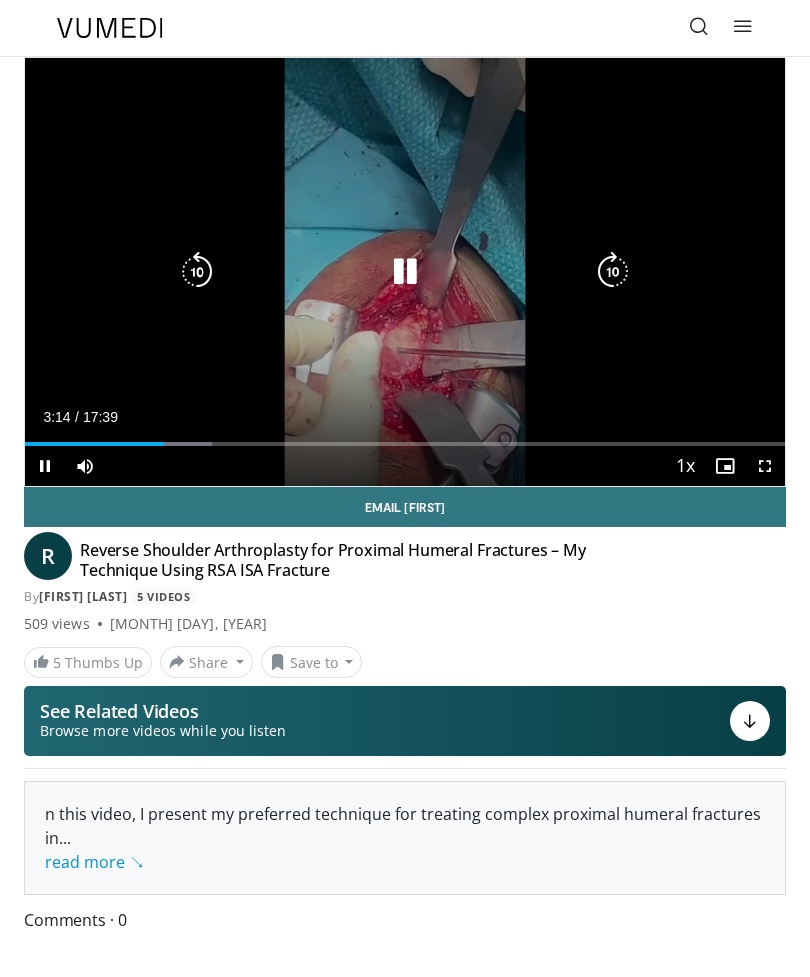 click on "Loaded :  24.56%" at bounding box center [405, 444] 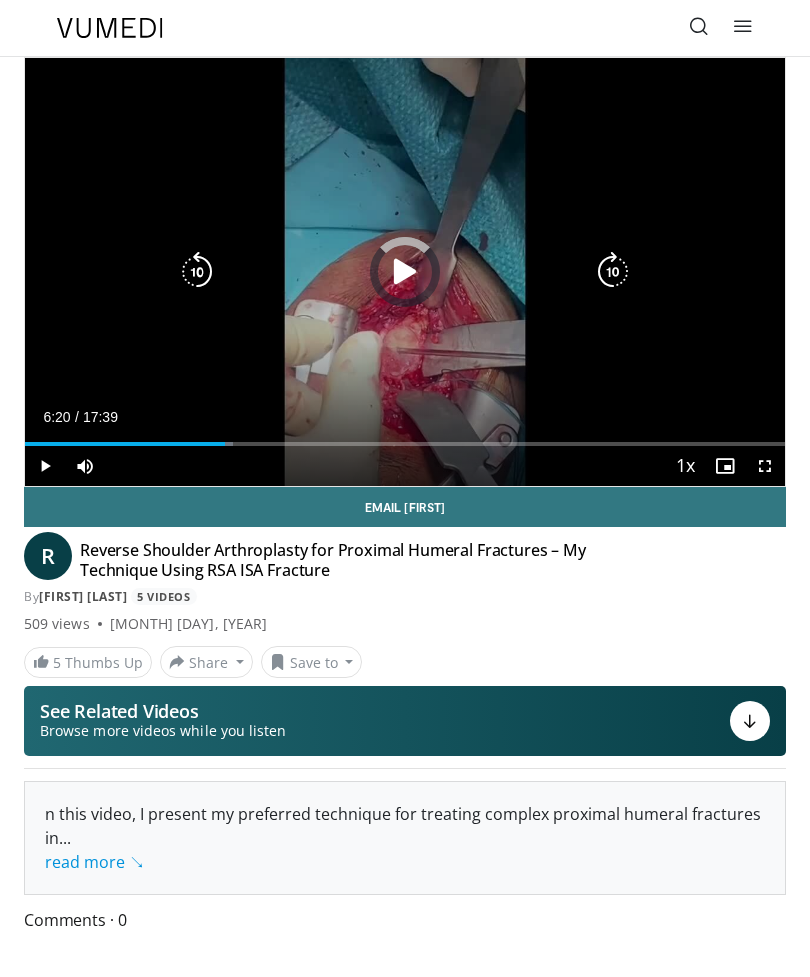 click on "Loaded :  27.40%" at bounding box center [405, 444] 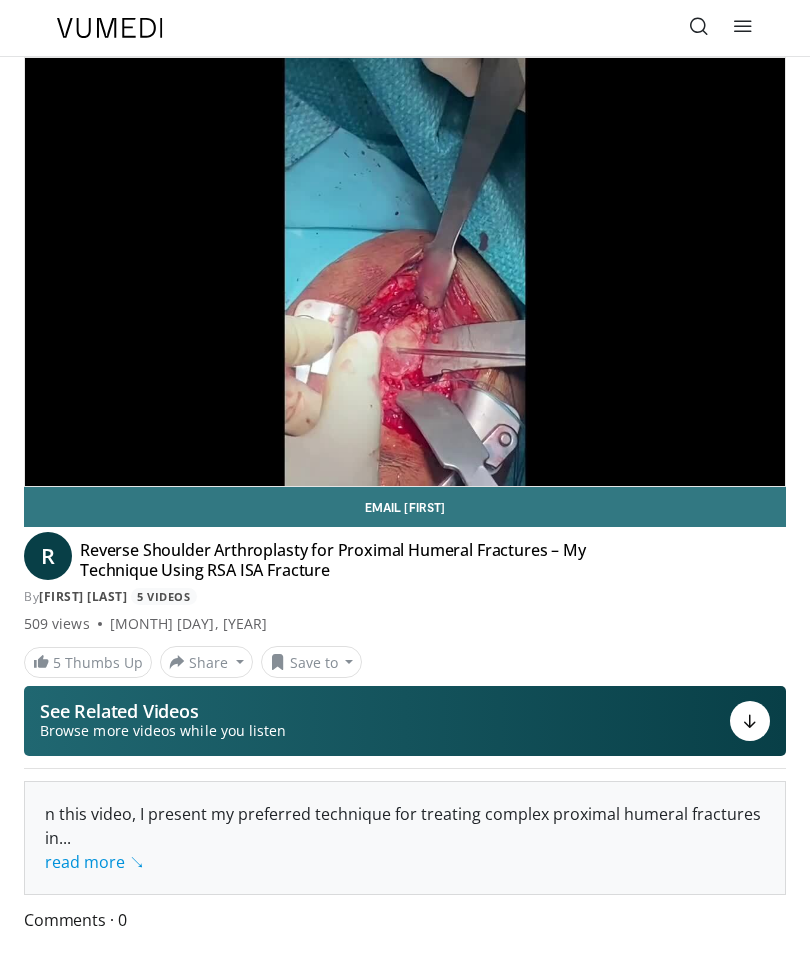 click on "Loaded :  36.47%" at bounding box center (405, 484) 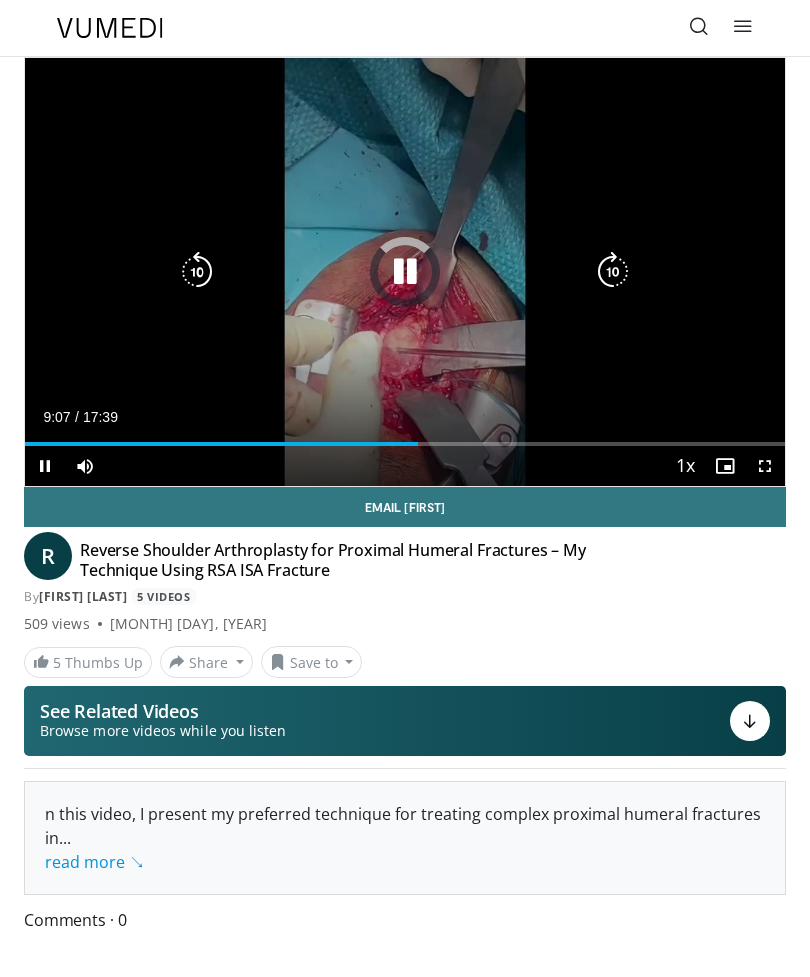 click on "Loaded :  42.14%" at bounding box center (405, 436) 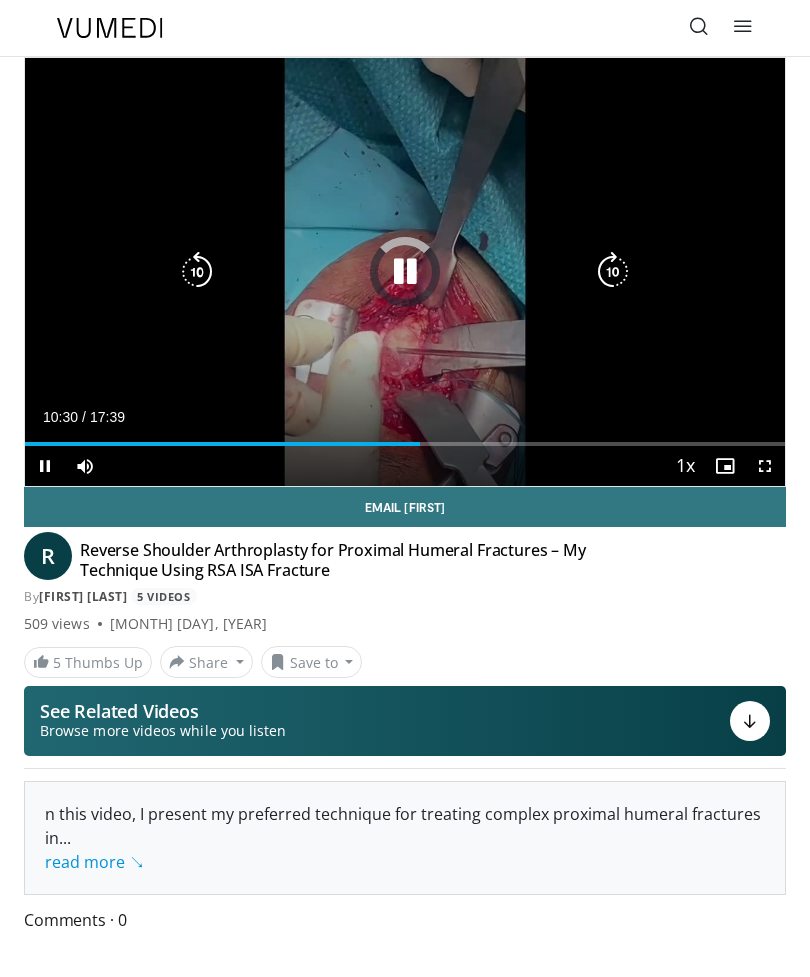 click on "Loaded :  51.97%" at bounding box center [405, 436] 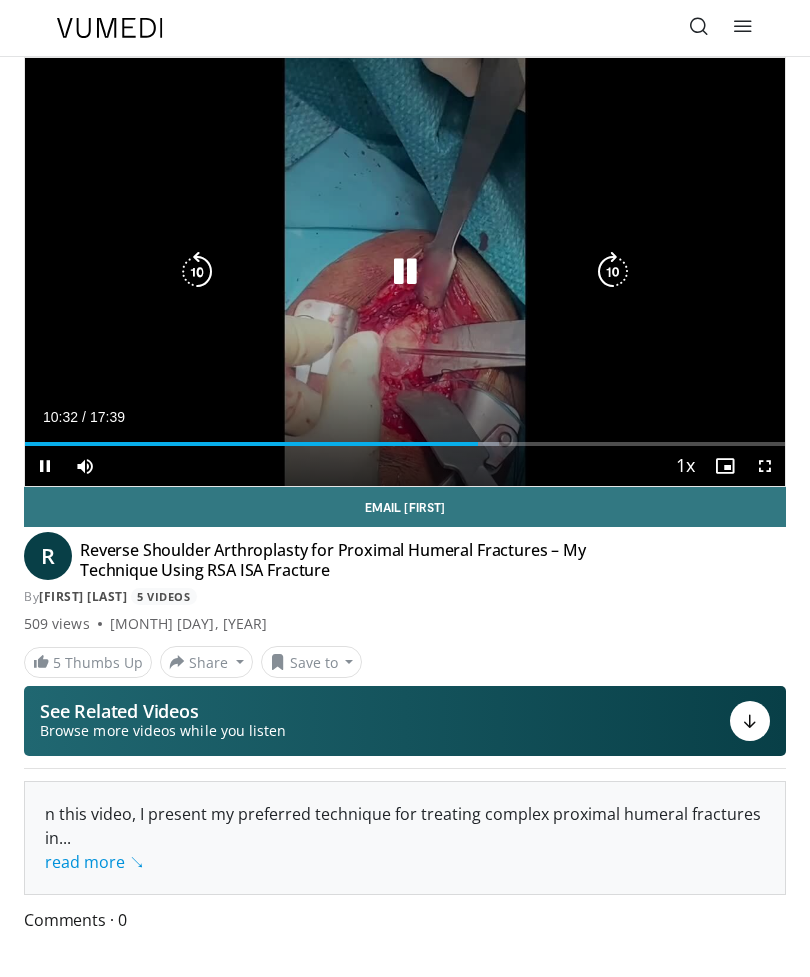 click at bounding box center (613, 272) 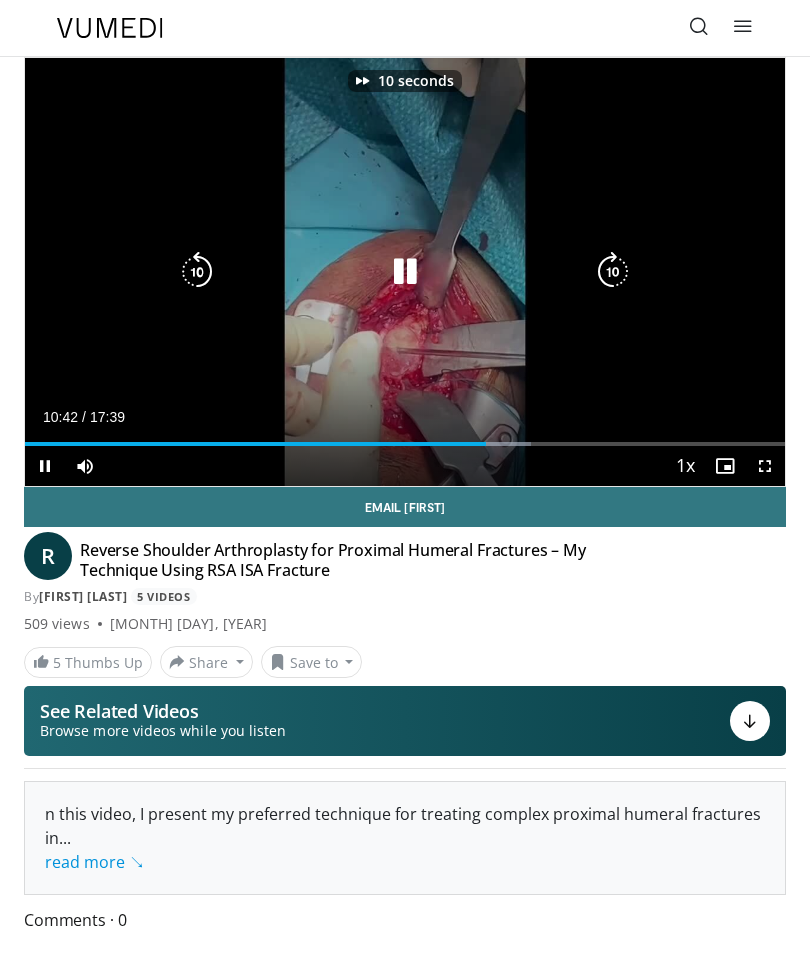 click at bounding box center [405, 272] 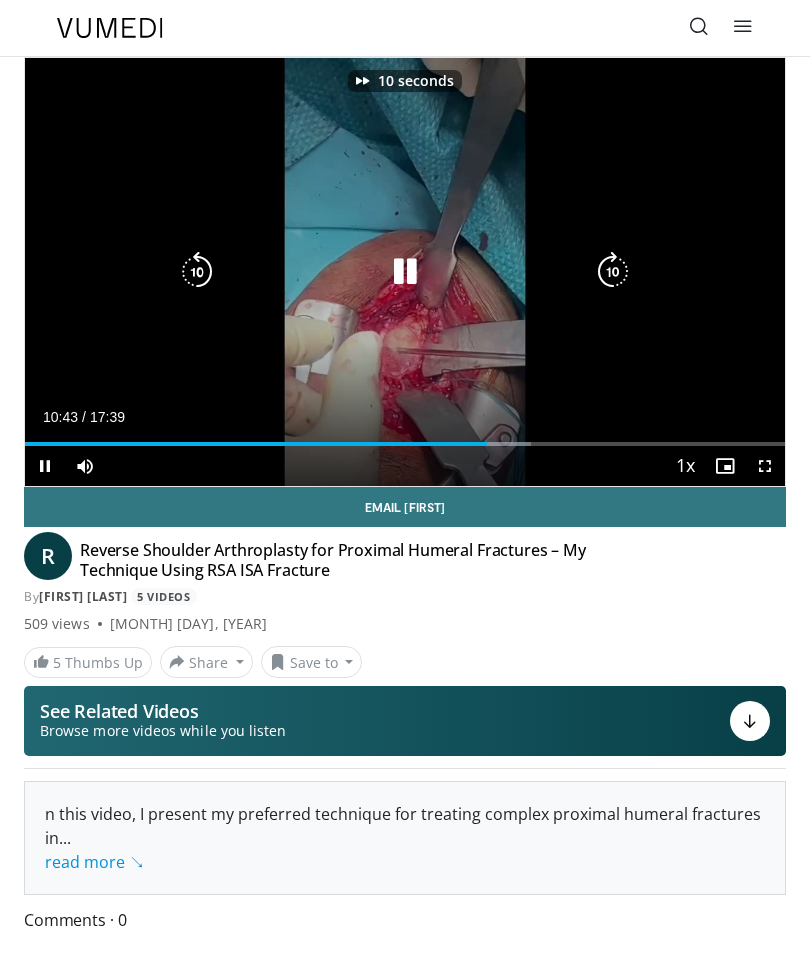 click at bounding box center (613, 272) 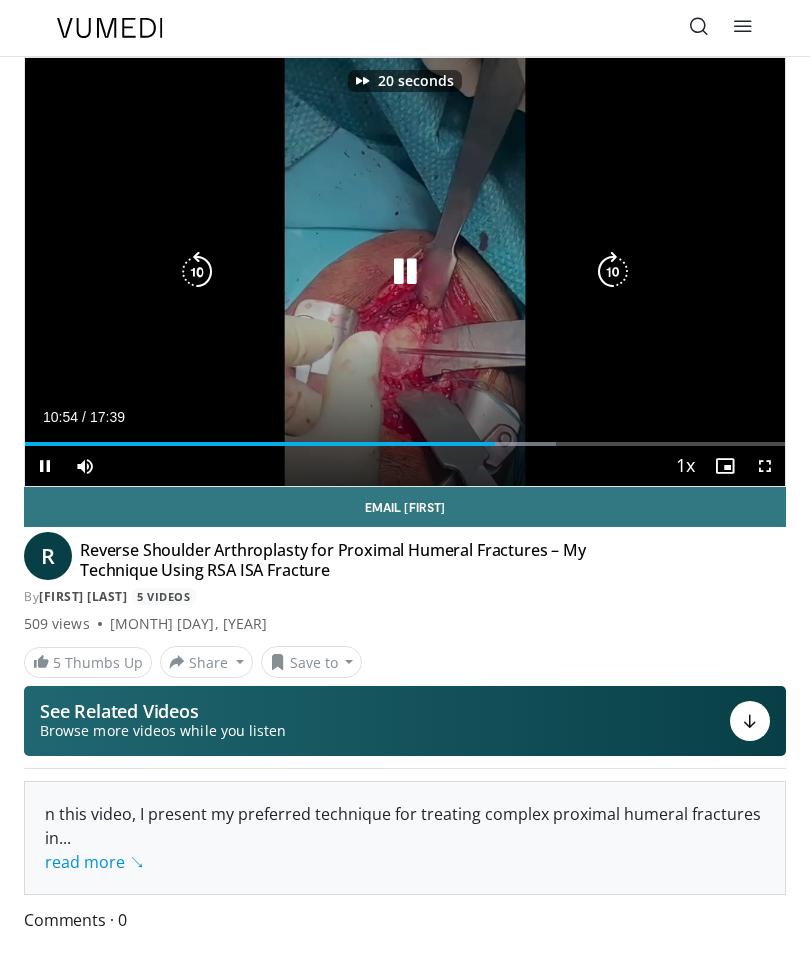click at bounding box center (613, 272) 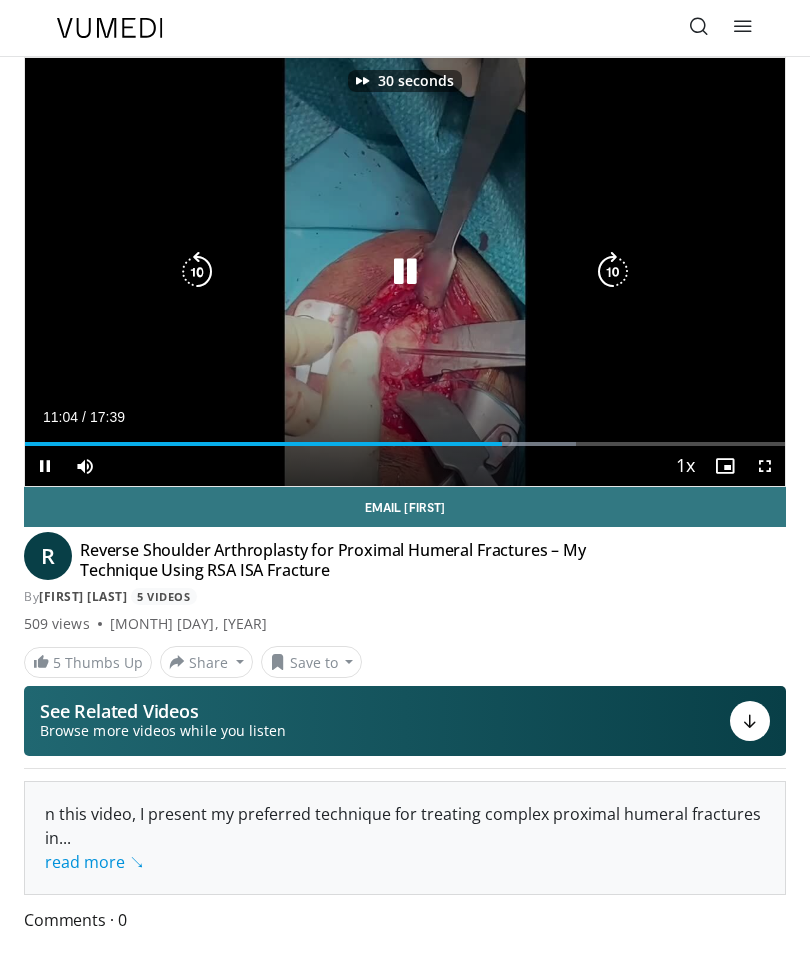 click at bounding box center (613, 272) 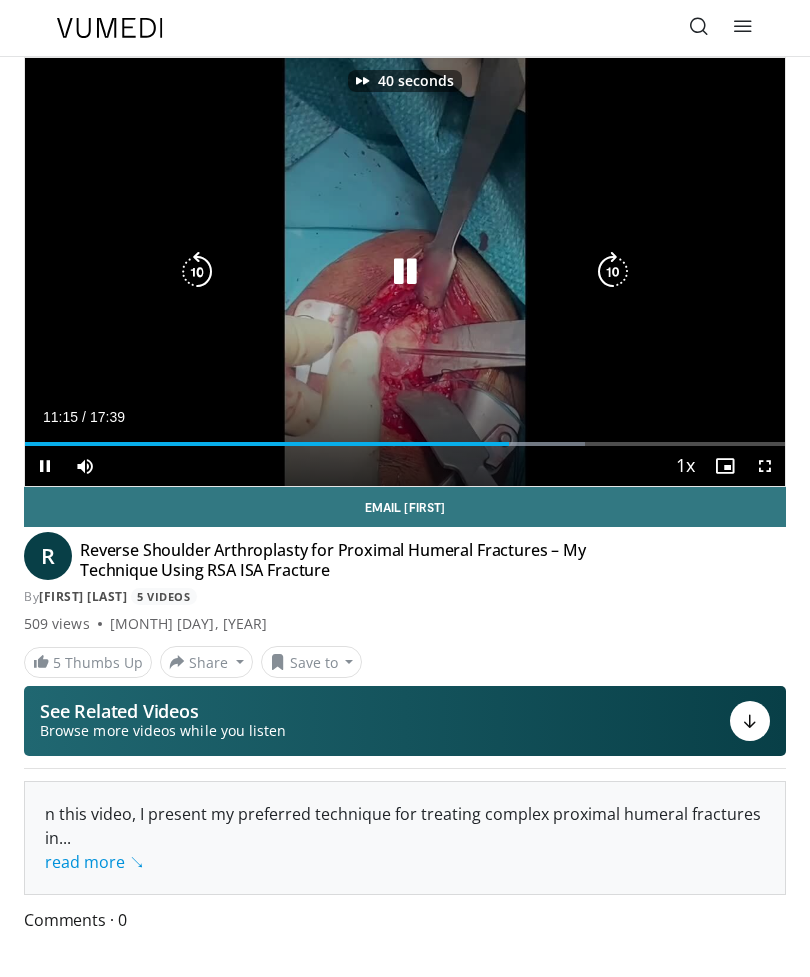 click at bounding box center [613, 272] 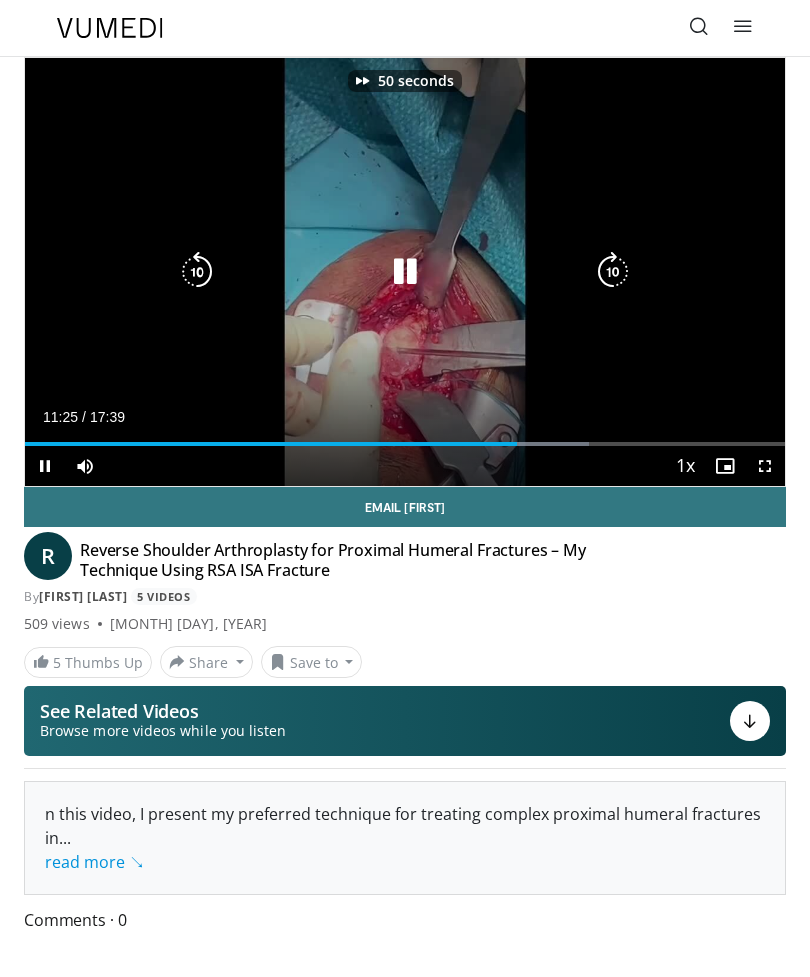 click at bounding box center [613, 272] 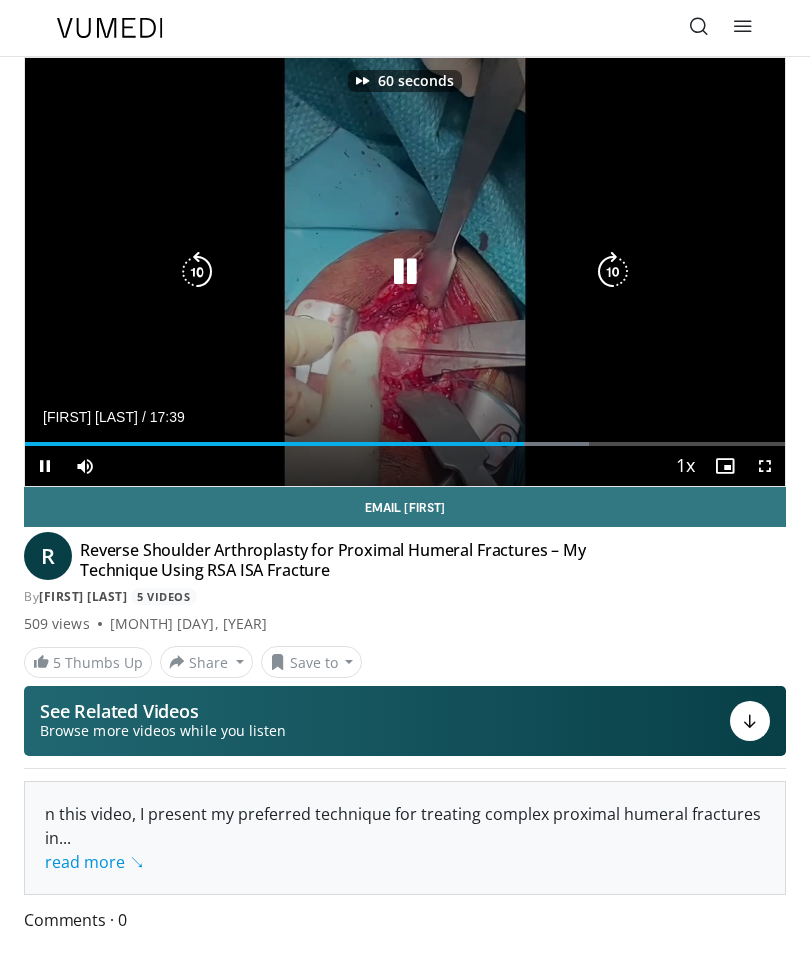 click at bounding box center (613, 272) 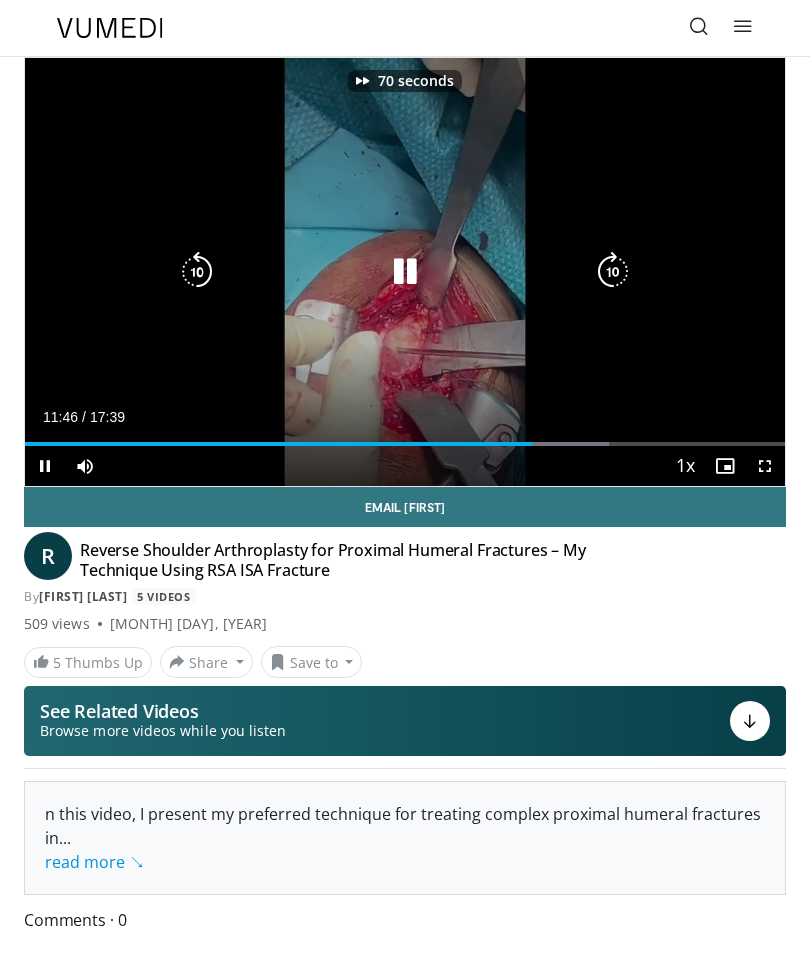click at bounding box center [613, 272] 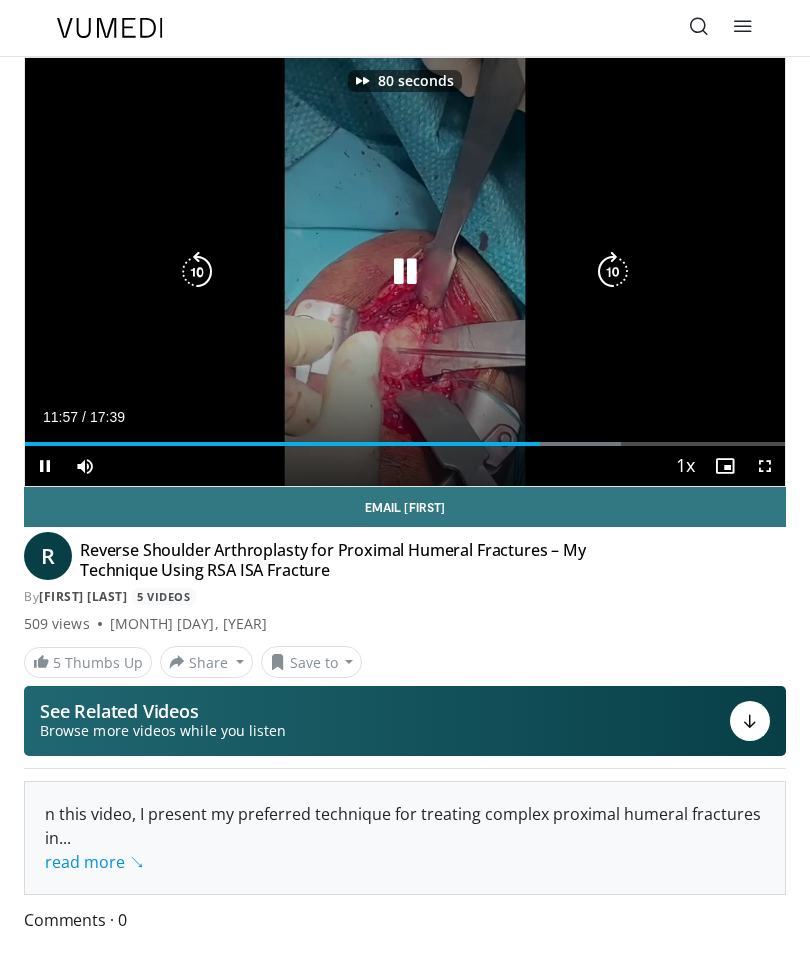 click at bounding box center [613, 272] 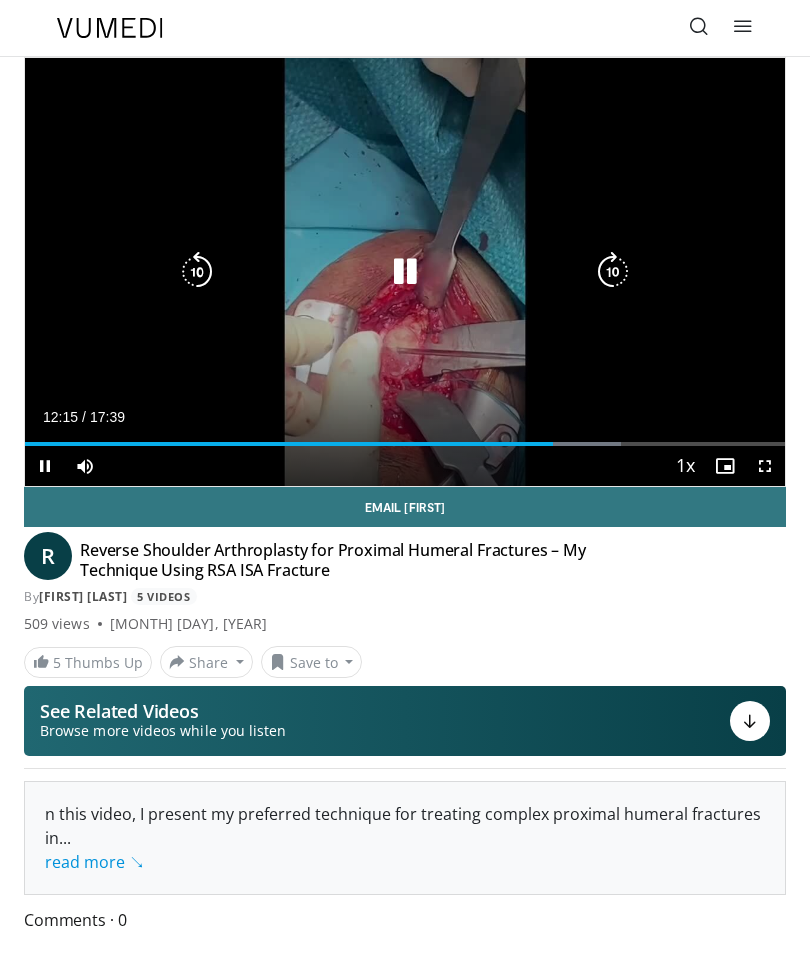 click at bounding box center (613, 272) 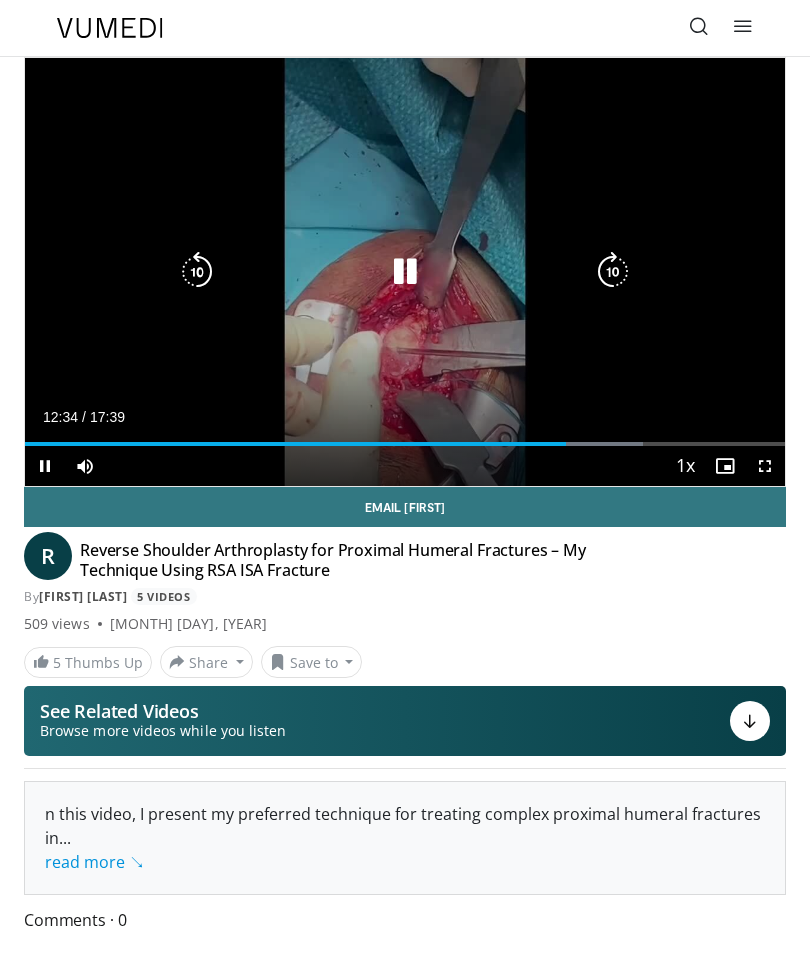 click at bounding box center (613, 272) 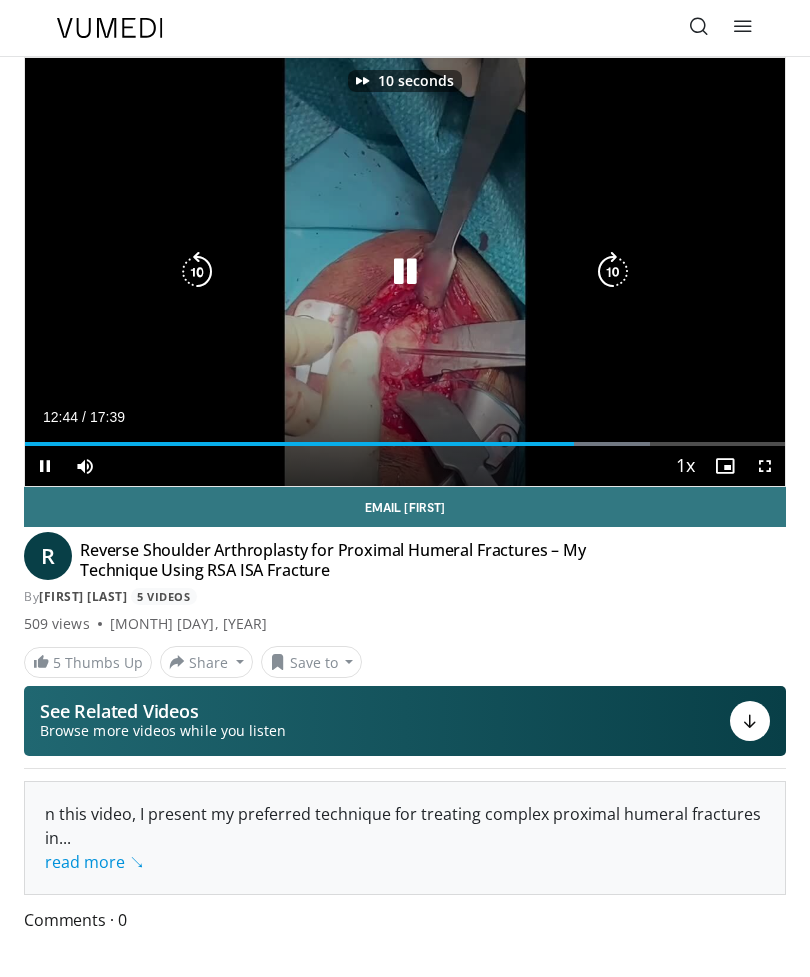 click at bounding box center [613, 272] 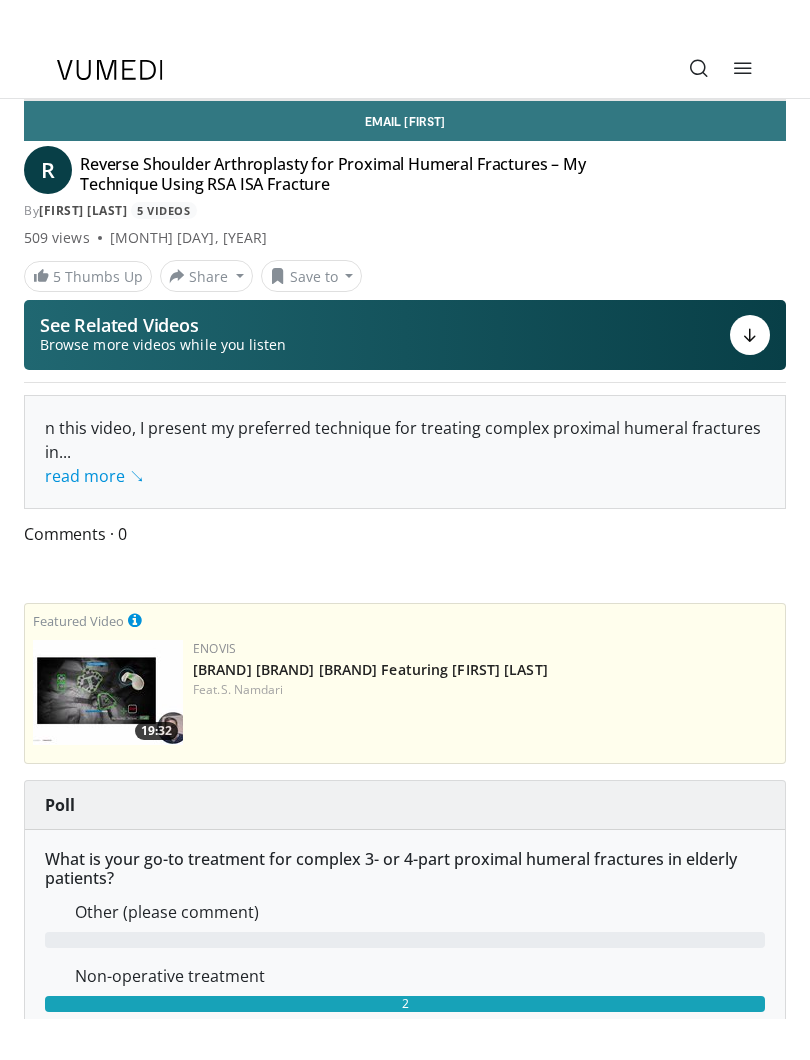 scroll, scrollTop: 20, scrollLeft: 0, axis: vertical 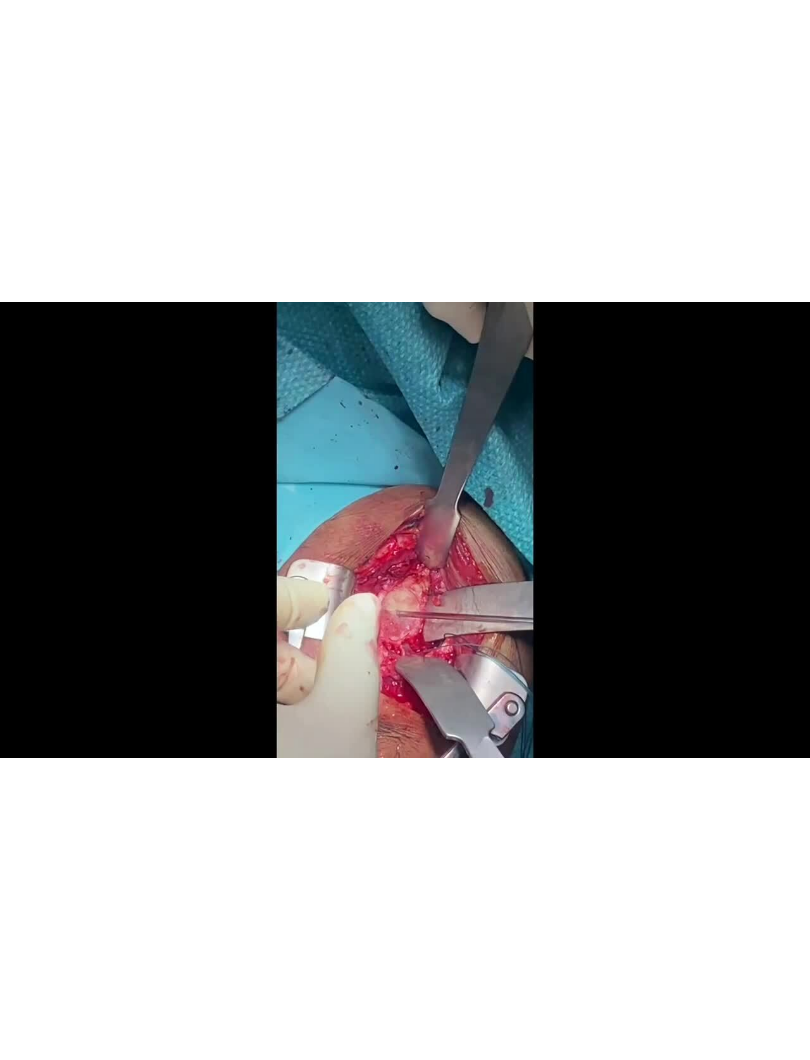 click on "20 seconds
Tap to unmute" at bounding box center [405, 530] 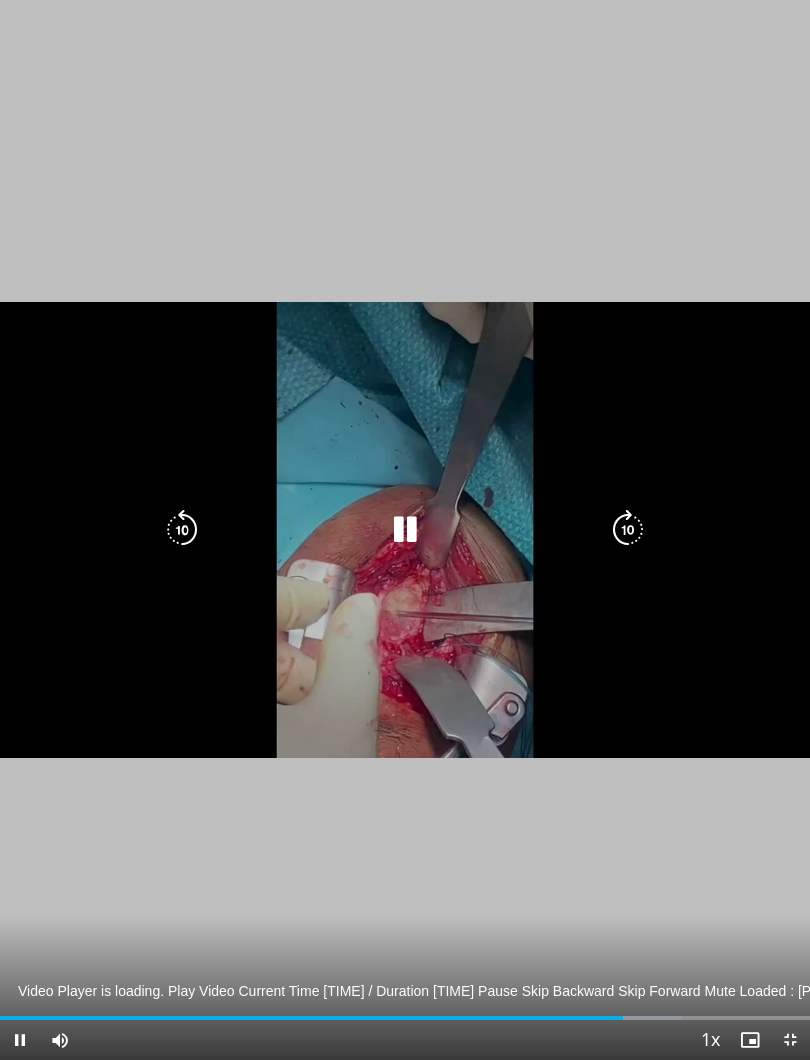 click at bounding box center (628, 530) 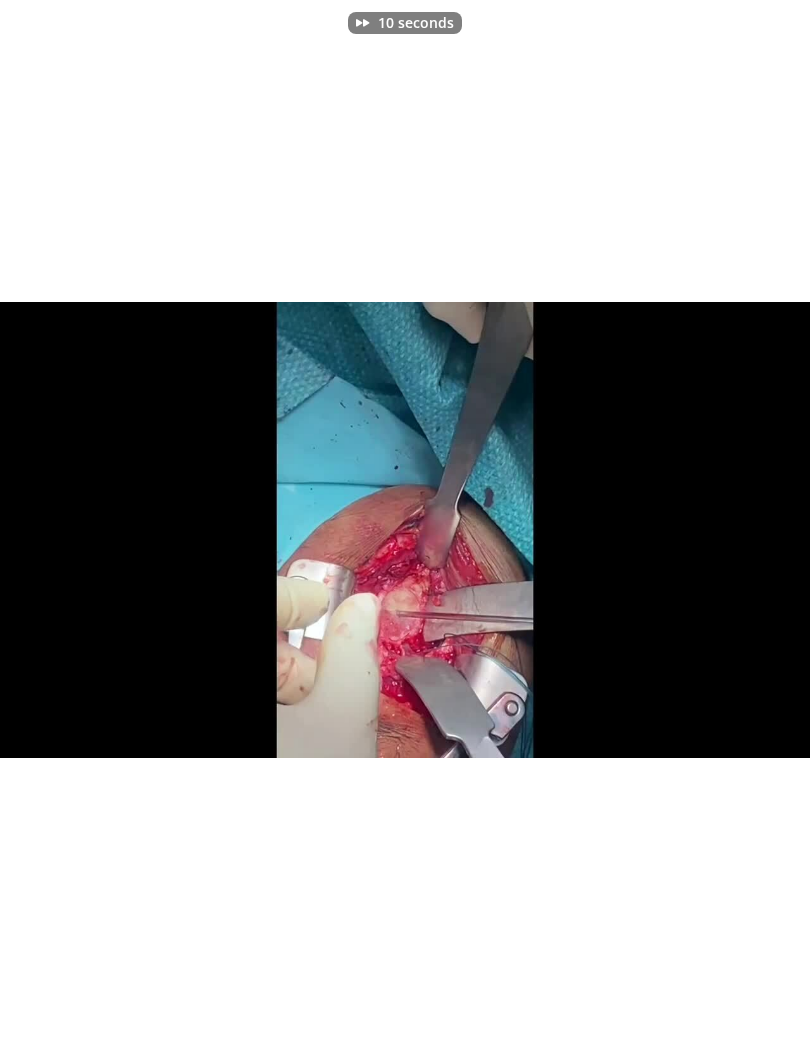 click on "10 seconds
Tap to unmute" at bounding box center (405, 530) 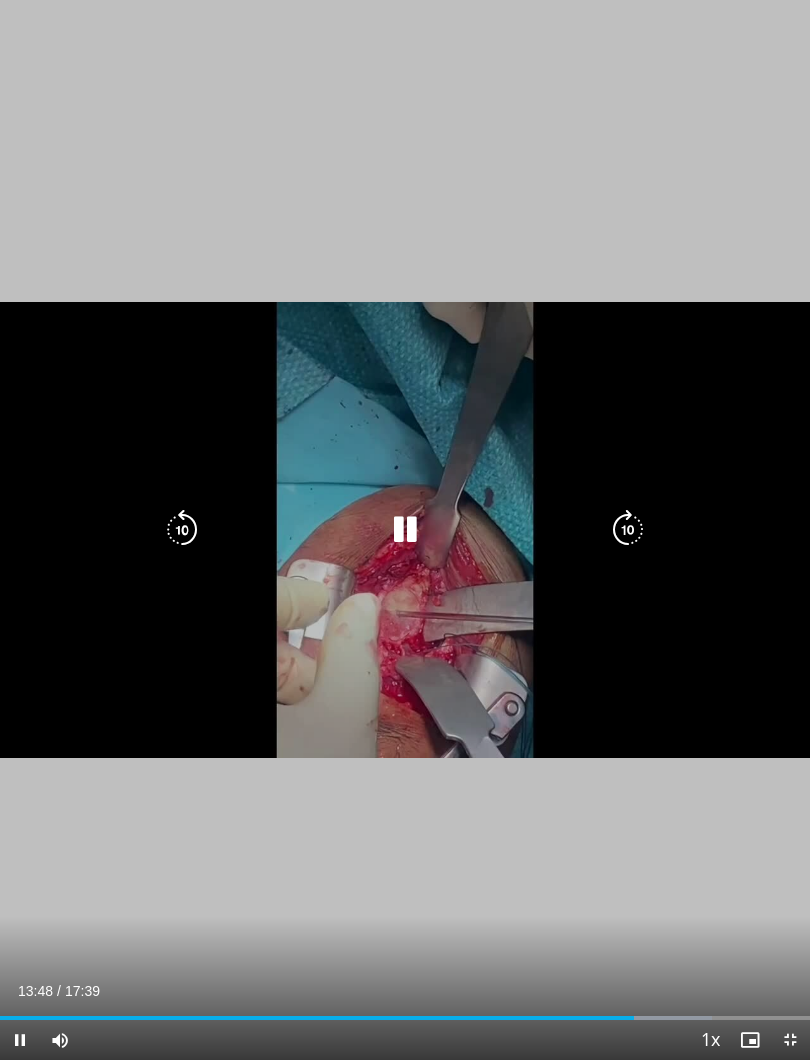click at bounding box center [628, 530] 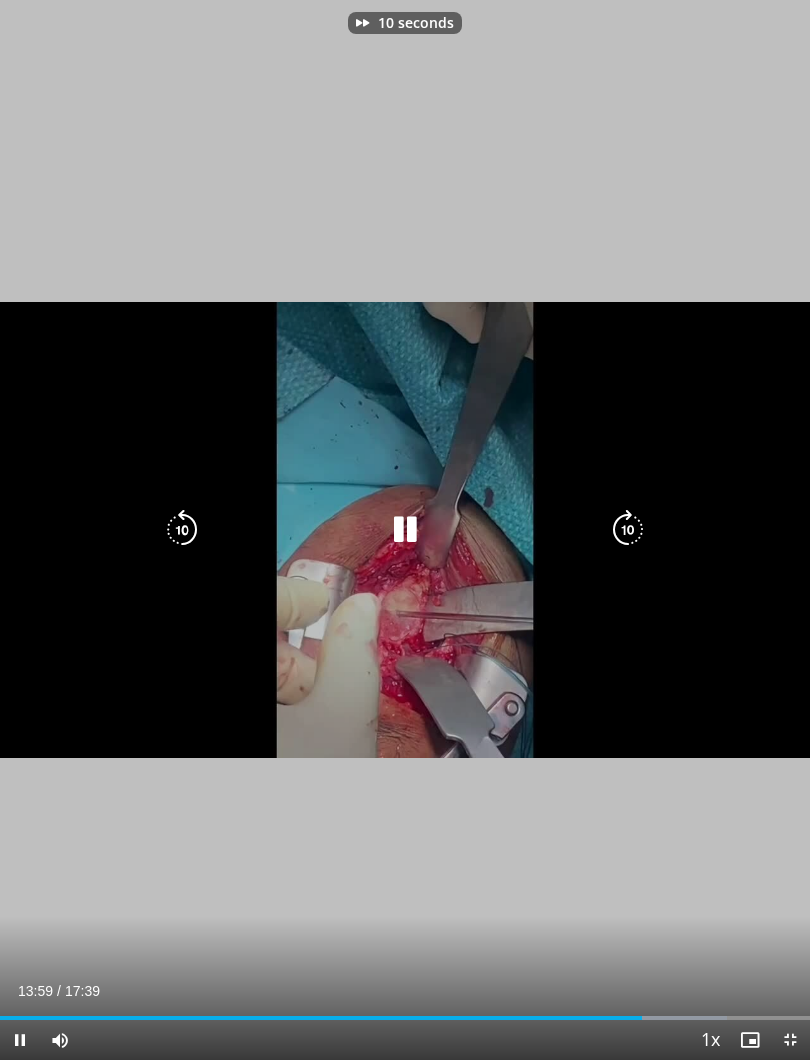 click at bounding box center (628, 530) 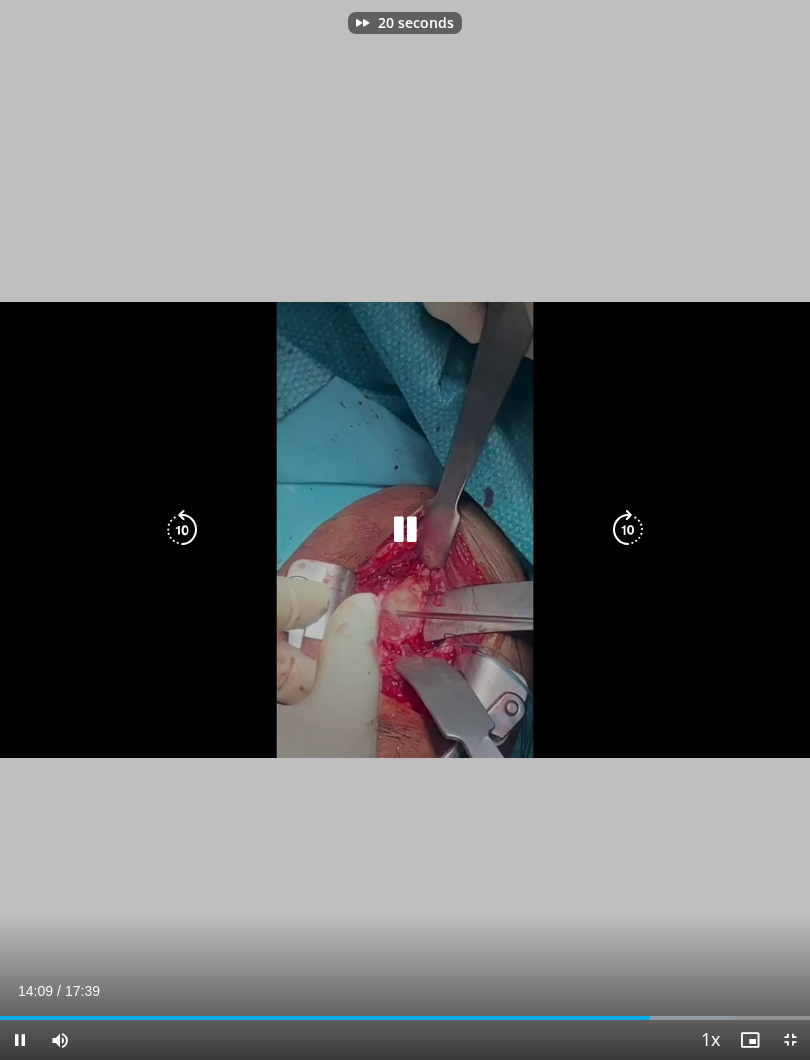 click at bounding box center (628, 530) 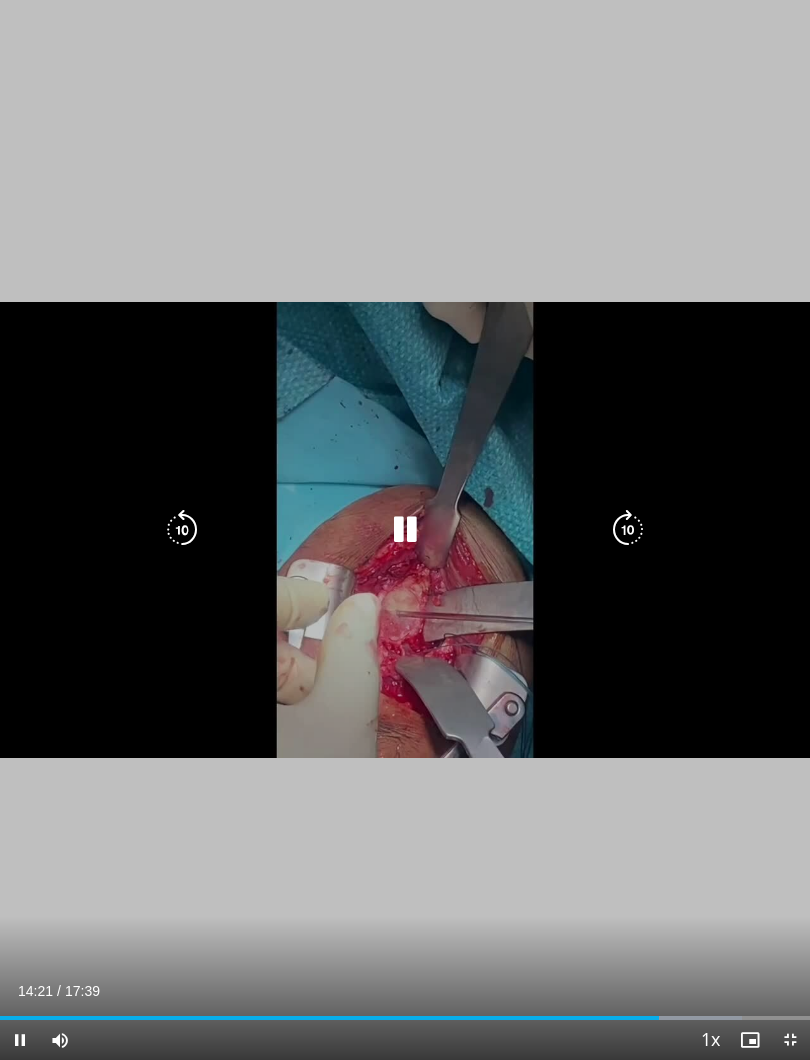 click at bounding box center (628, 530) 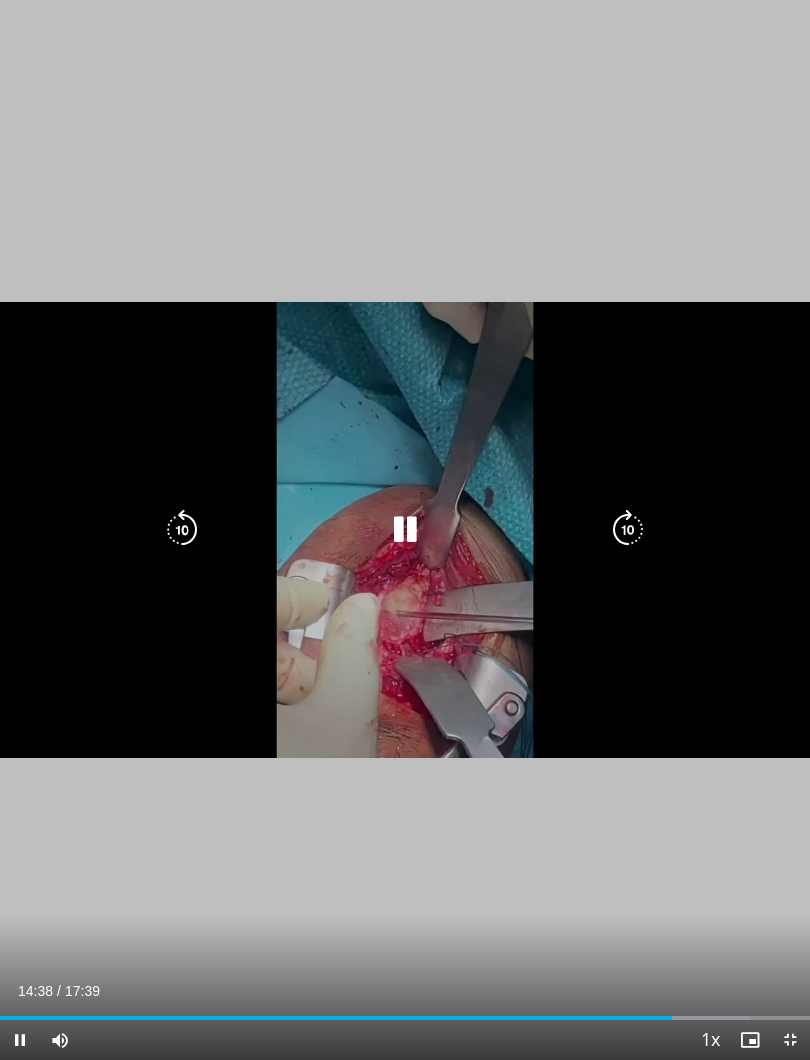 click at bounding box center (628, 530) 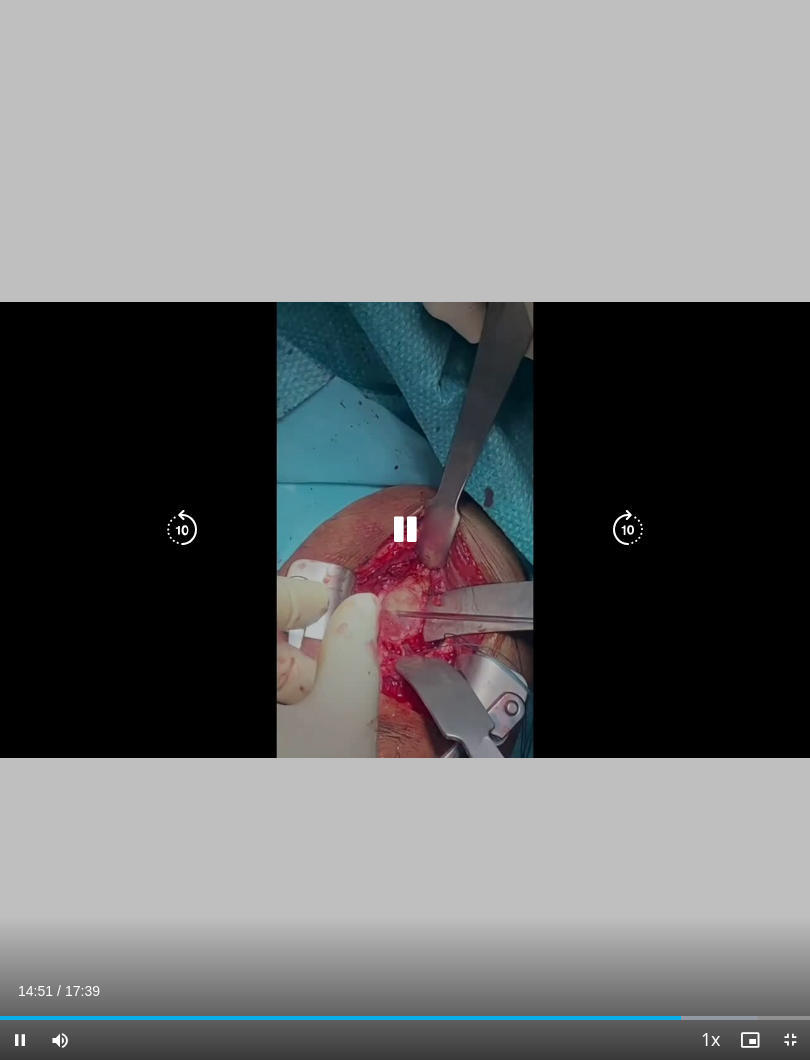 click on "•• •••••••
••• •• ••••••" at bounding box center [405, 530] 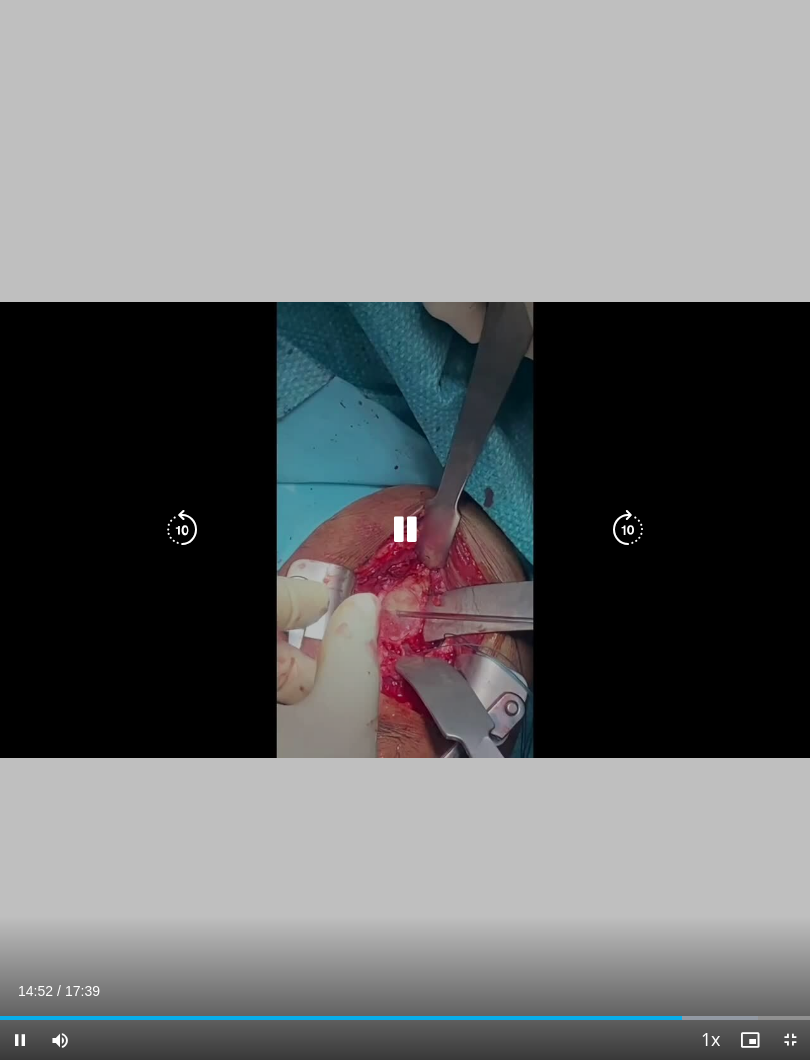 click at bounding box center [182, 530] 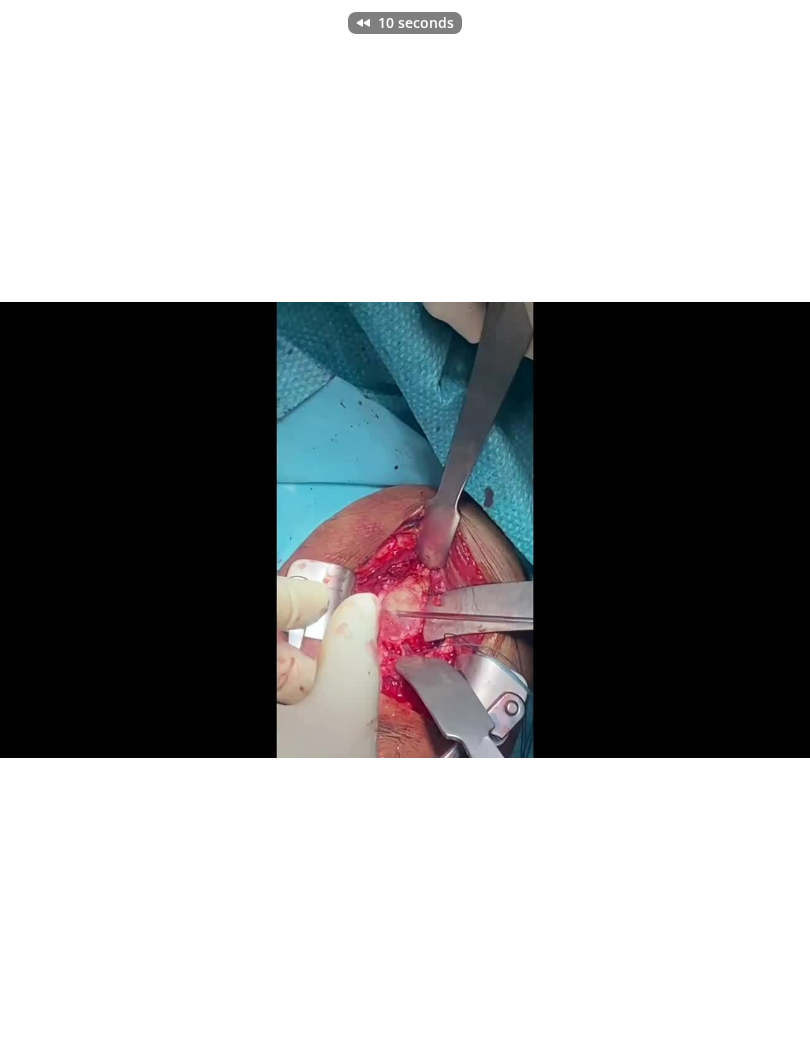 click on "•• •••••••
••• •• ••••••" at bounding box center (405, 530) 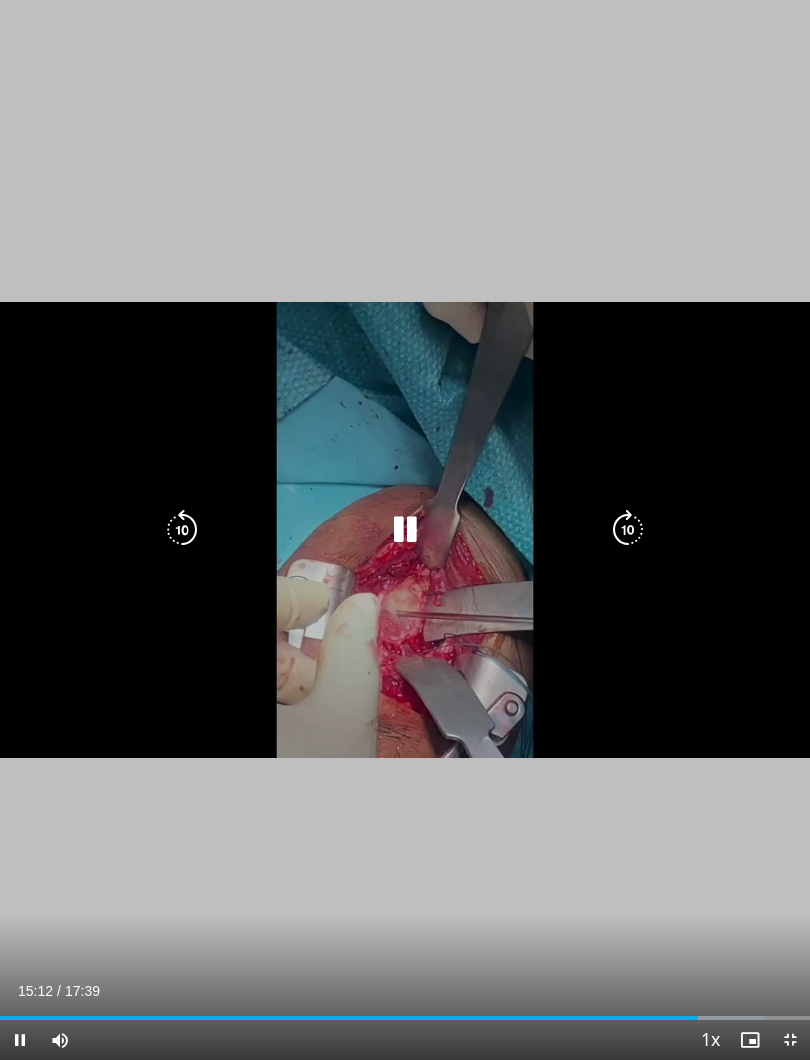 click on "•• •••••••
••• •• ••••••" at bounding box center (405, 530) 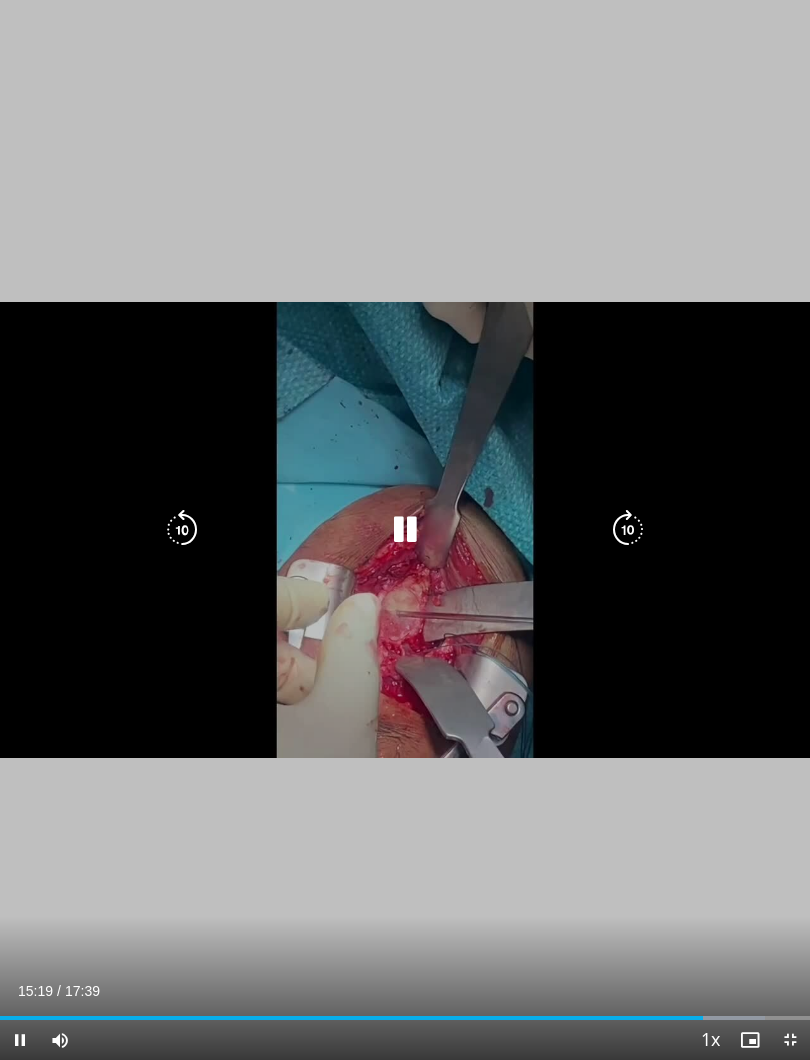 click at bounding box center (628, 530) 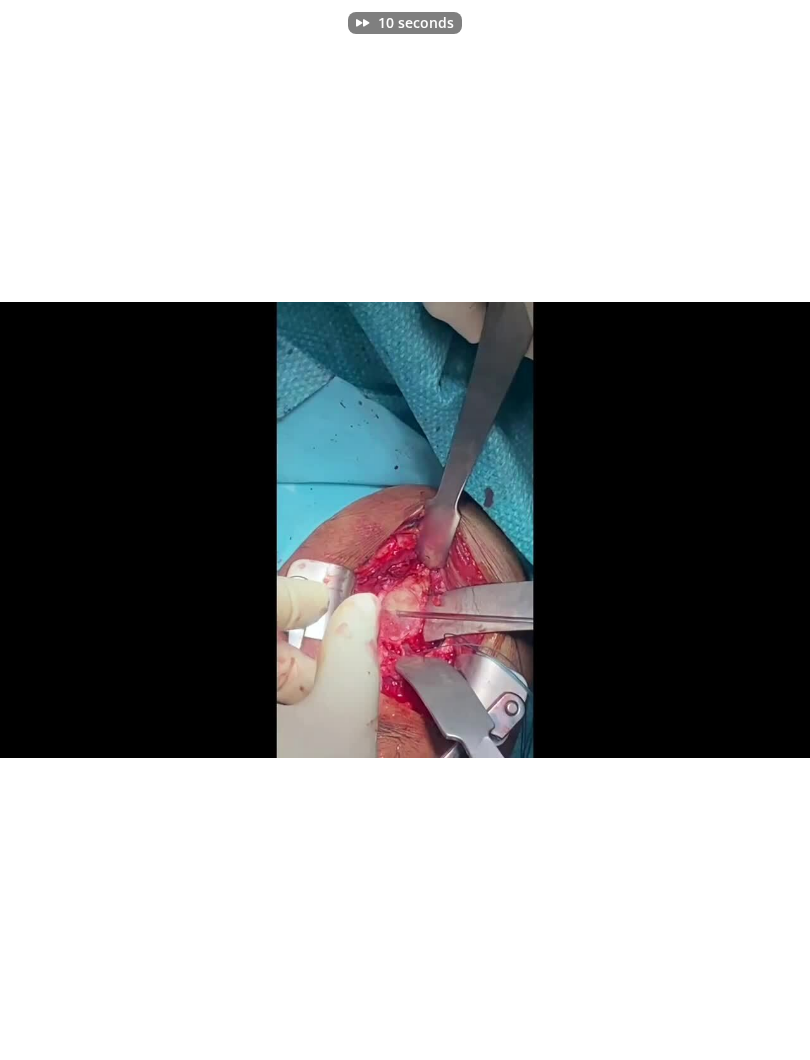 click on "•• •••••••
••• •• ••••••" at bounding box center [405, 530] 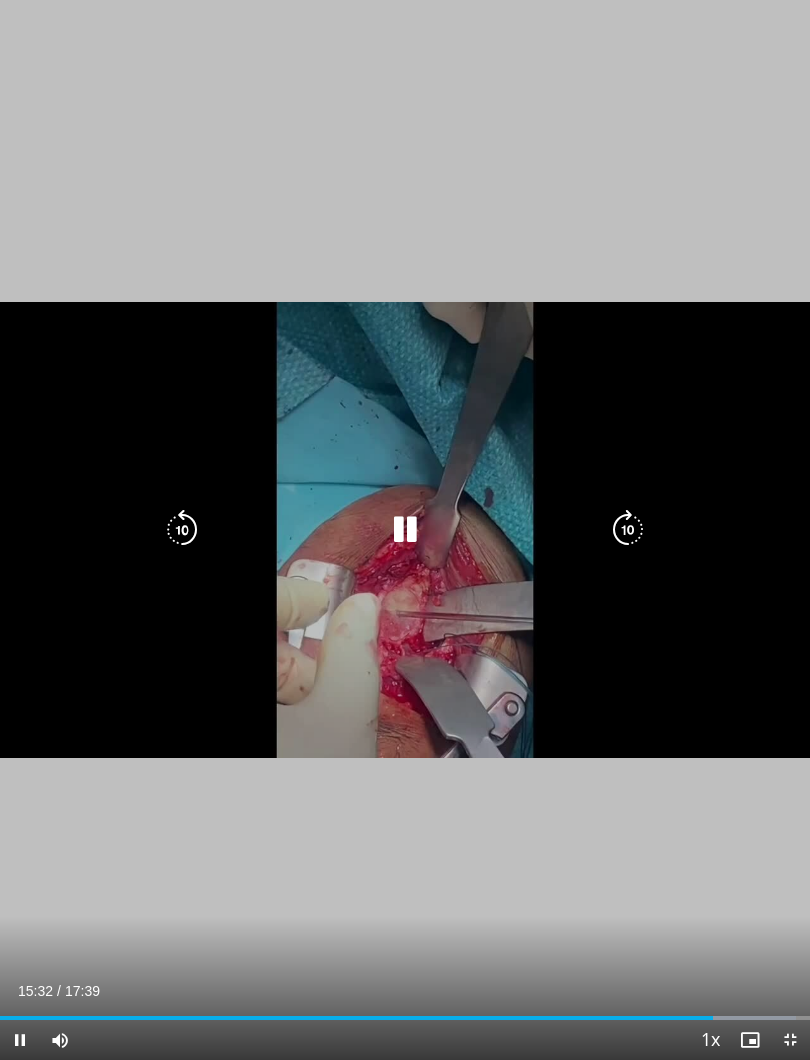 click at bounding box center [628, 530] 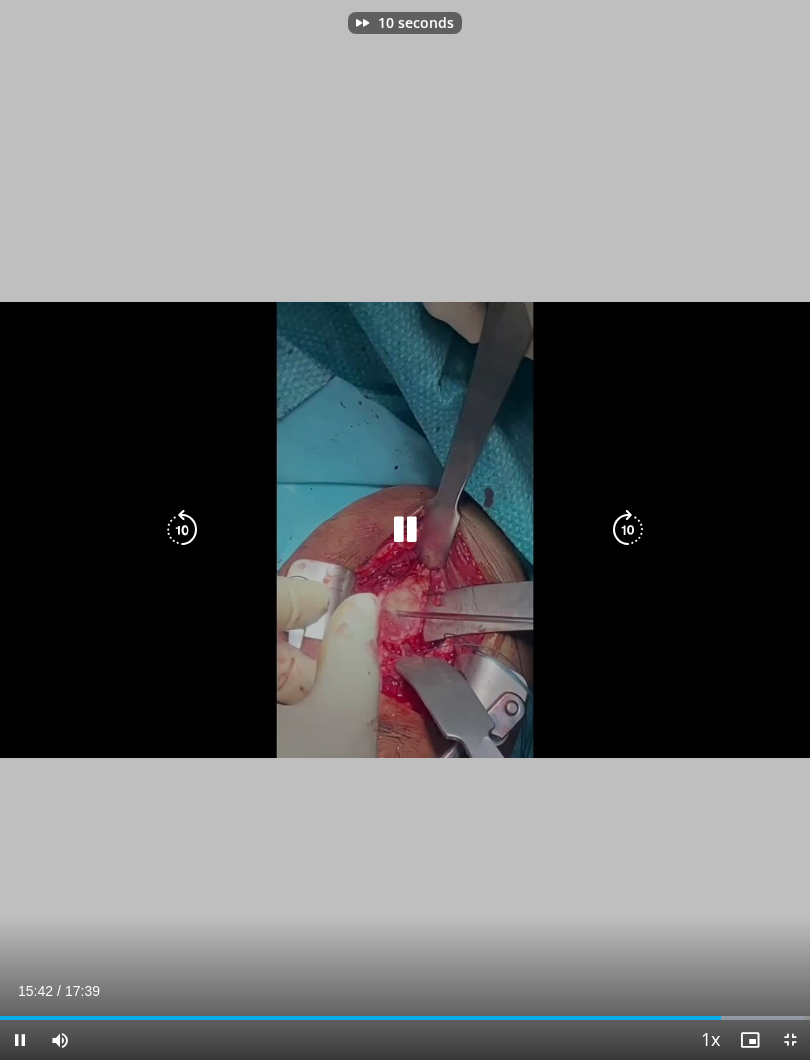 click at bounding box center (628, 530) 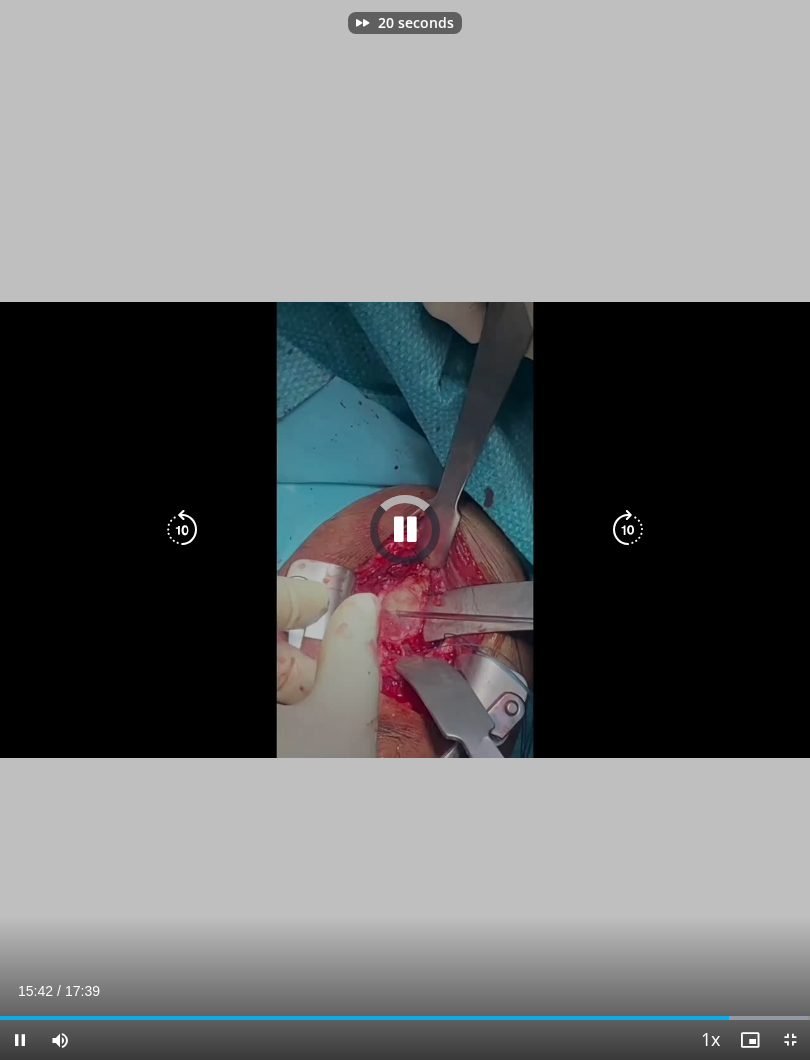 click at bounding box center (628, 530) 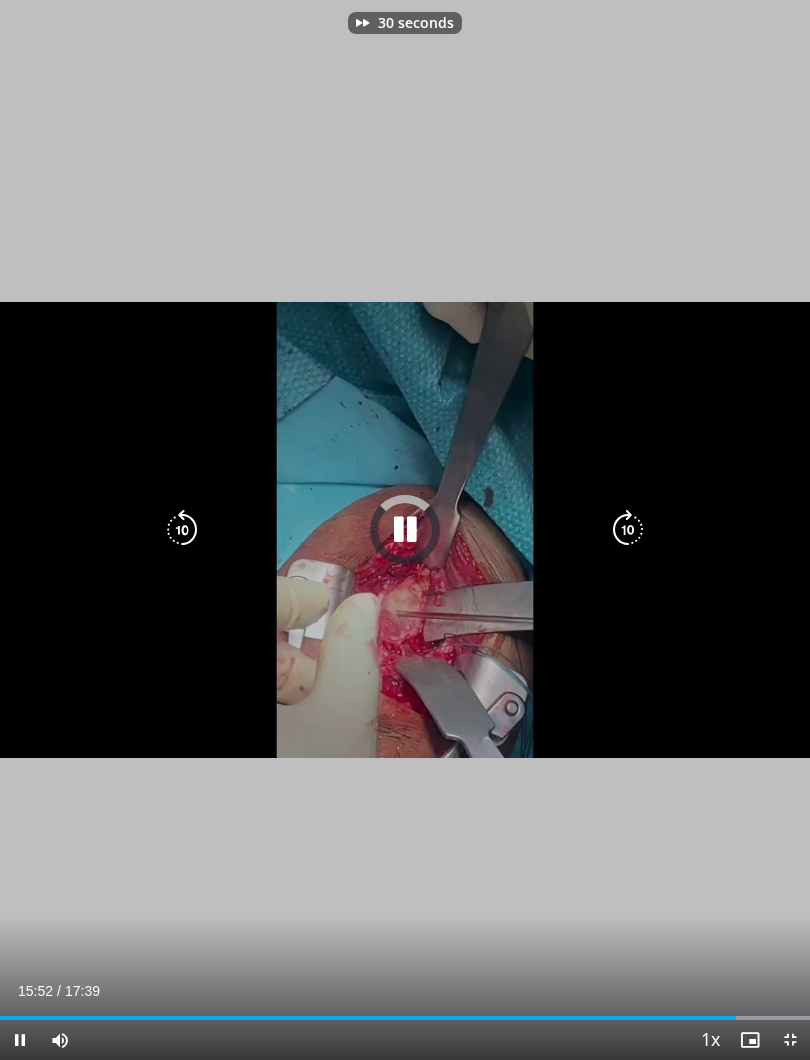 click at bounding box center (628, 530) 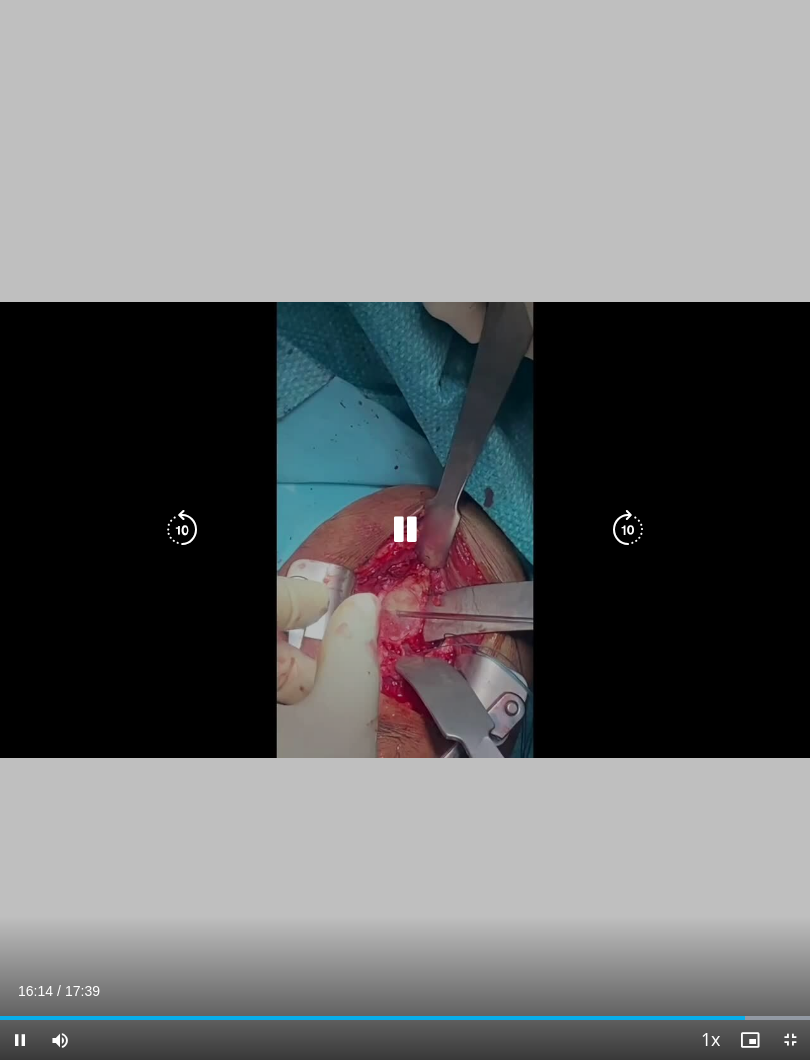 click at bounding box center (628, 530) 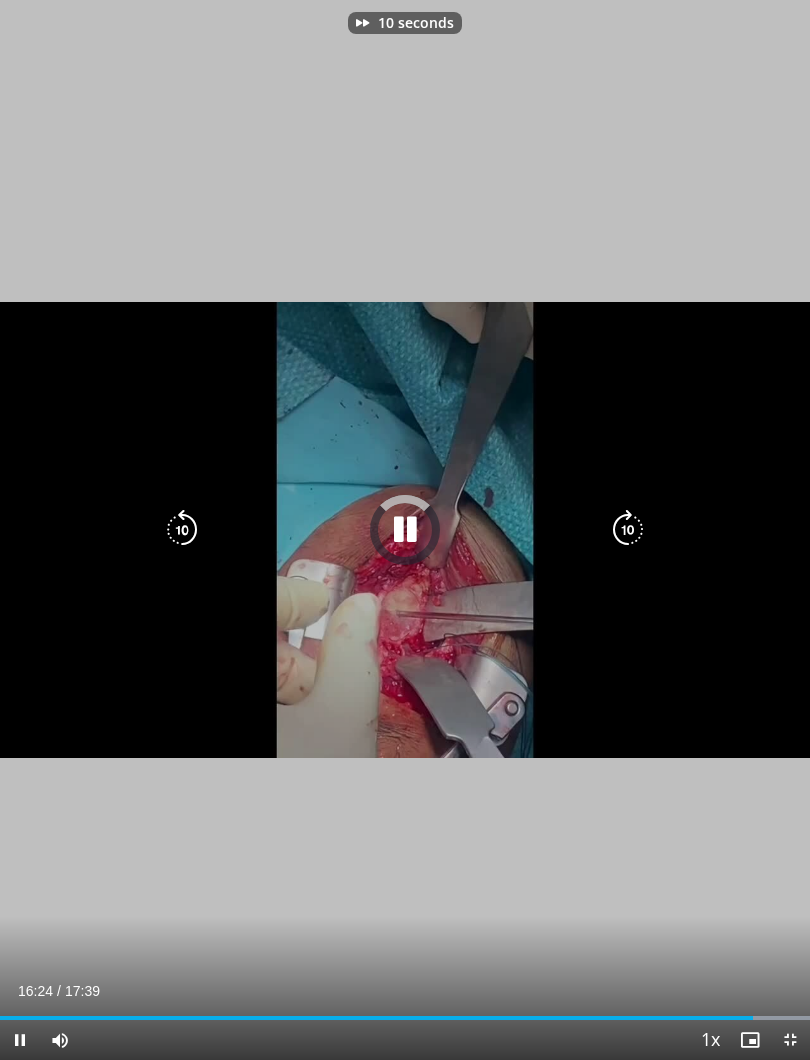 click at bounding box center (628, 530) 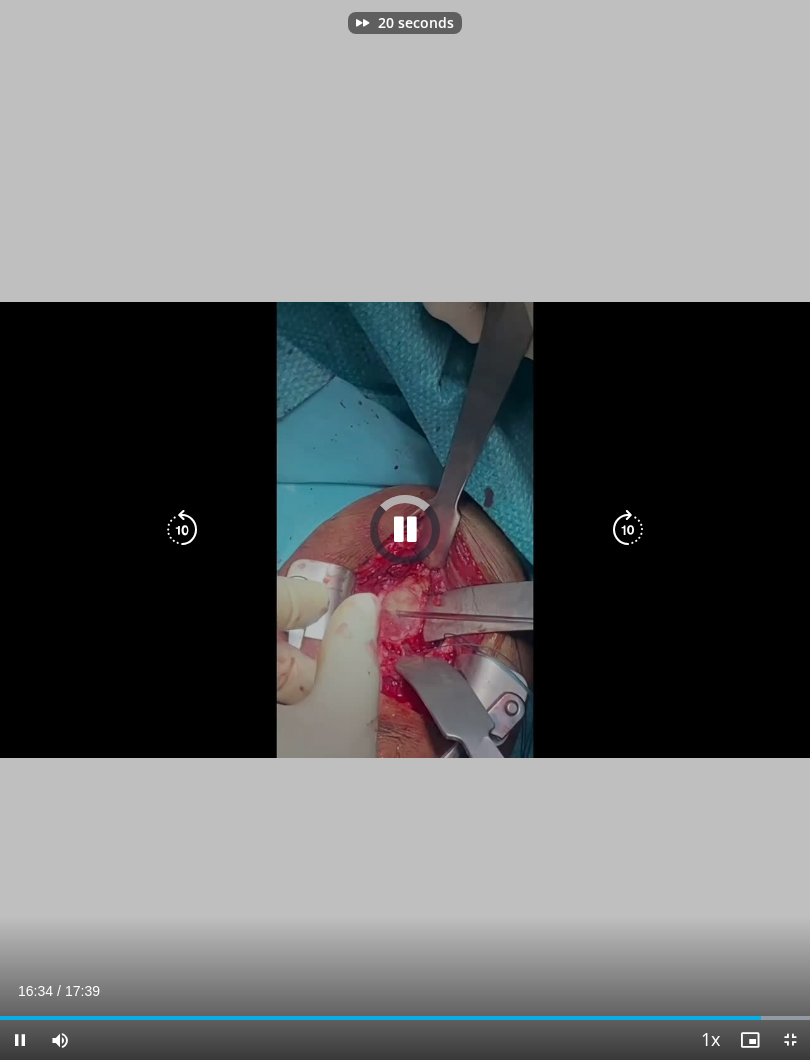 click at bounding box center (628, 530) 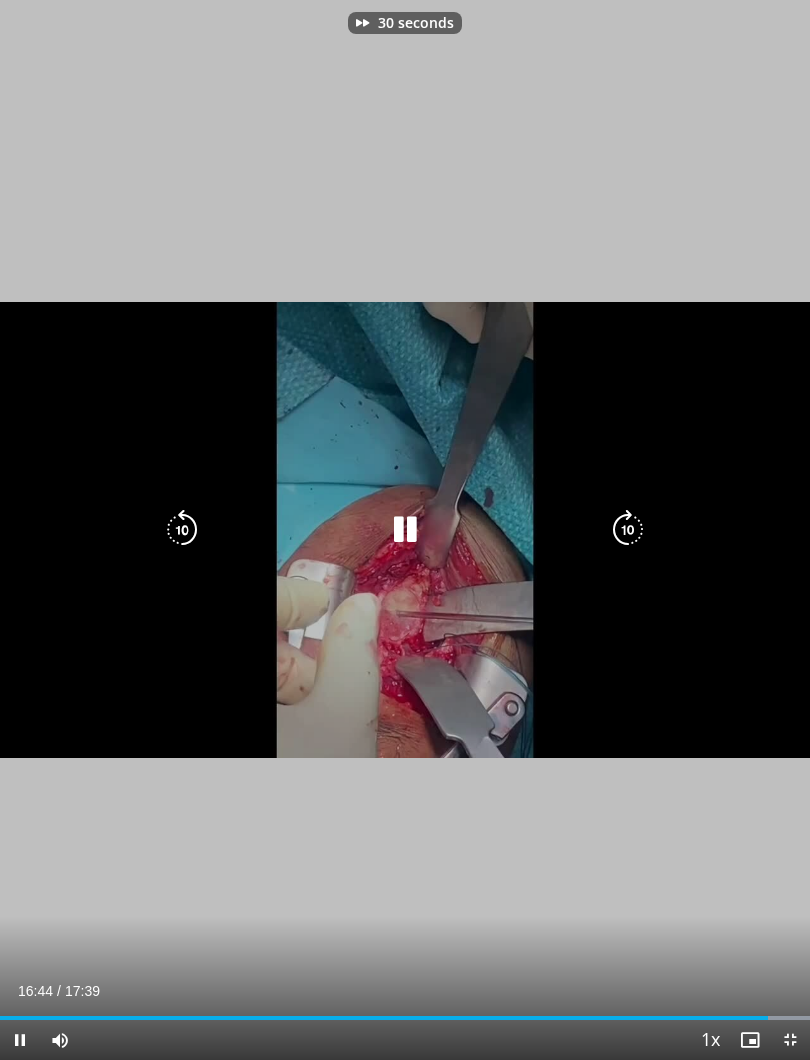 click at bounding box center [628, 530] 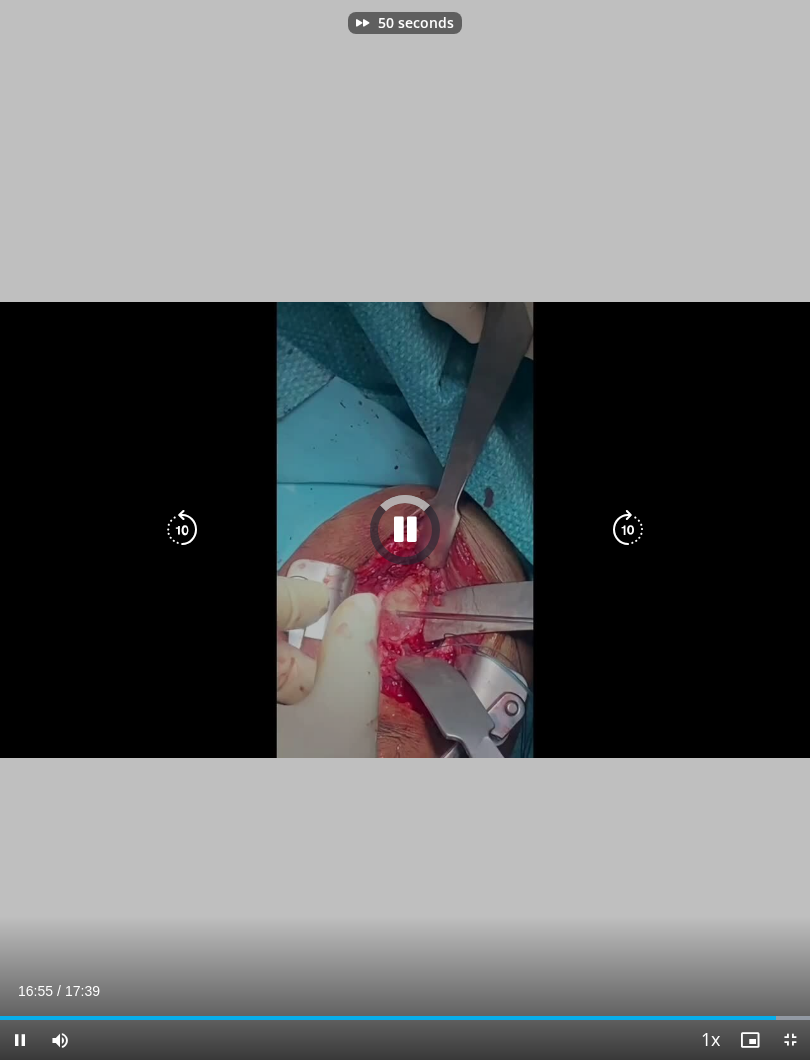 click at bounding box center [628, 530] 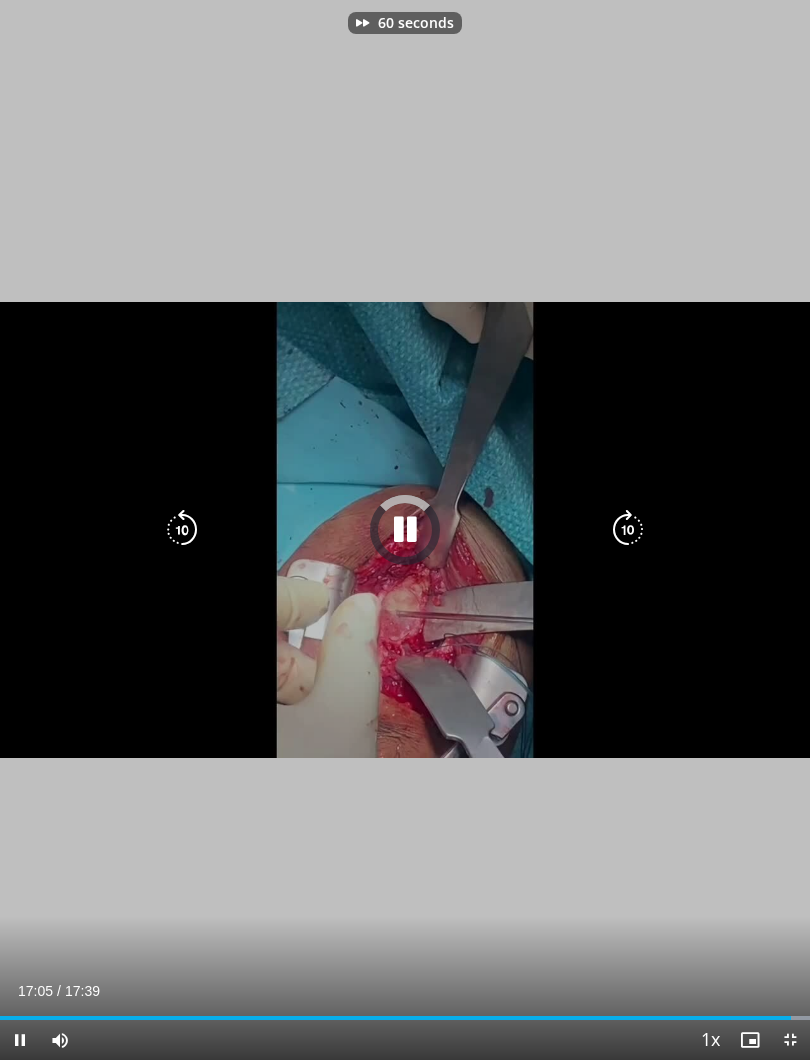 click at bounding box center [628, 530] 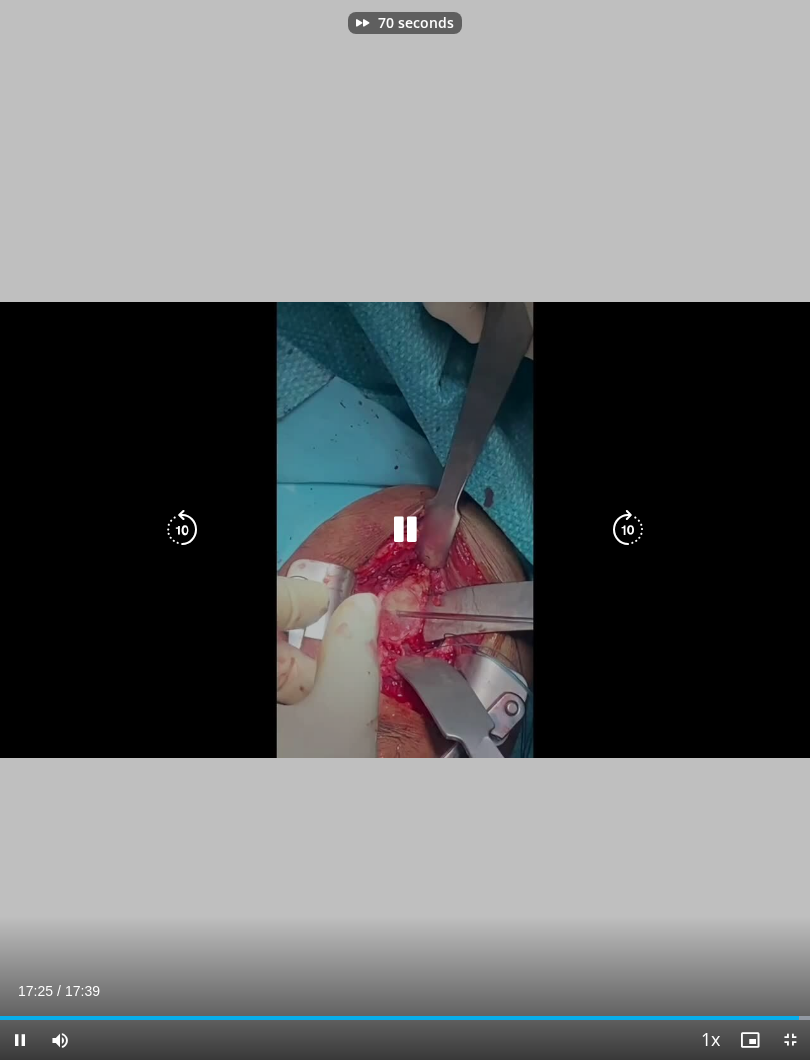 click at bounding box center (628, 530) 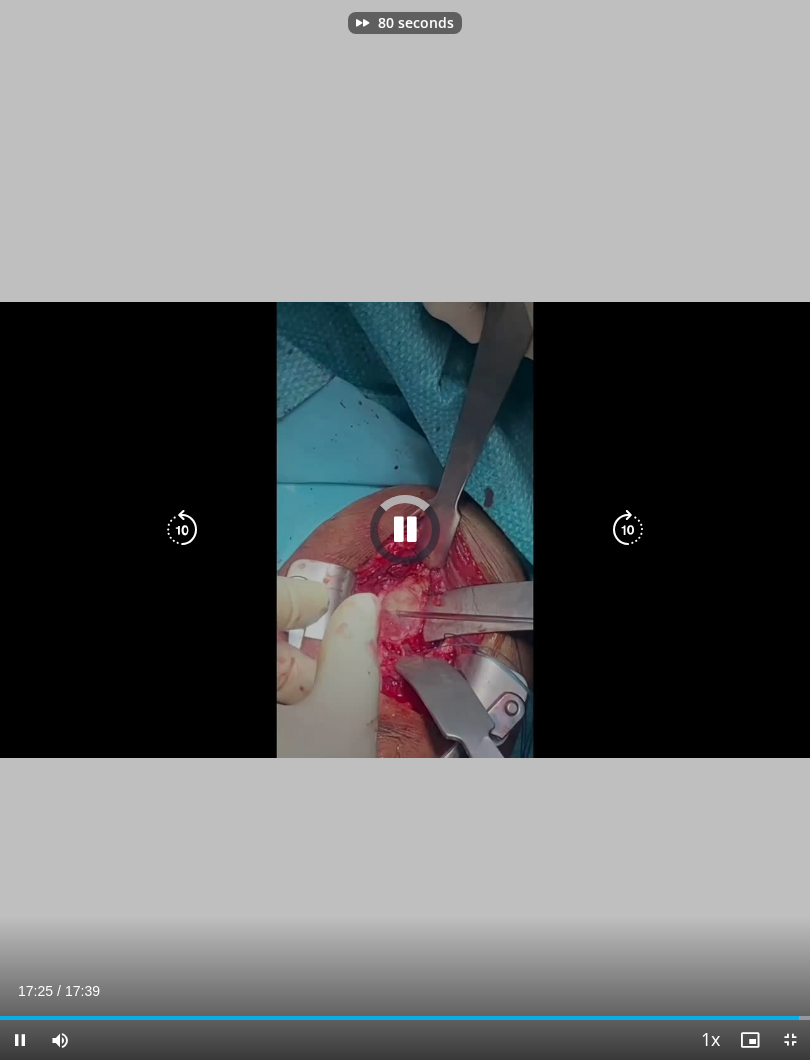 click at bounding box center [628, 530] 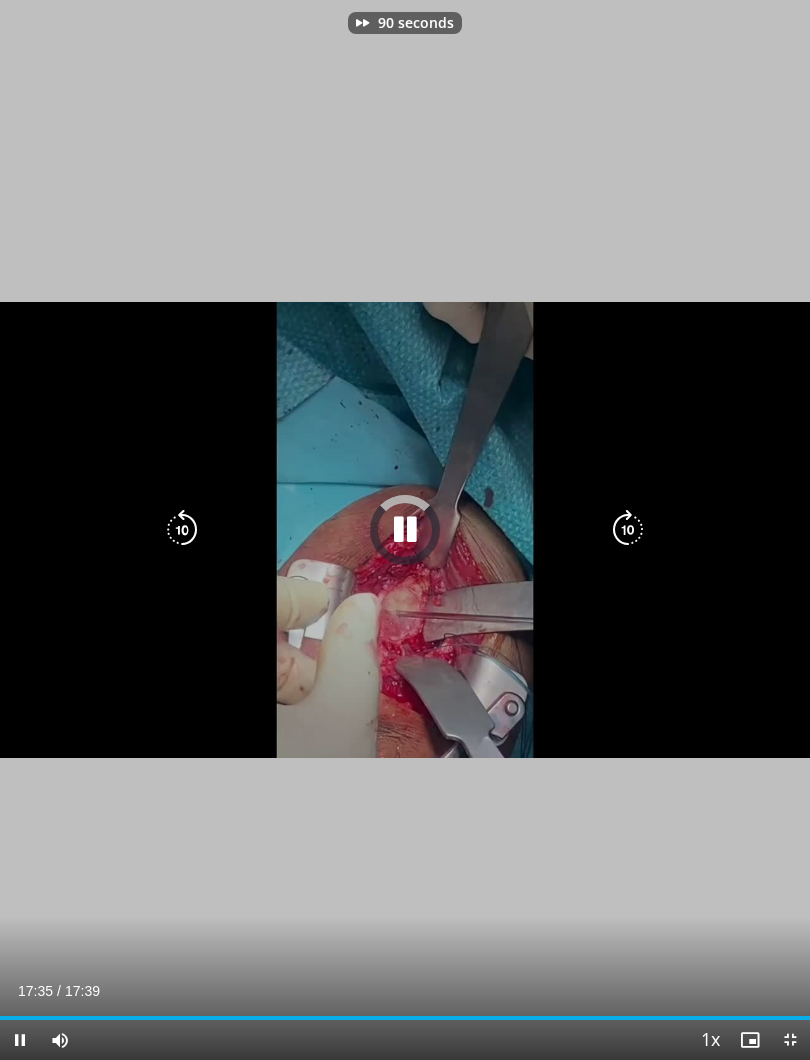 click at bounding box center [628, 530] 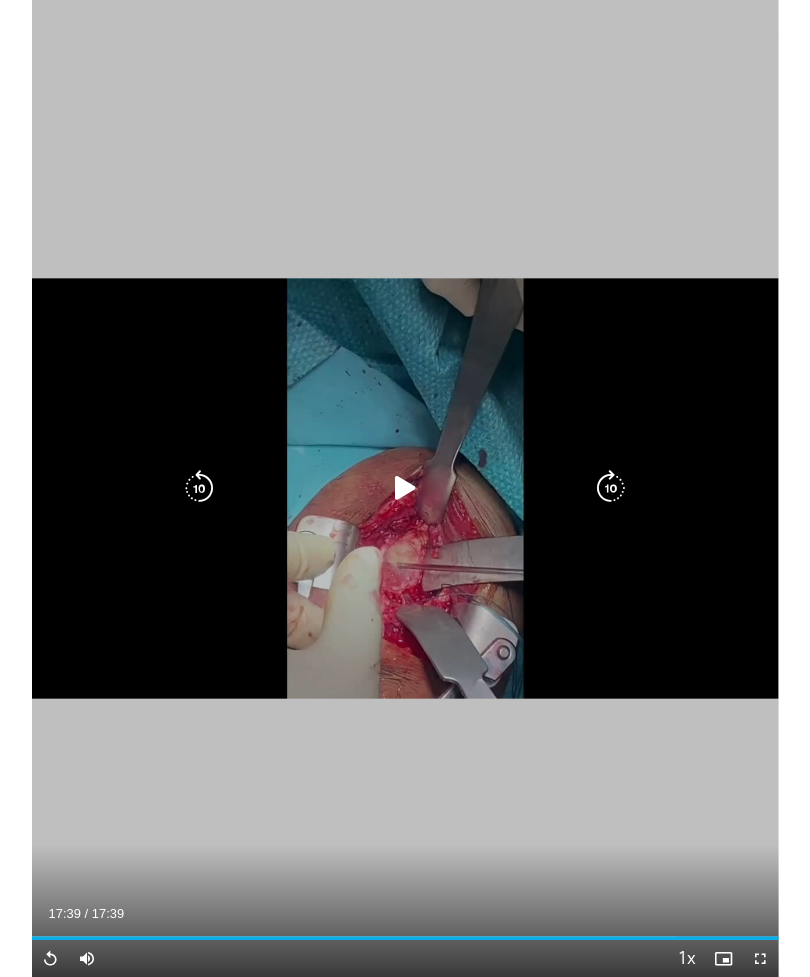 scroll, scrollTop: 103, scrollLeft: 0, axis: vertical 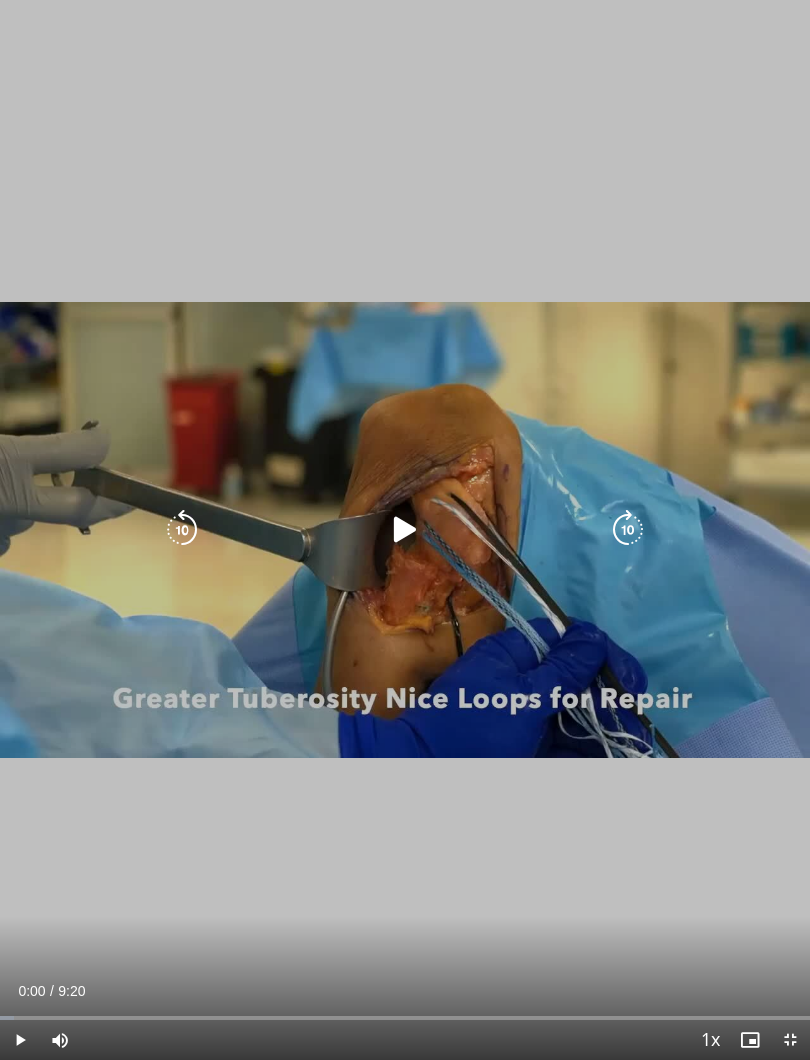 click at bounding box center [405, 530] 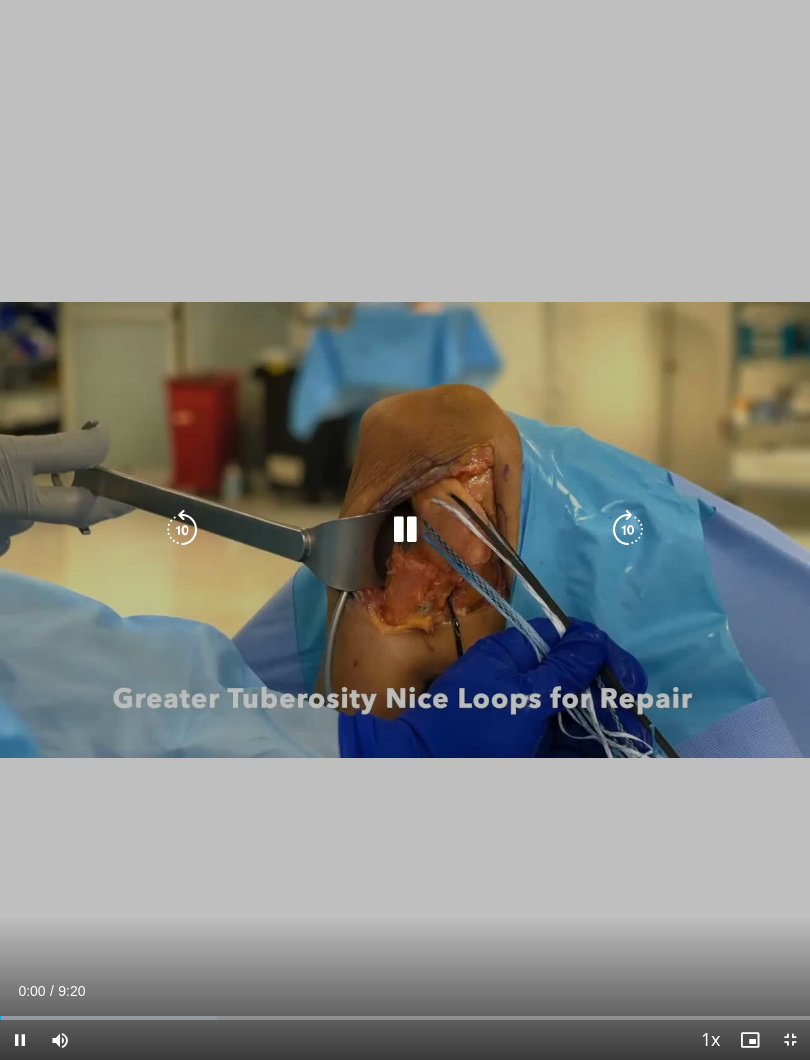 click on "10 seconds
Tap to unmute" at bounding box center [405, 530] 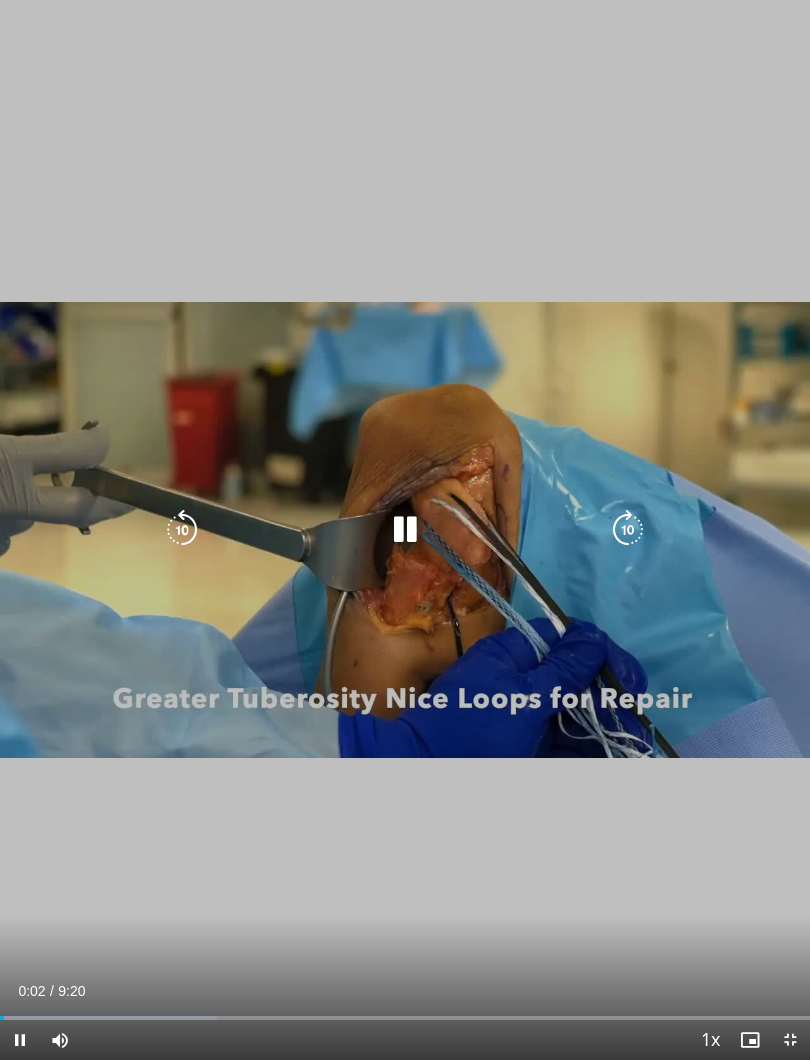 click on "10 seconds
Tap to unmute" at bounding box center [405, 530] 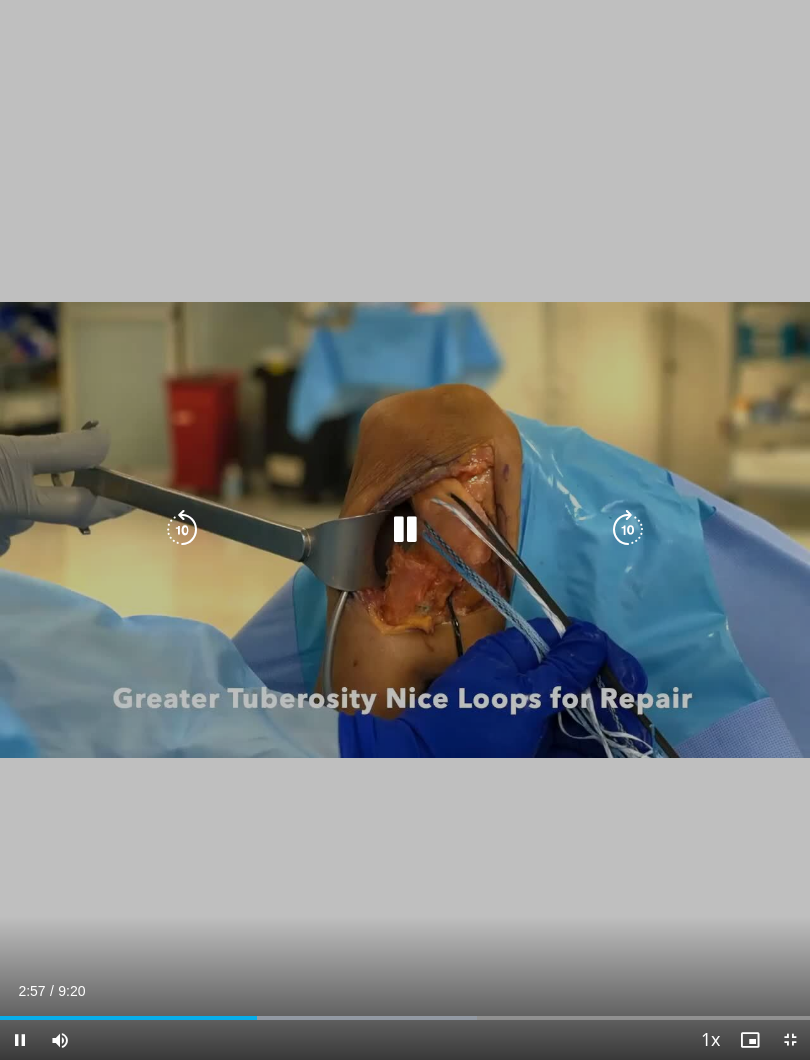 click at bounding box center (628, 530) 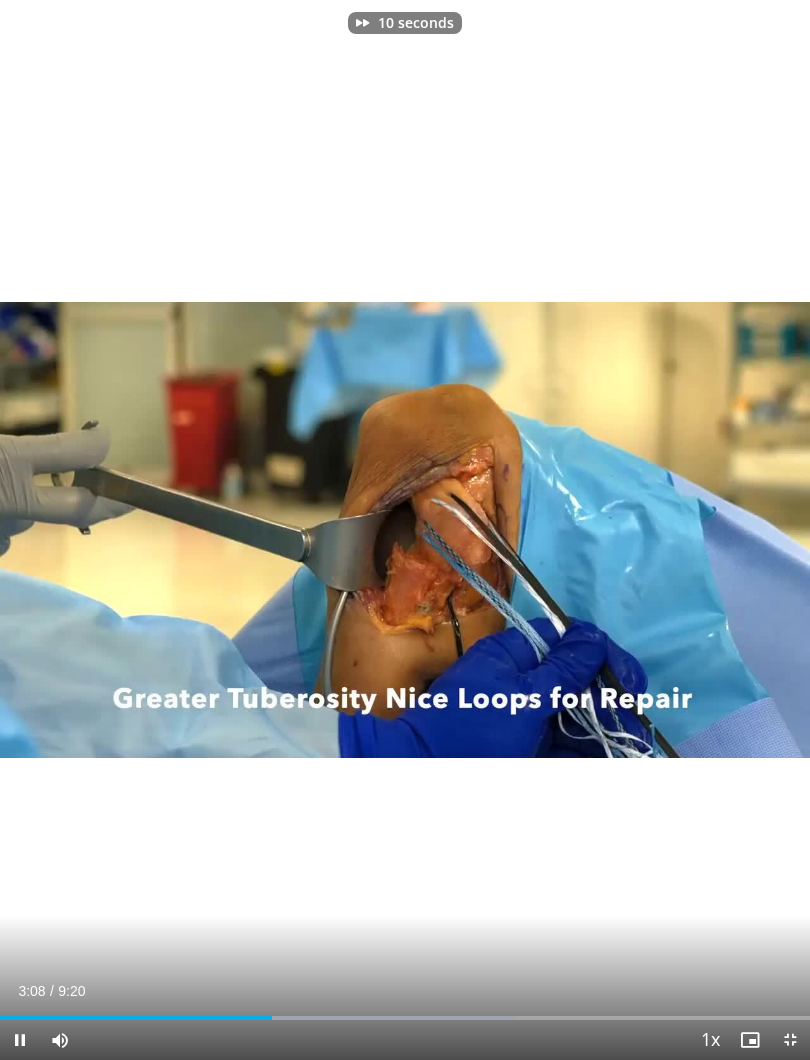 click on "10 seconds
Tap to unmute" at bounding box center [405, 530] 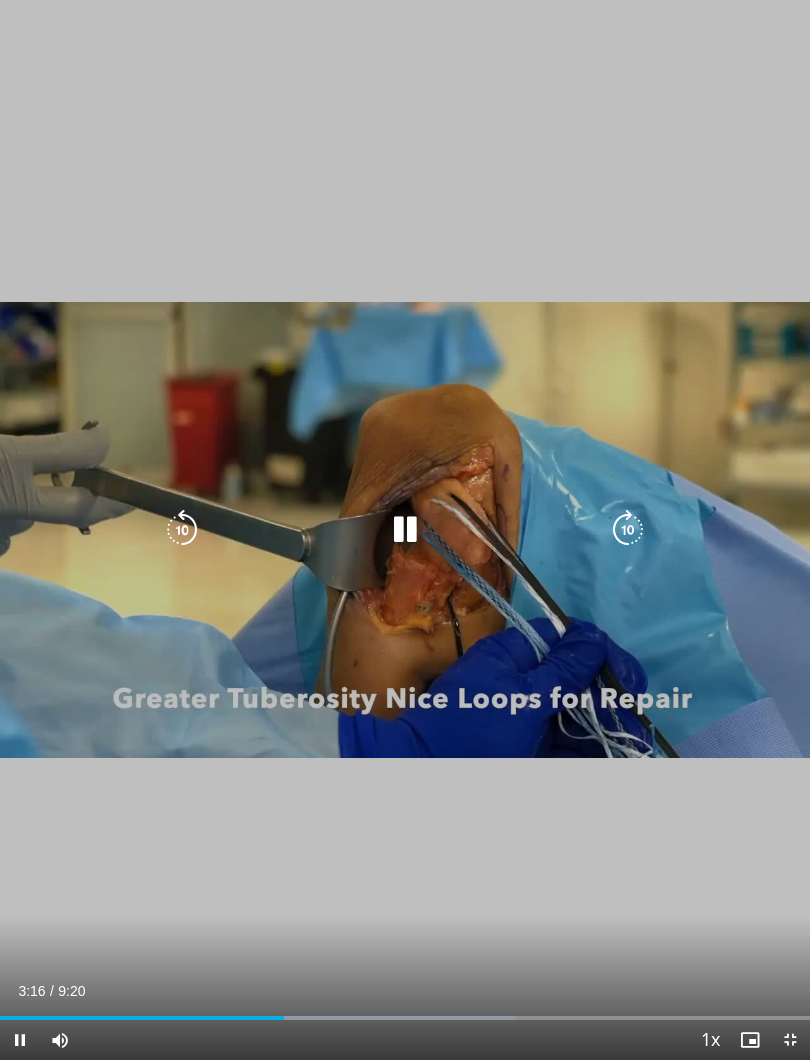 click at bounding box center (628, 530) 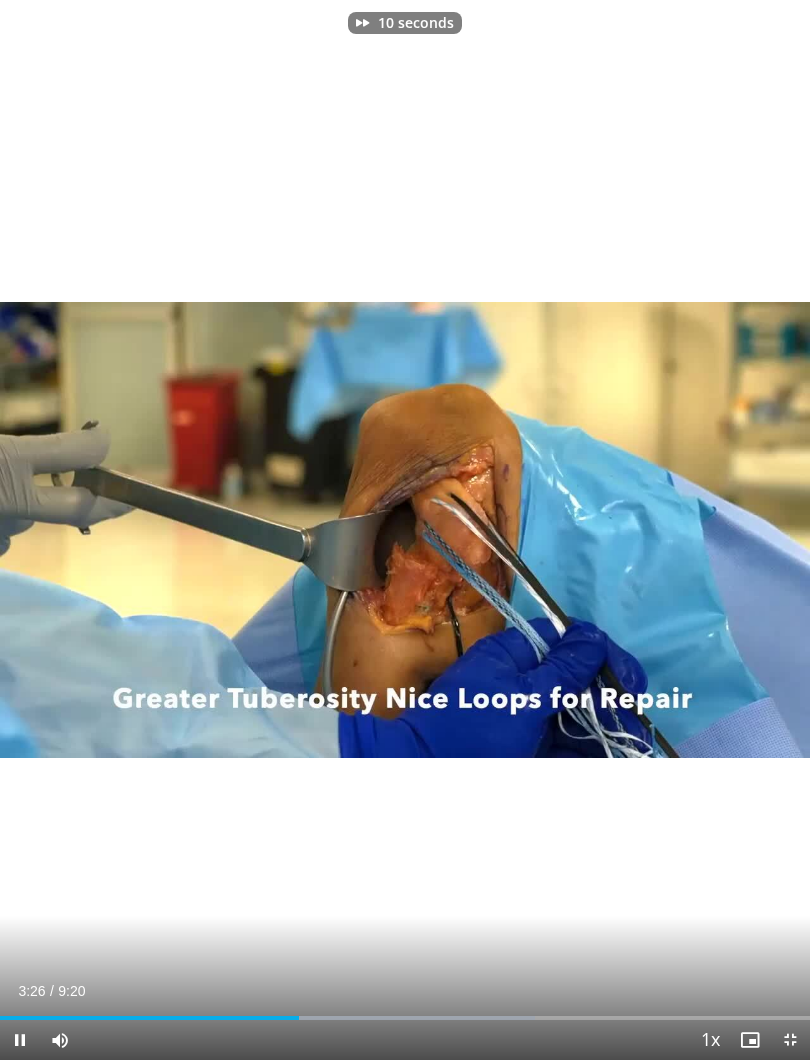 click on "10 seconds
Tap to unmute" at bounding box center (405, 530) 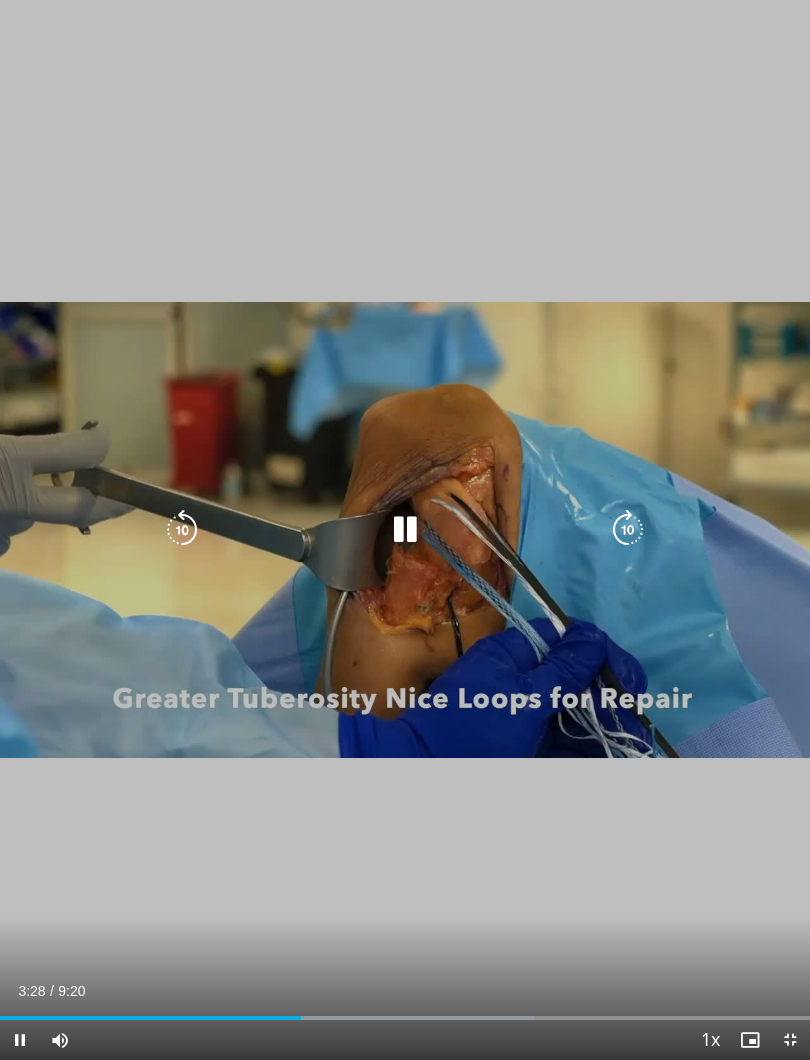 click at bounding box center [182, 530] 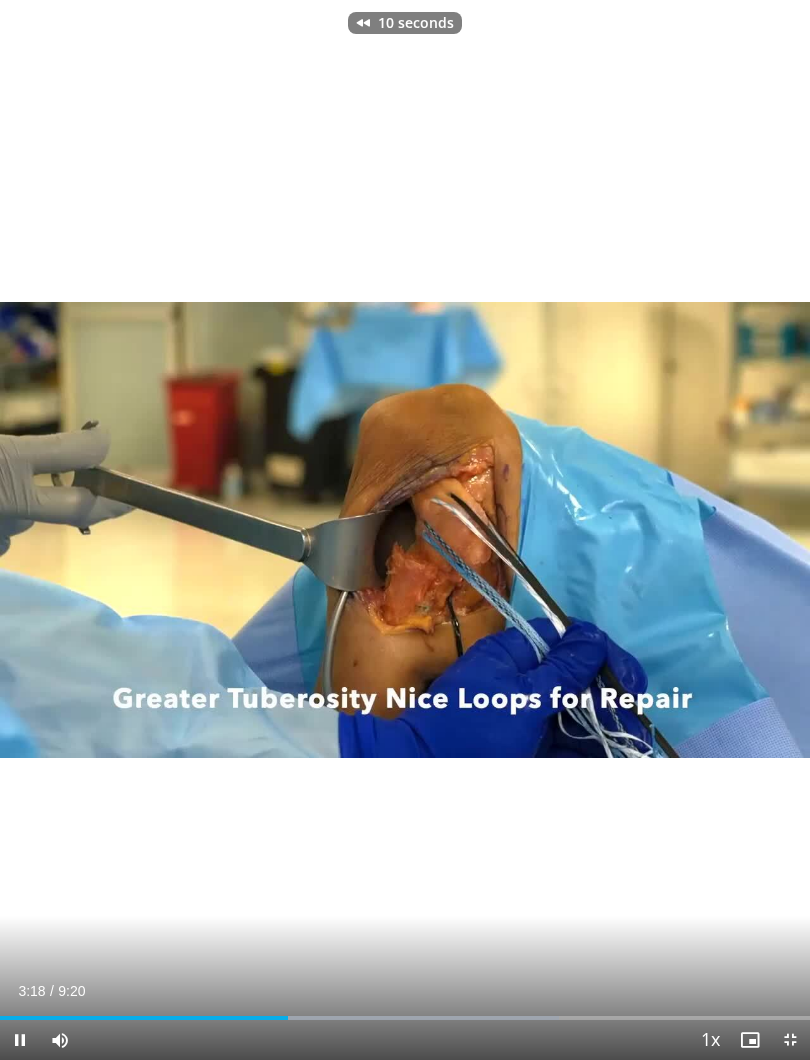 click on "10 seconds
Tap to unmute" at bounding box center [405, 530] 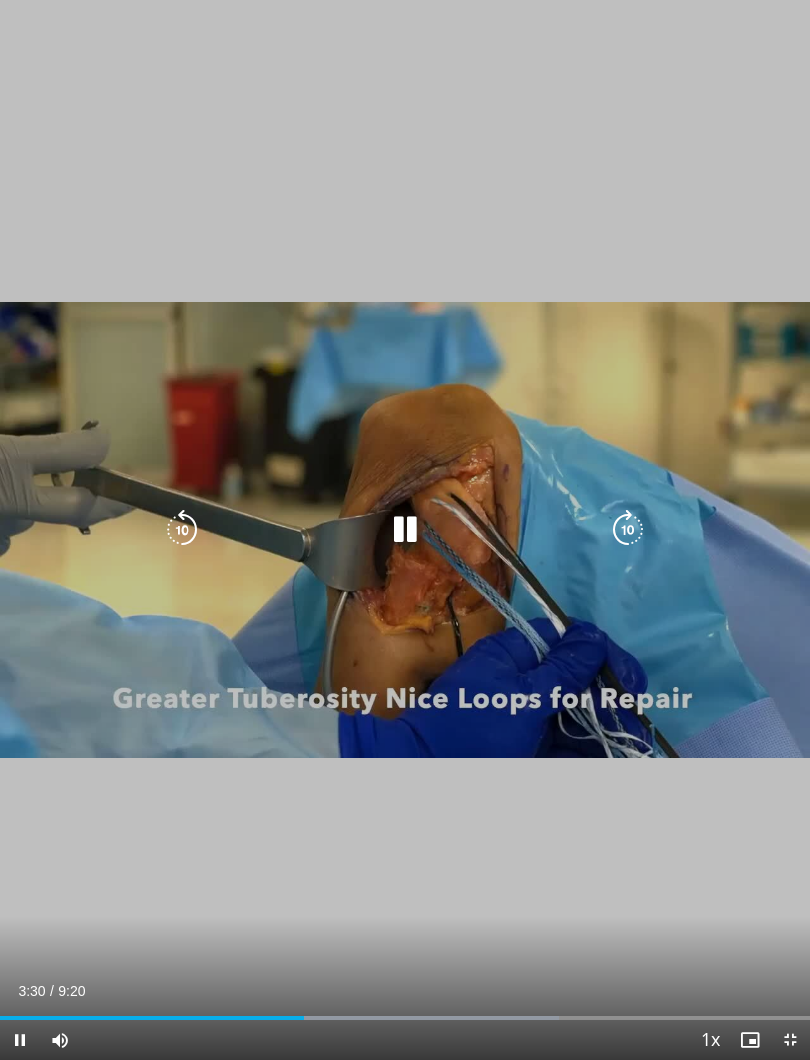 click at bounding box center (628, 530) 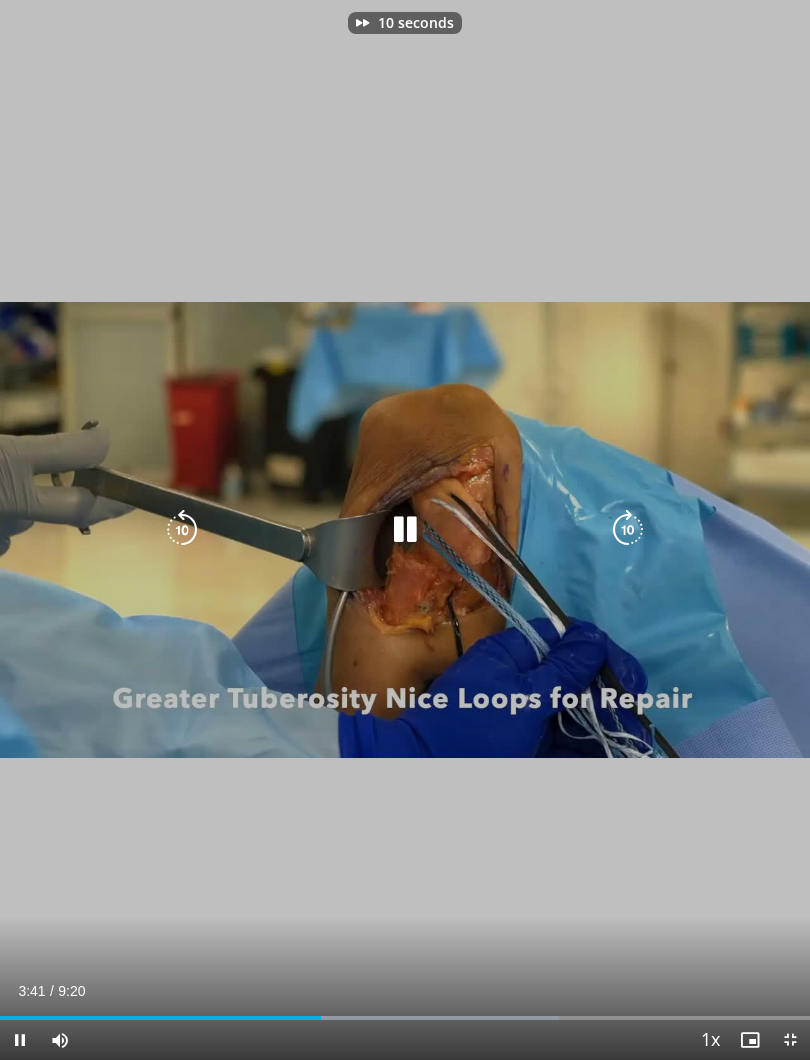 click at bounding box center [628, 530] 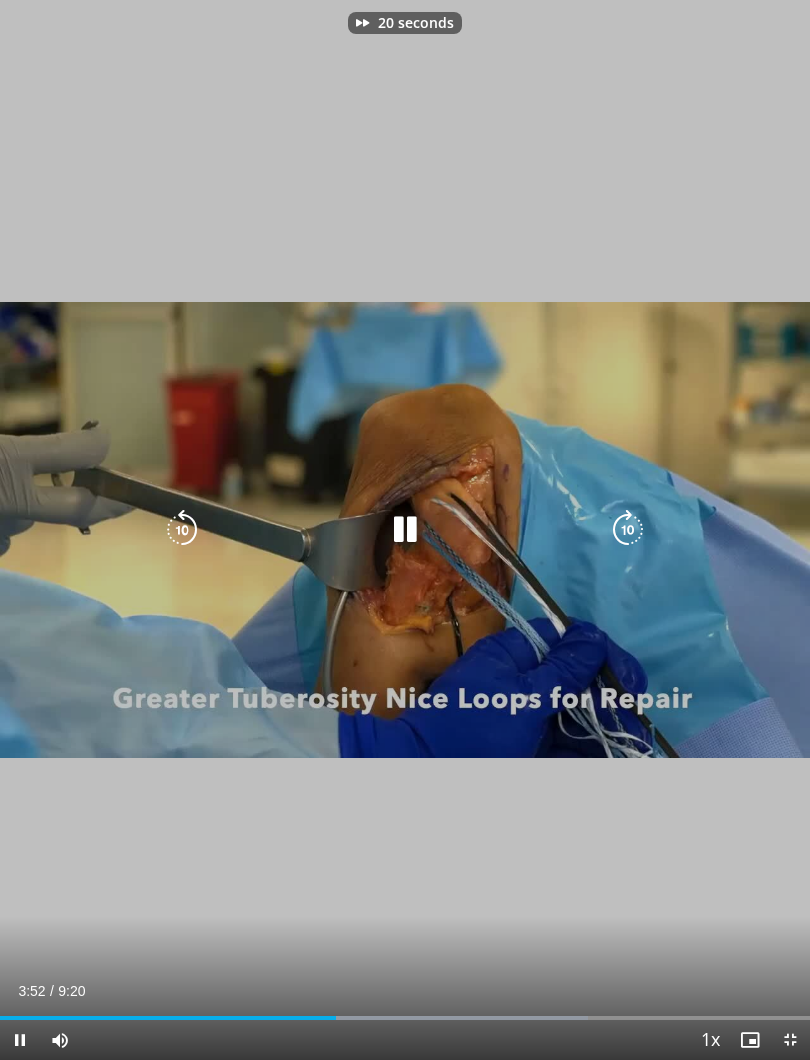 click at bounding box center (628, 530) 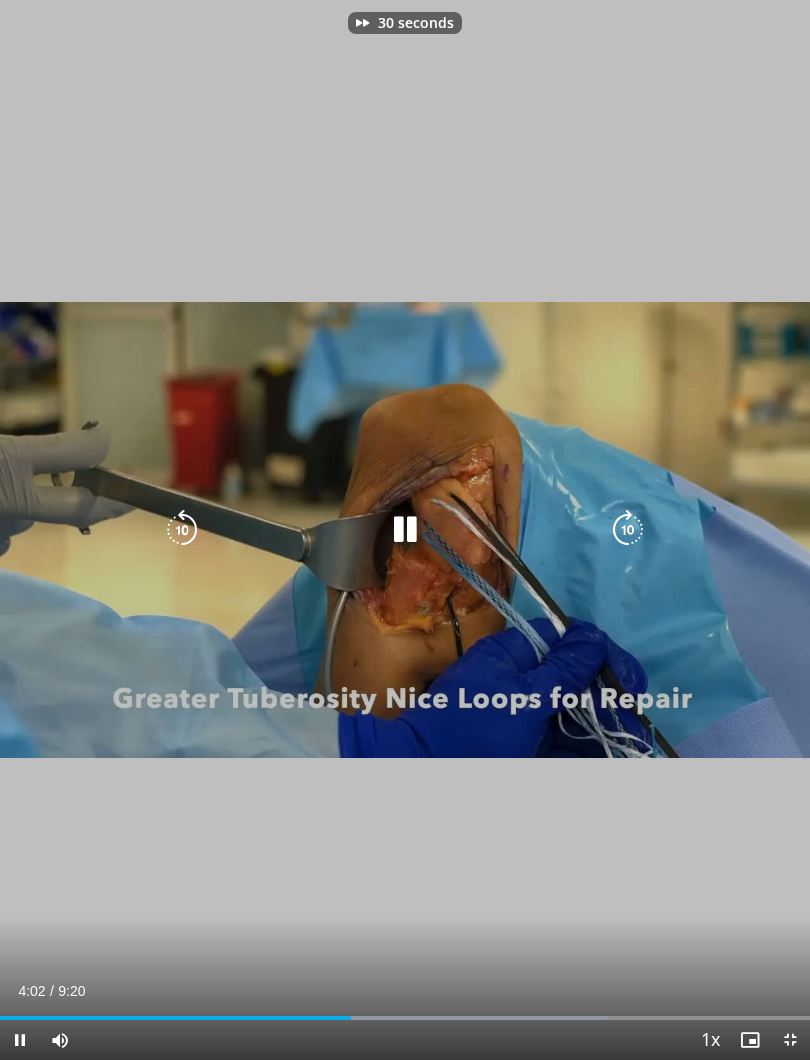 click at bounding box center [628, 530] 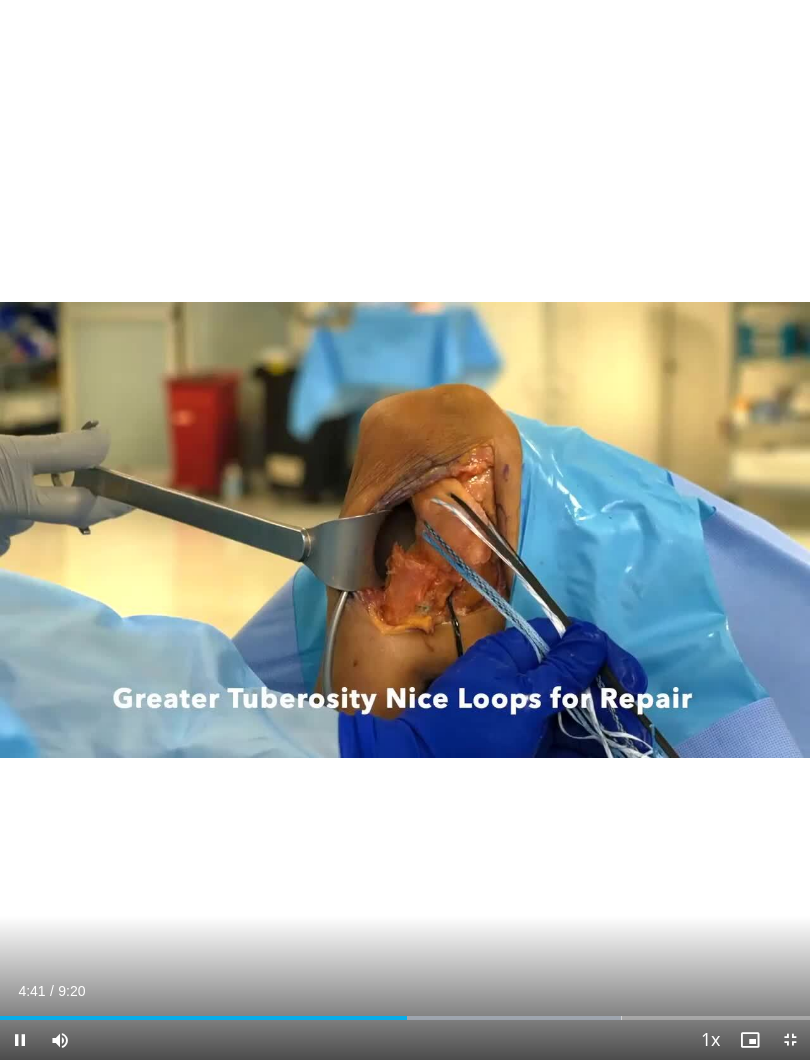 click on "40 seconds
Tap to unmute" at bounding box center [405, 530] 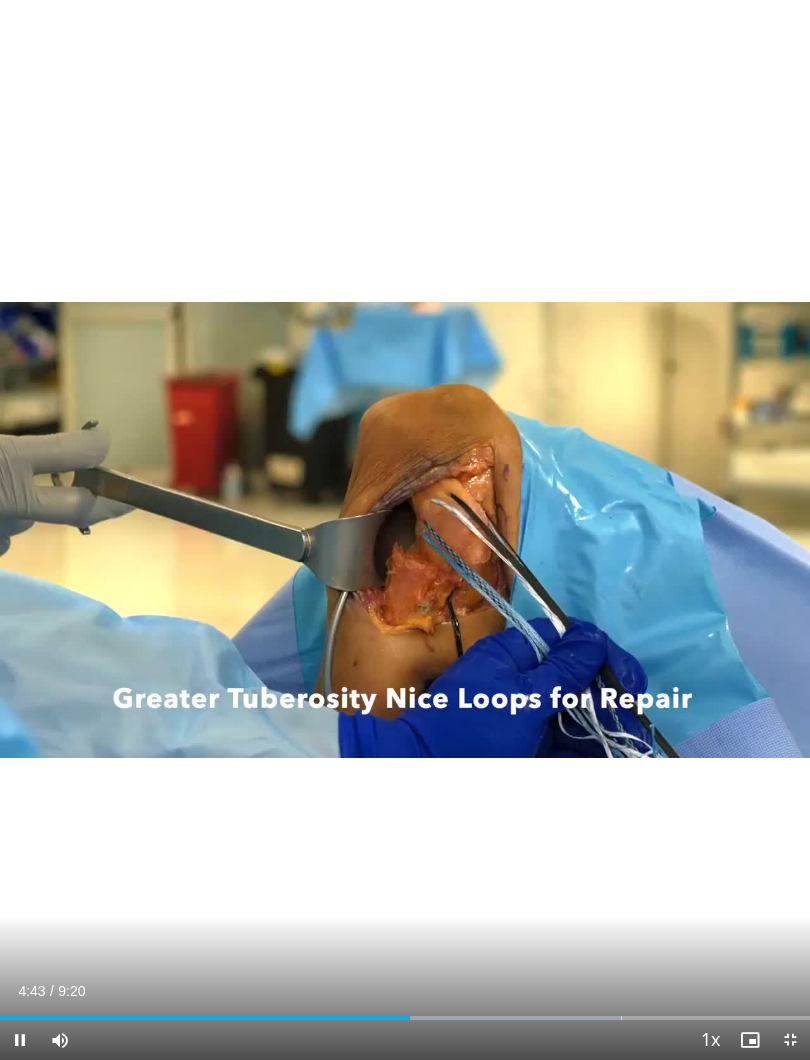 click on "40 seconds
Tap to unmute" at bounding box center (405, 530) 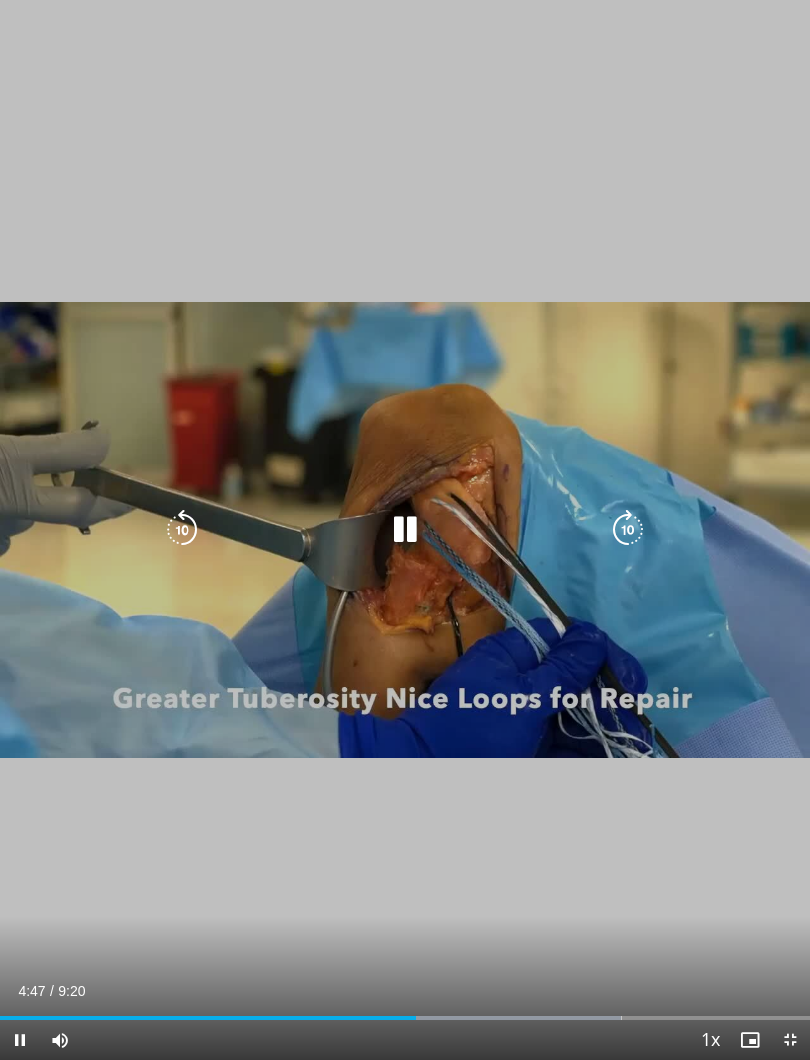 click at bounding box center [628, 530] 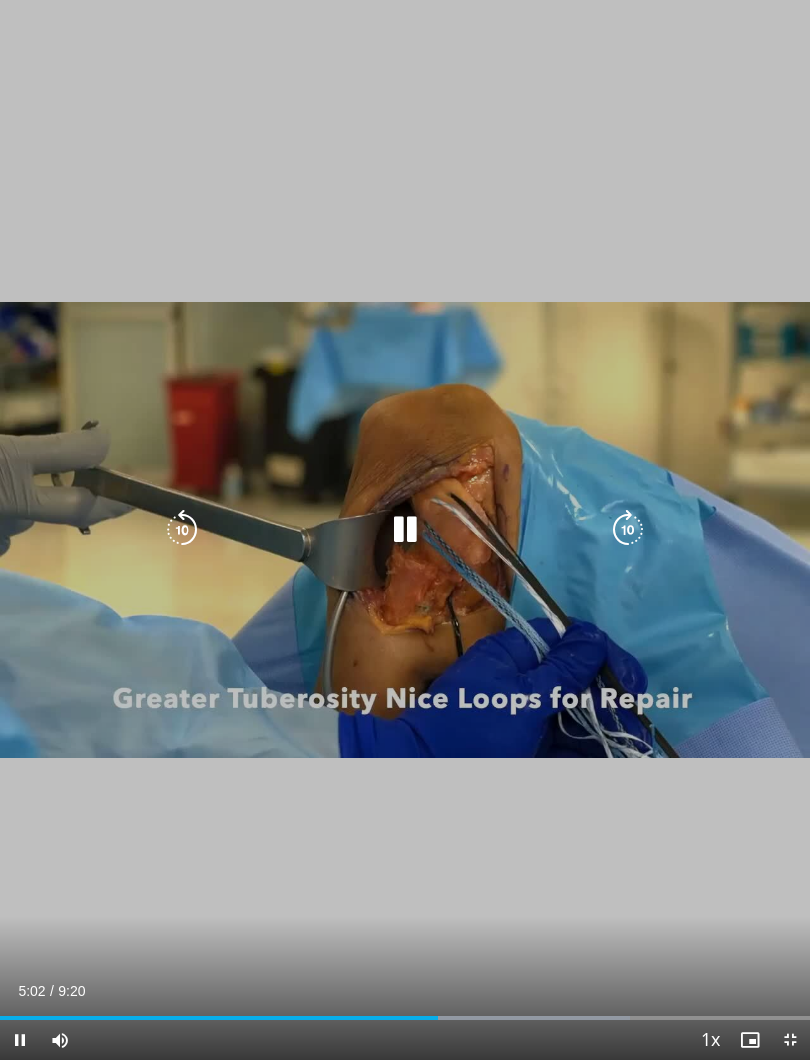 click at bounding box center (182, 530) 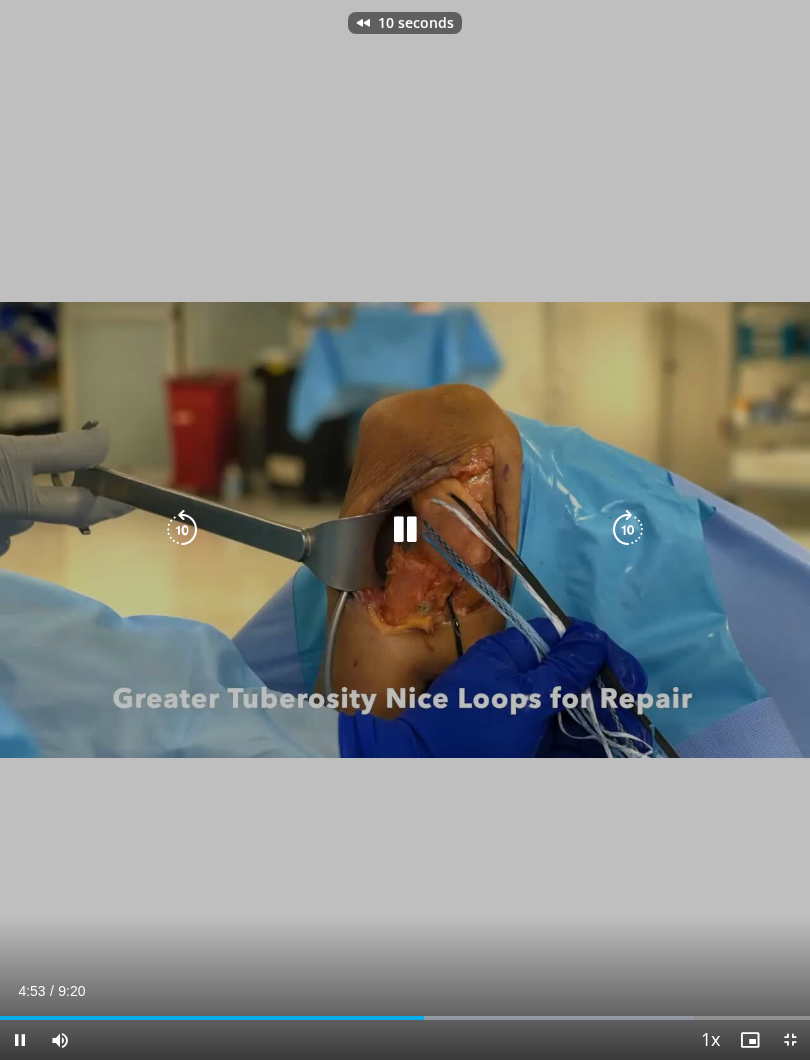 click at bounding box center [182, 530] 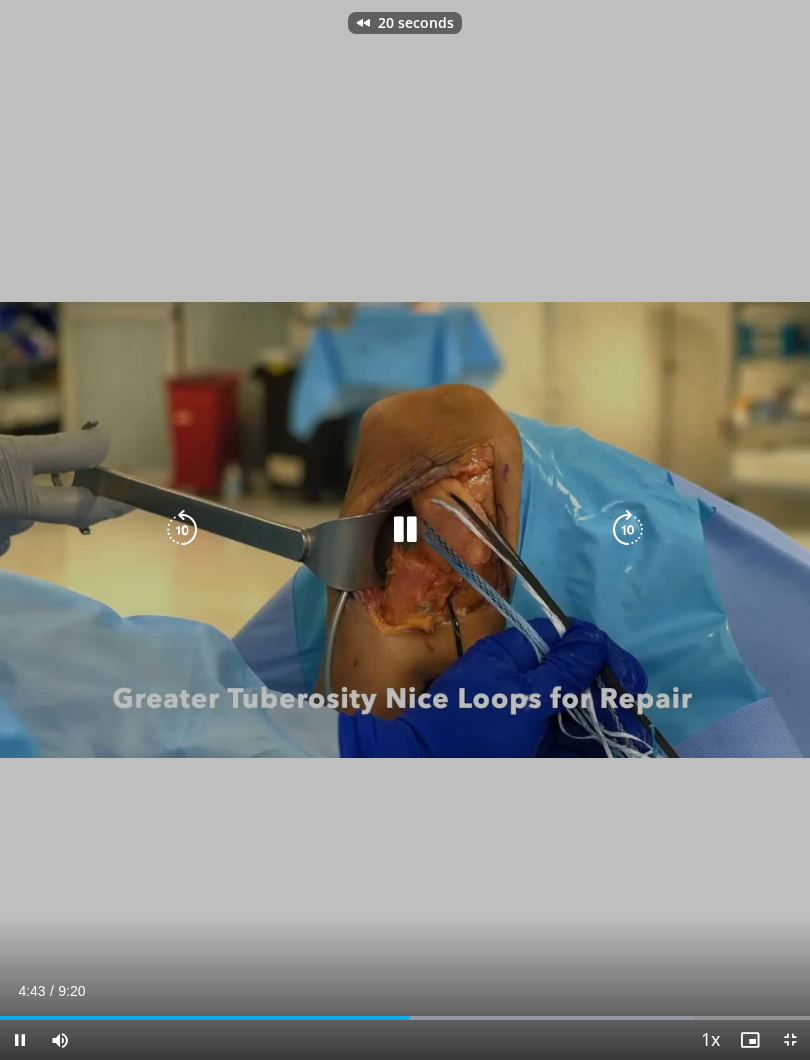 click on "20 seconds
Tap to unmute" at bounding box center (405, 530) 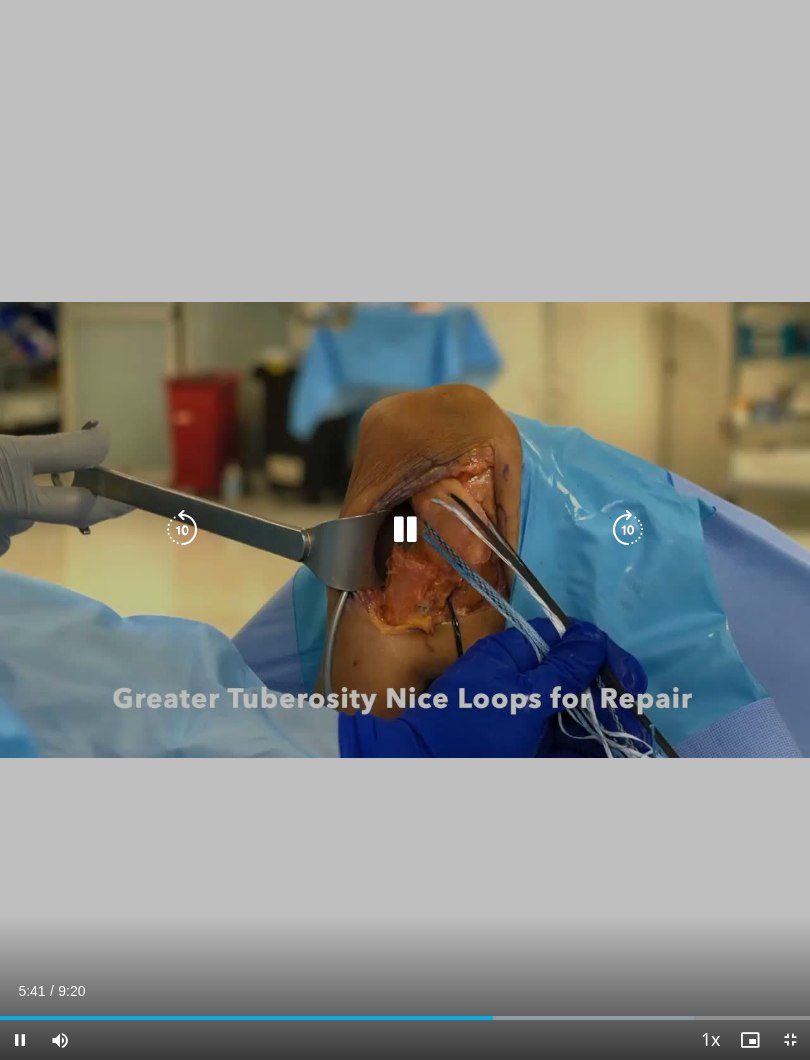 click at bounding box center (182, 530) 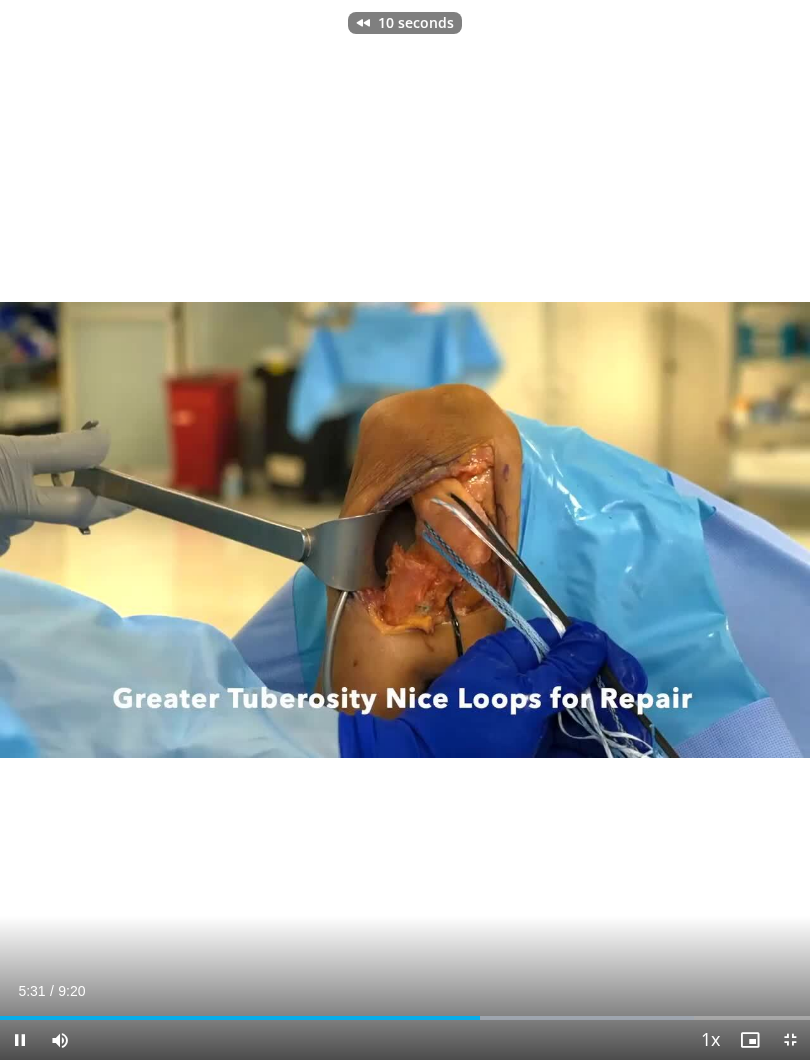 click on "•• •••••••
••• •• ••••••" at bounding box center (405, 530) 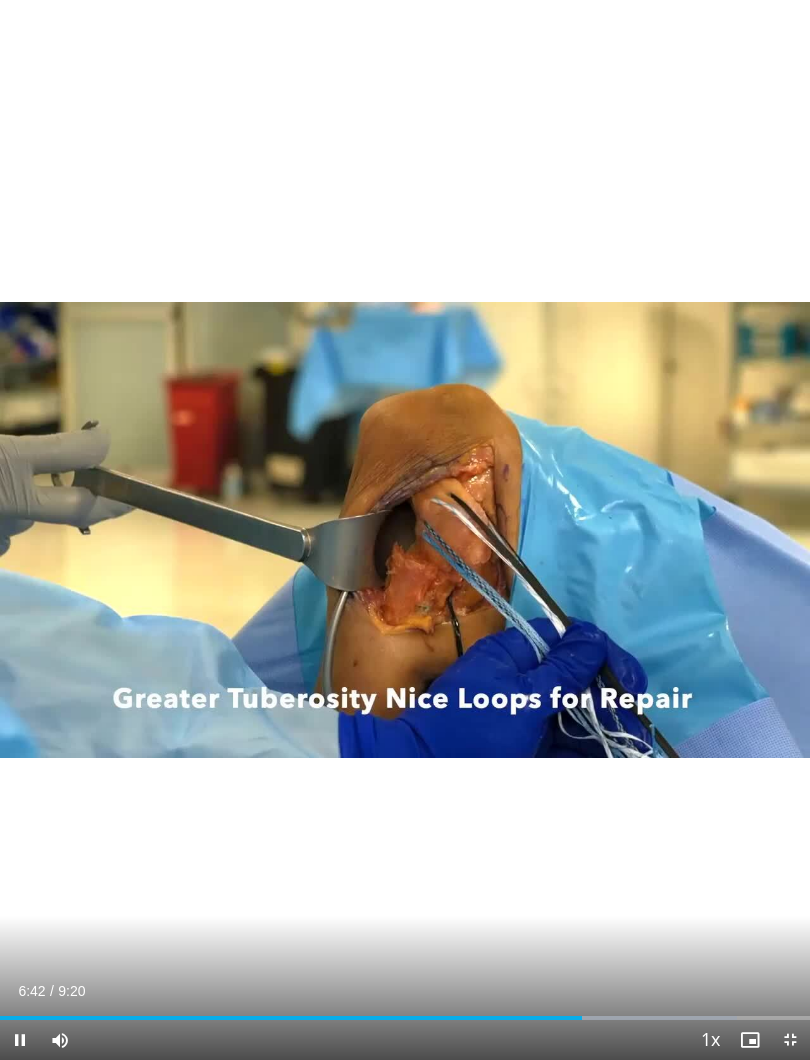 click on "•• •••••••
••• •• ••••••" at bounding box center (405, 530) 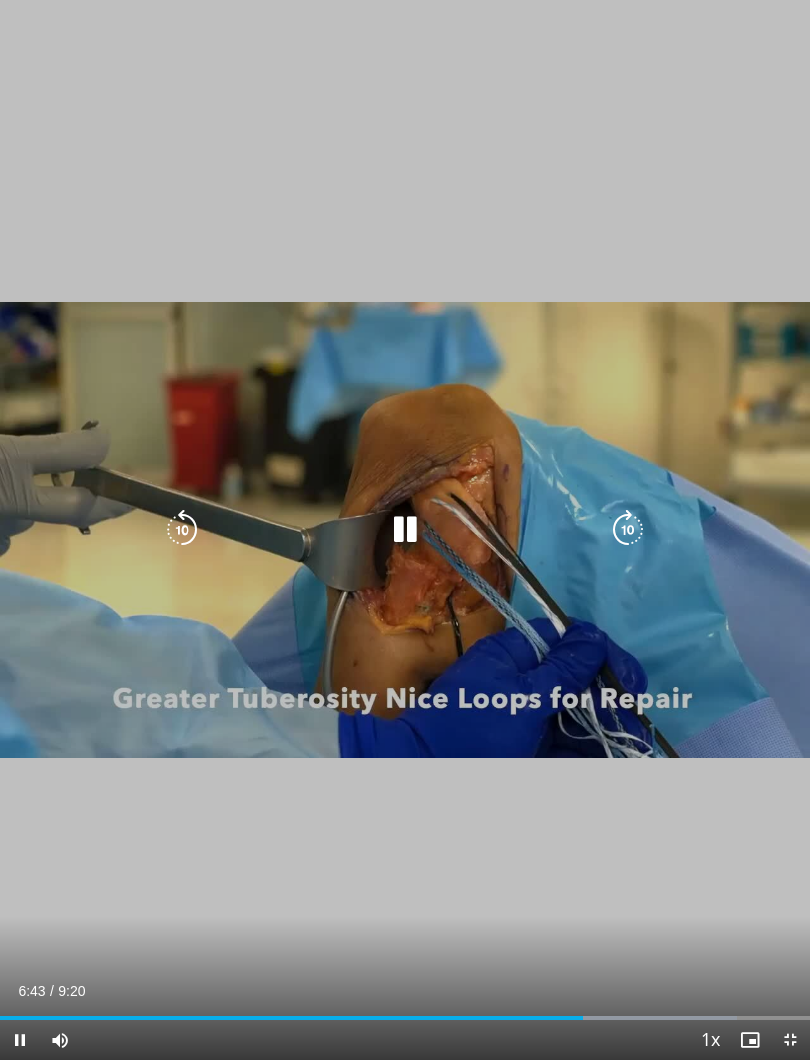 click at bounding box center (628, 530) 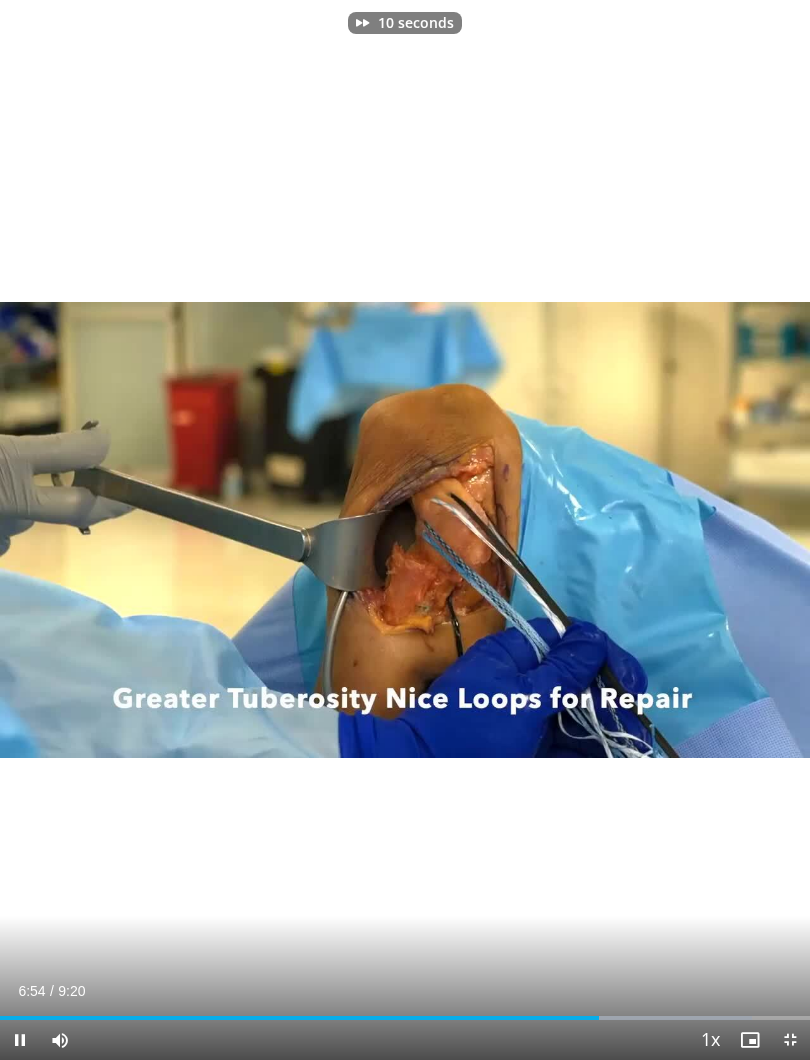 click on "•• •••••••
••• •• ••••••" at bounding box center (405, 530) 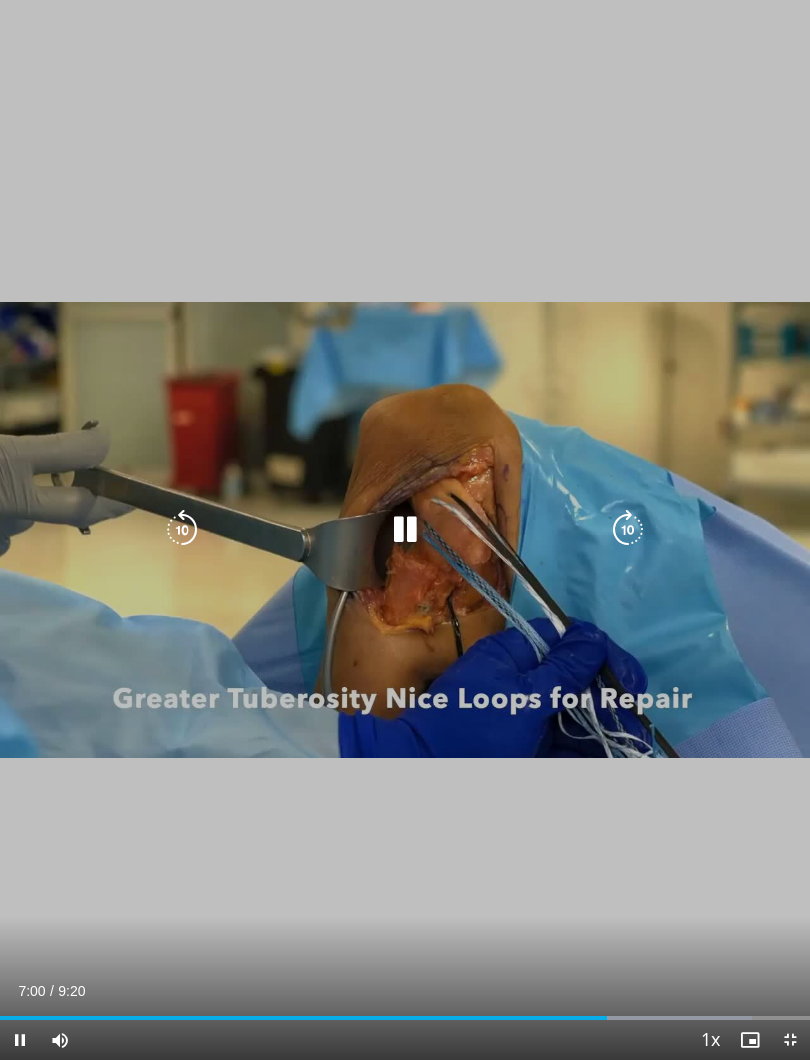 click at bounding box center (628, 530) 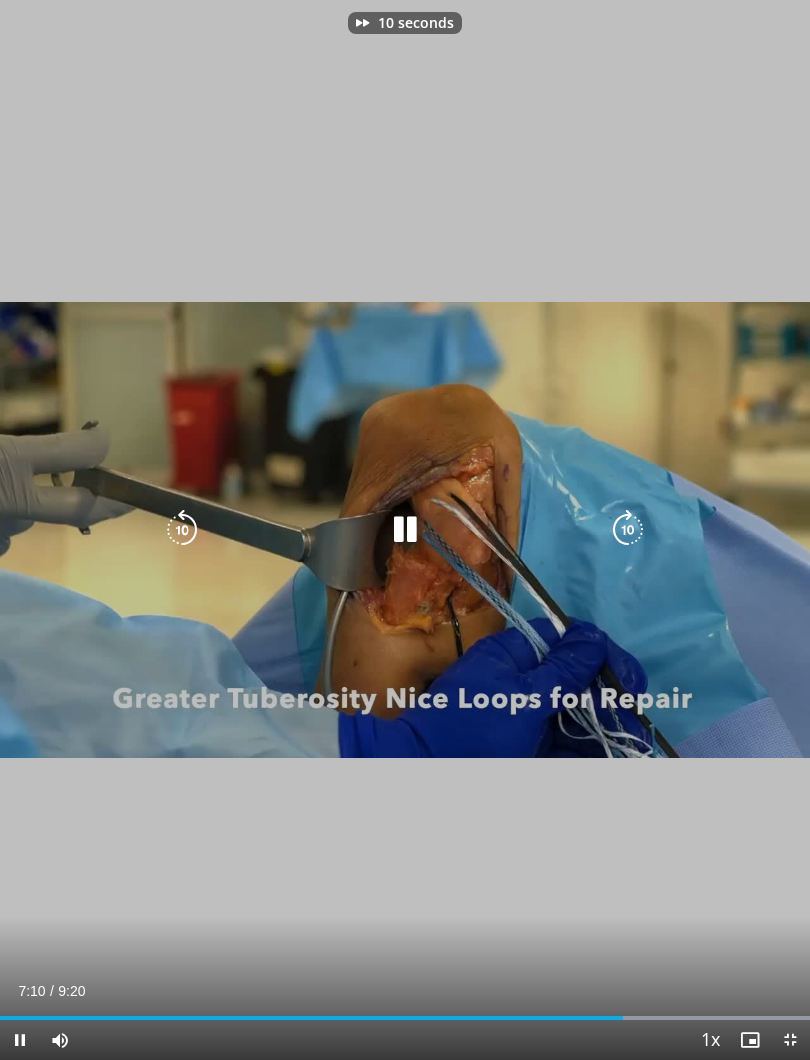 click at bounding box center [628, 530] 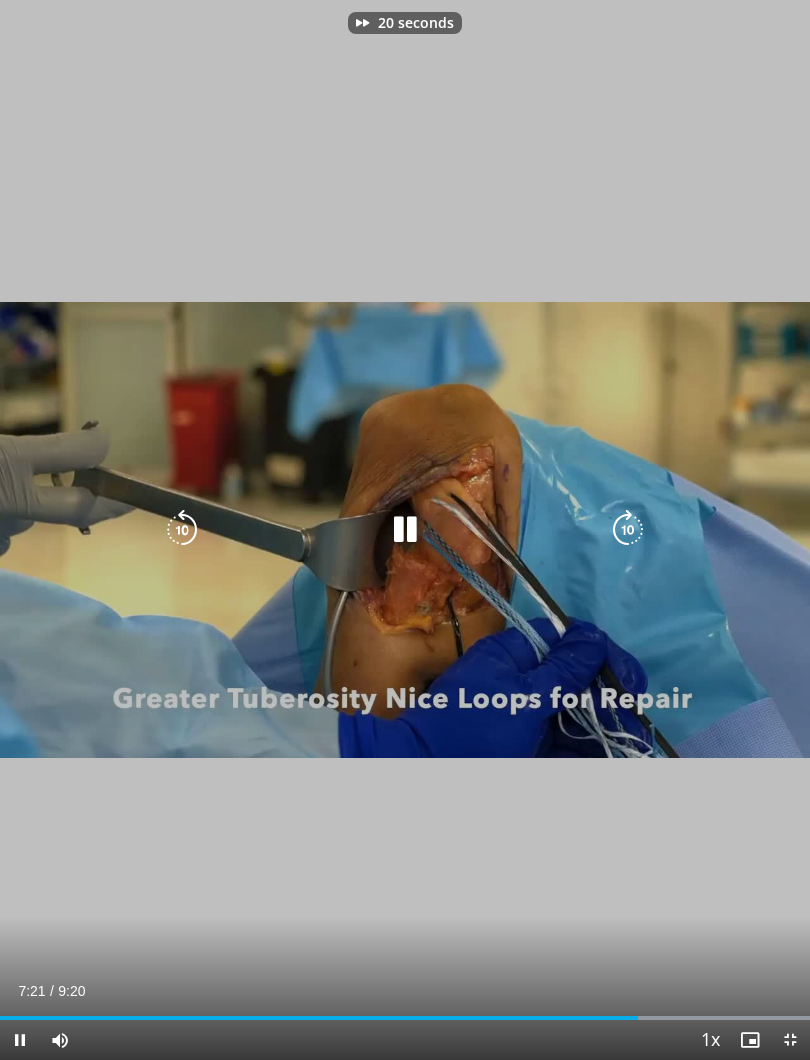 click at bounding box center [628, 530] 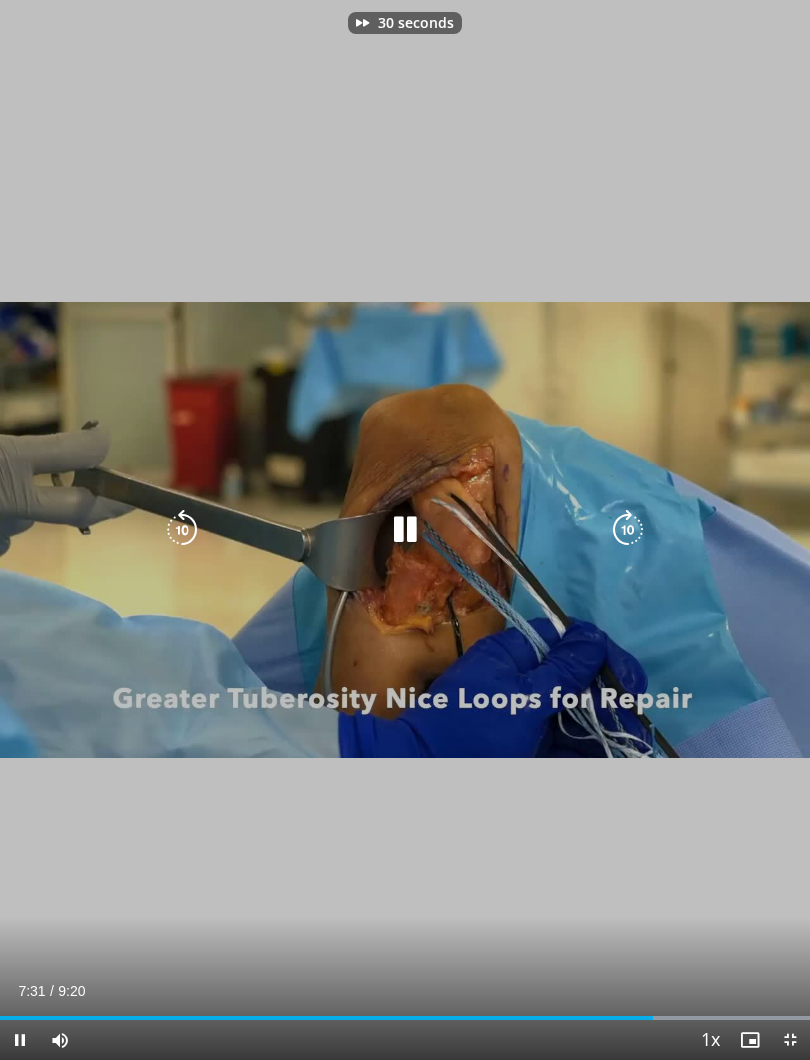 click at bounding box center [628, 530] 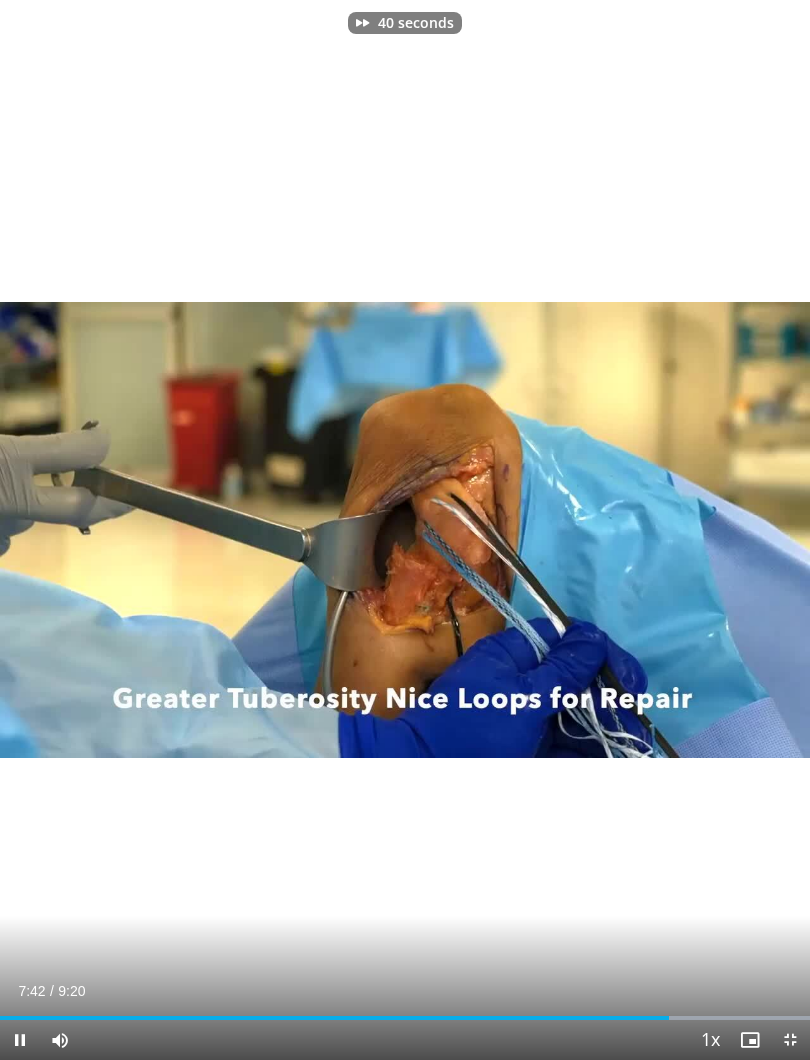 click on "40 seconds
Tap to unmute" at bounding box center (405, 530) 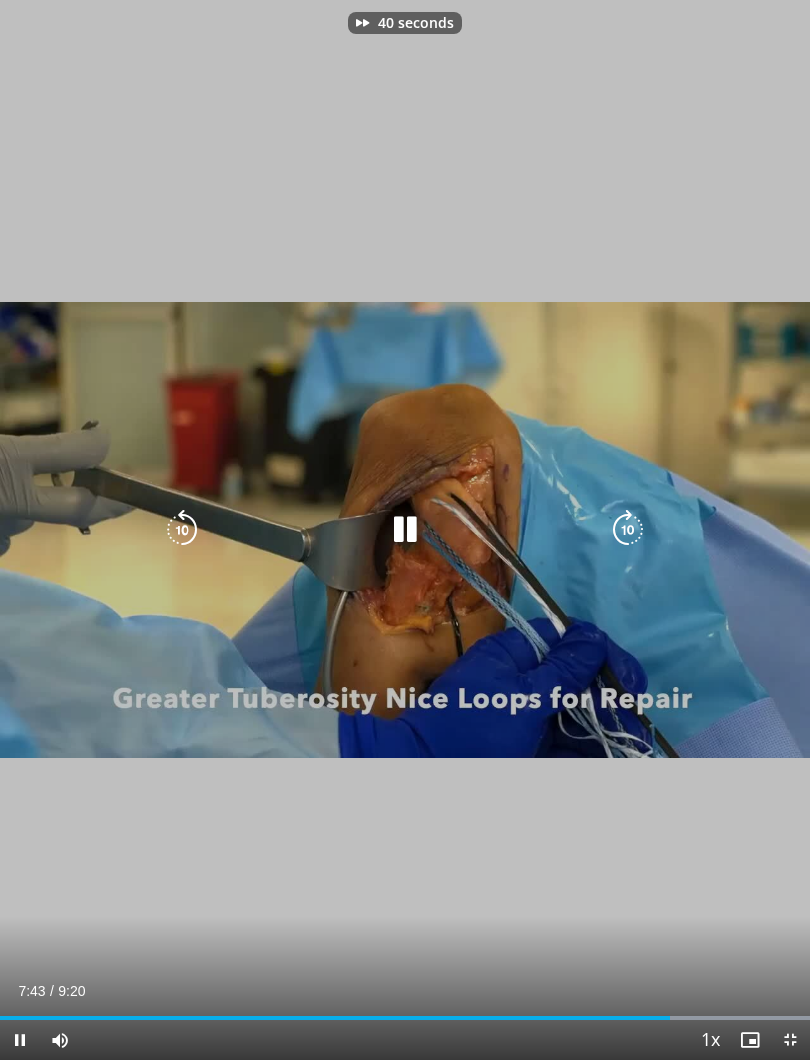click at bounding box center (628, 530) 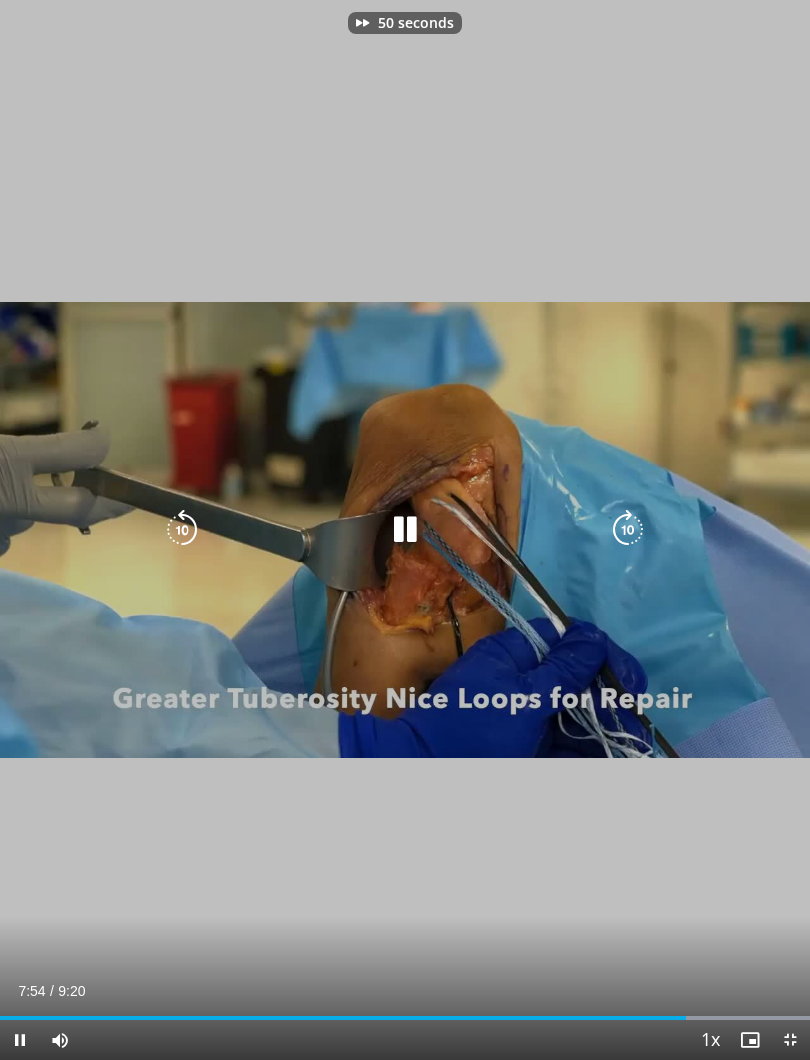 click at bounding box center (628, 530) 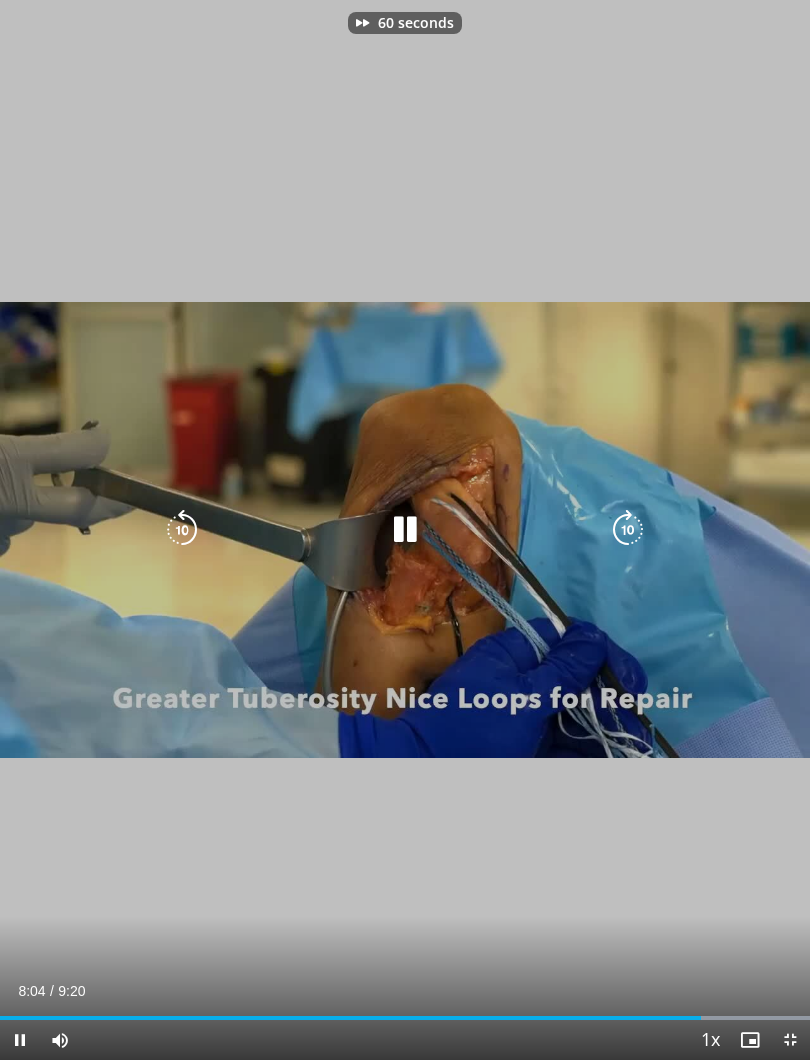 click at bounding box center [628, 530] 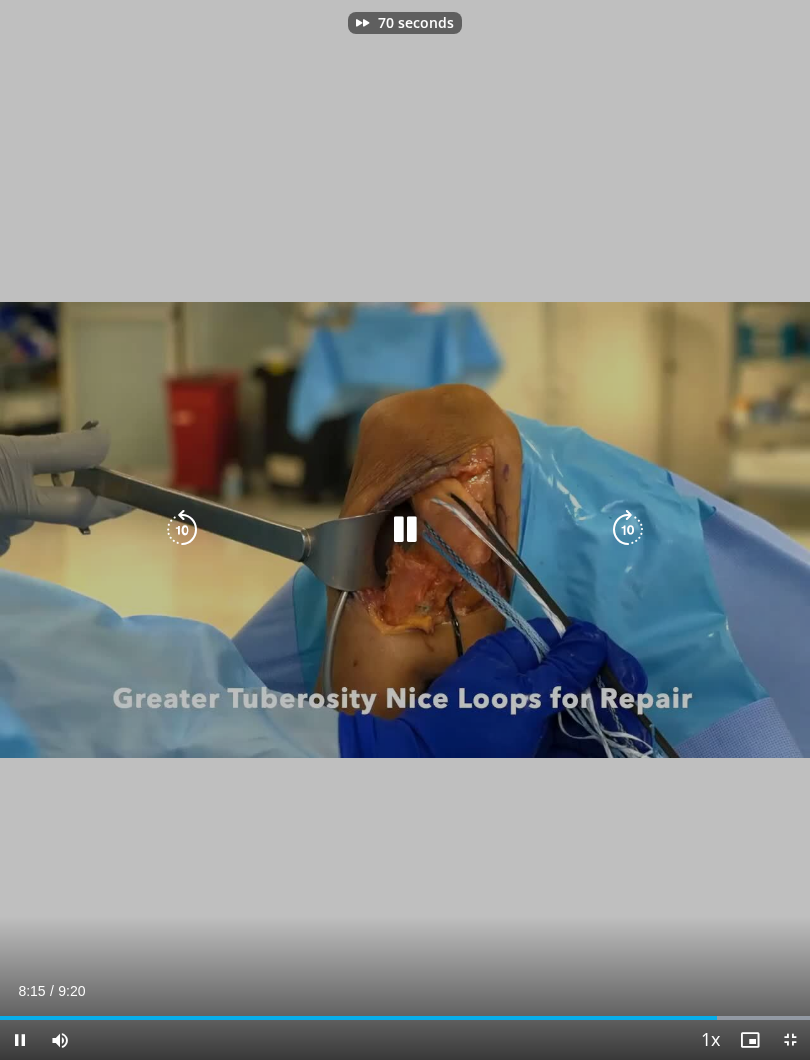 click at bounding box center [628, 530] 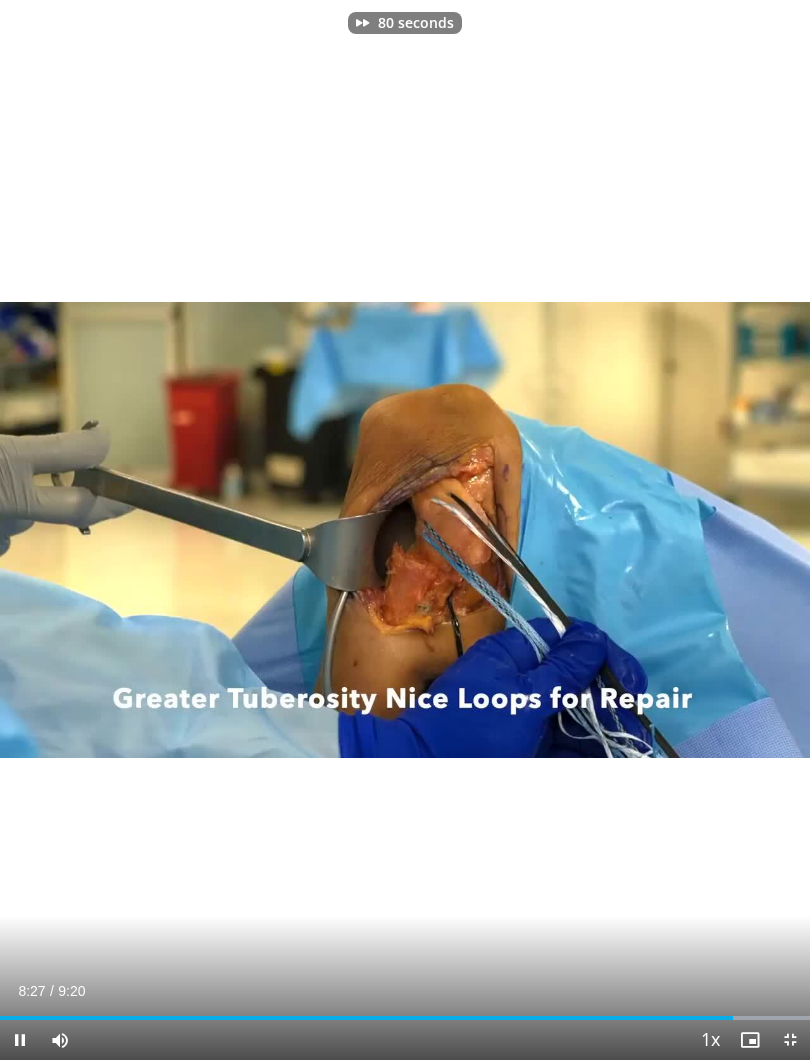 click on "80 seconds
Tap to unmute" at bounding box center (405, 530) 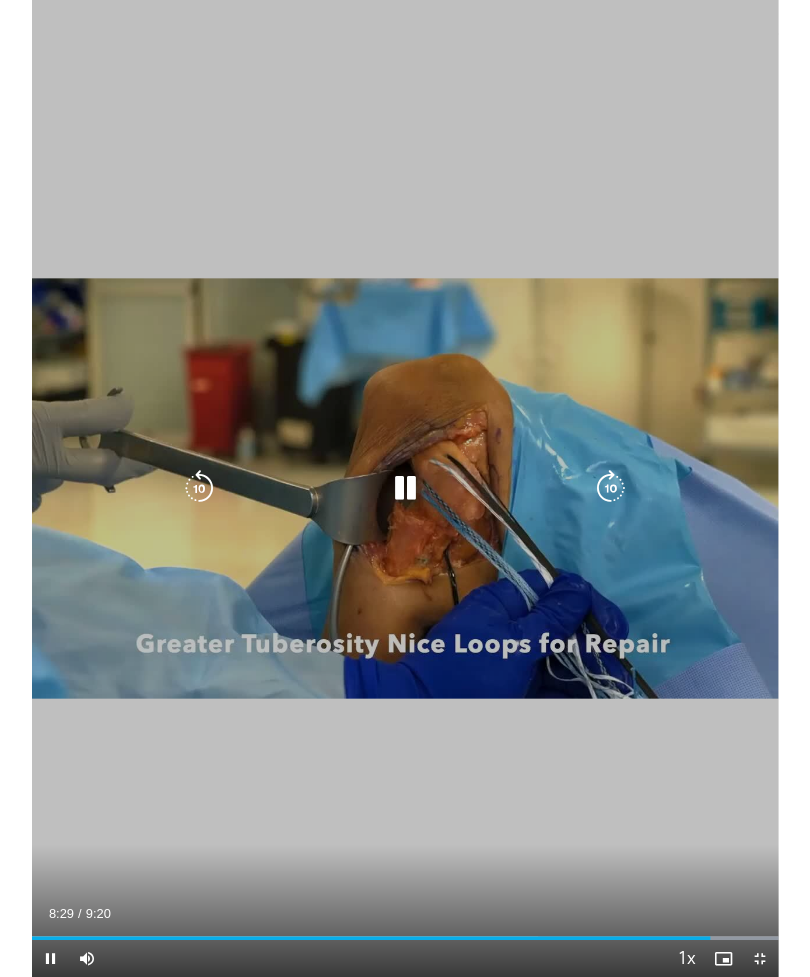 scroll, scrollTop: 0, scrollLeft: 0, axis: both 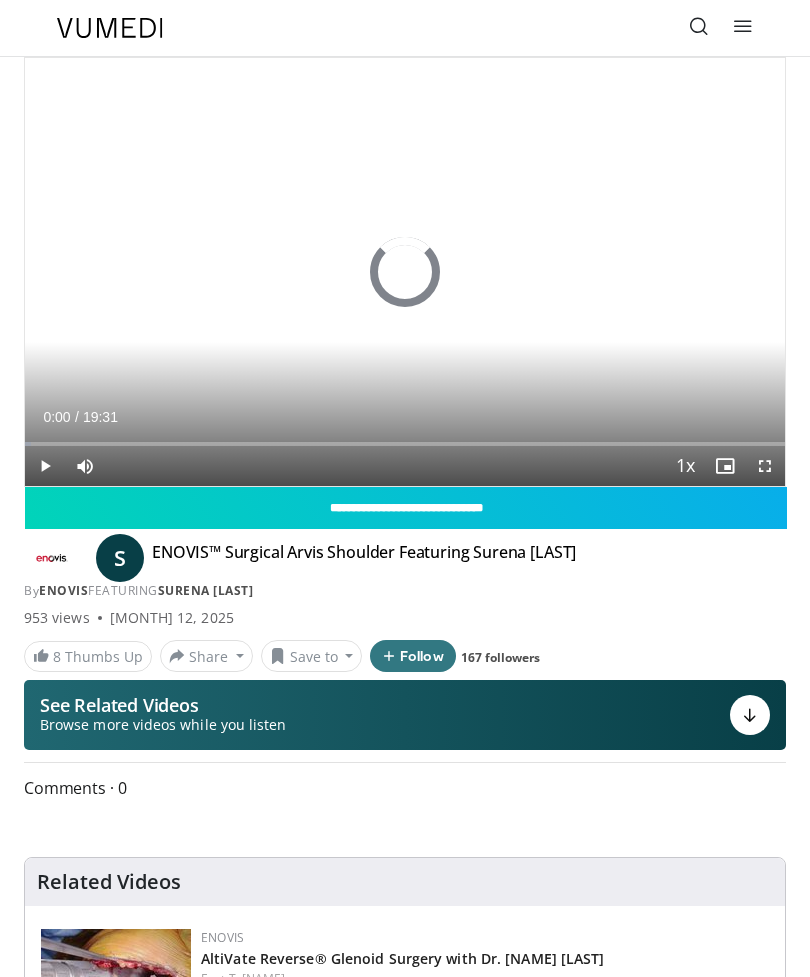 click on "Loaded :  0.84%" at bounding box center (405, 444) 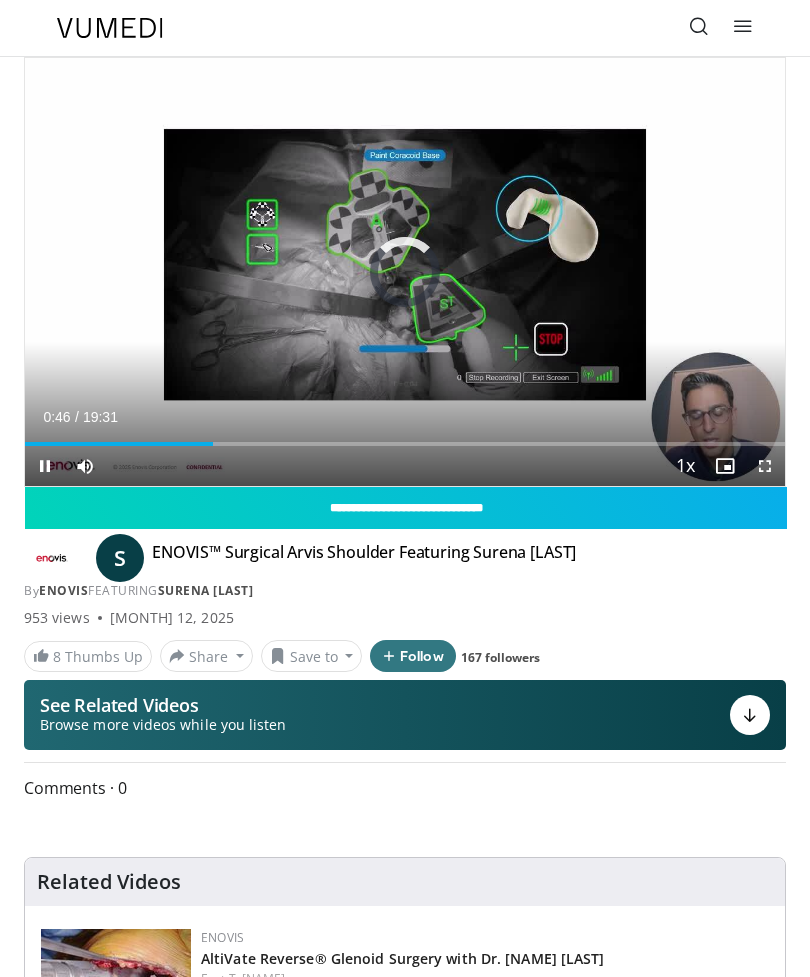 click at bounding box center [119, 444] 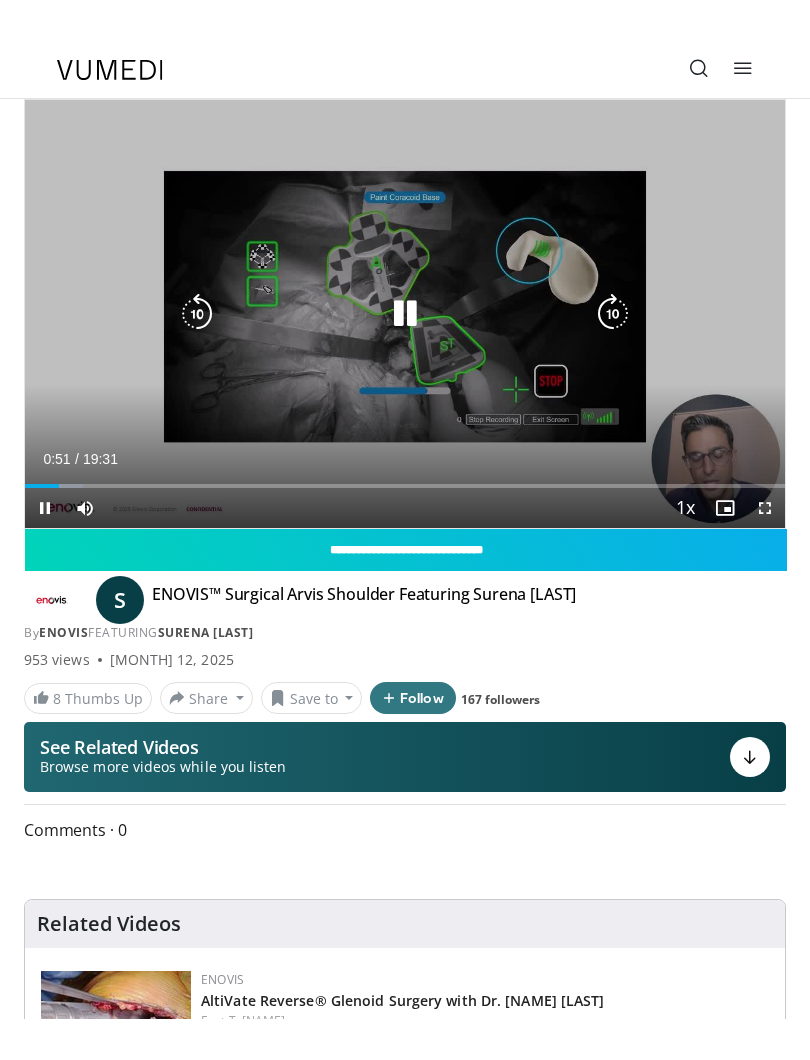 scroll, scrollTop: 20, scrollLeft: 0, axis: vertical 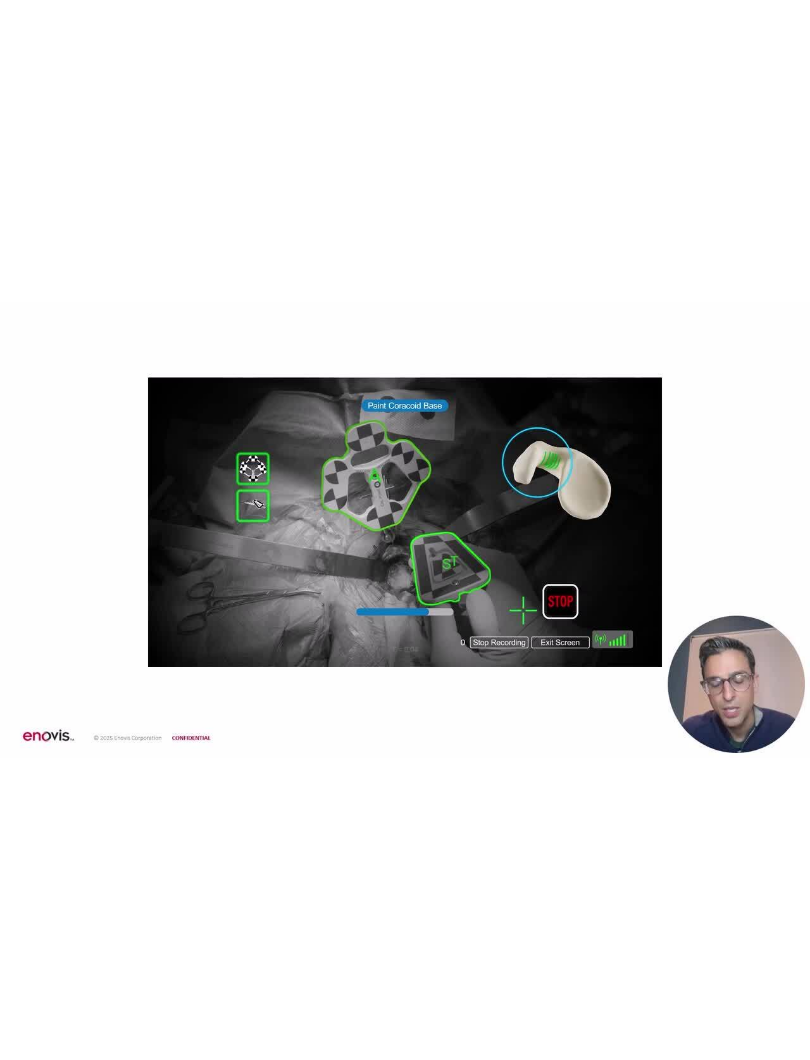 click on "10 seconds
Tap to unmute" at bounding box center [405, 530] 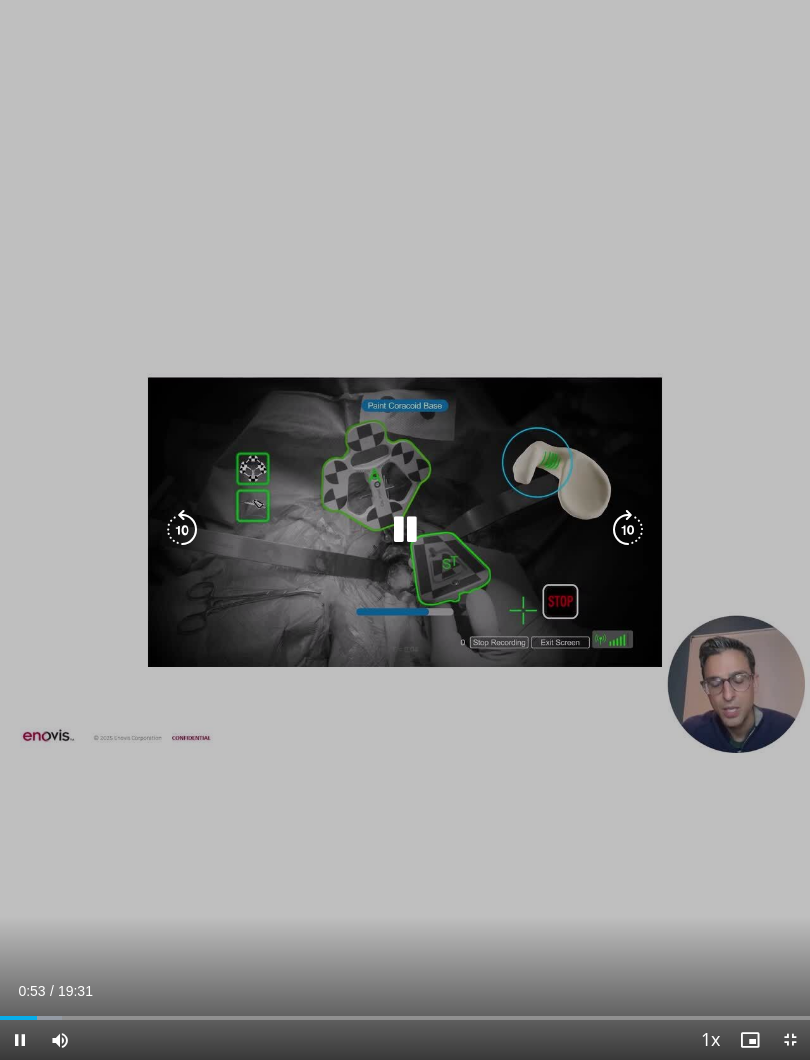 click at bounding box center [405, 530] 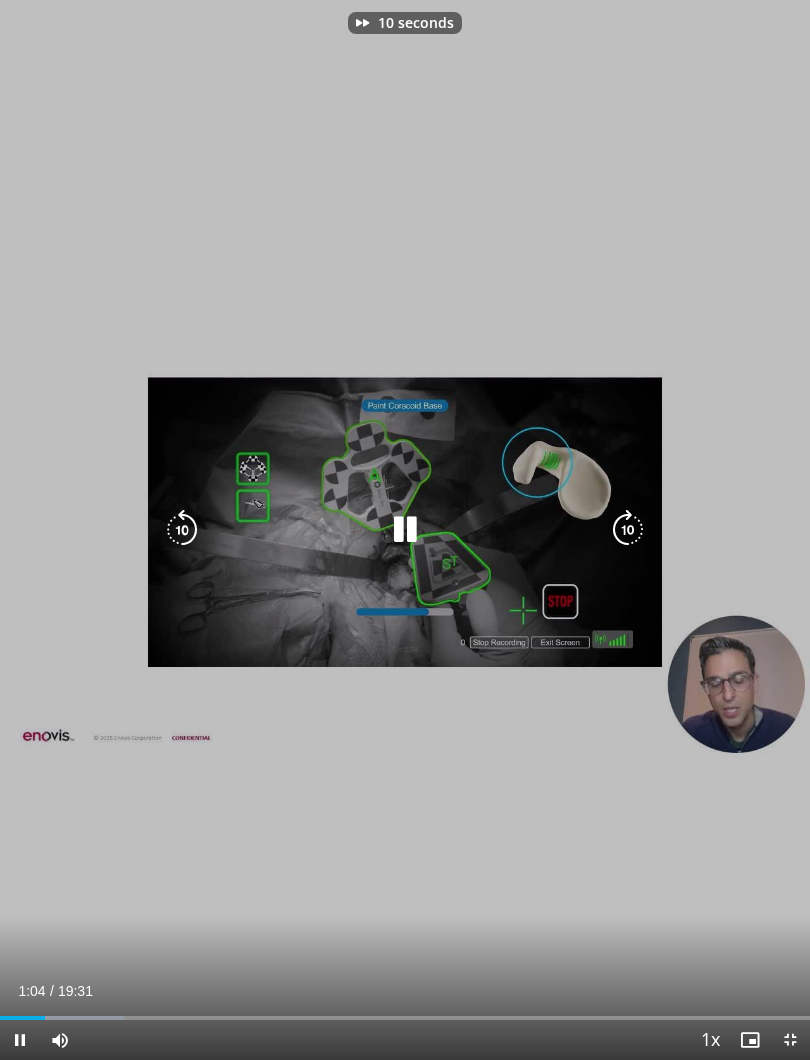 click on "10 seconds
Tap to unmute" at bounding box center [405, 530] 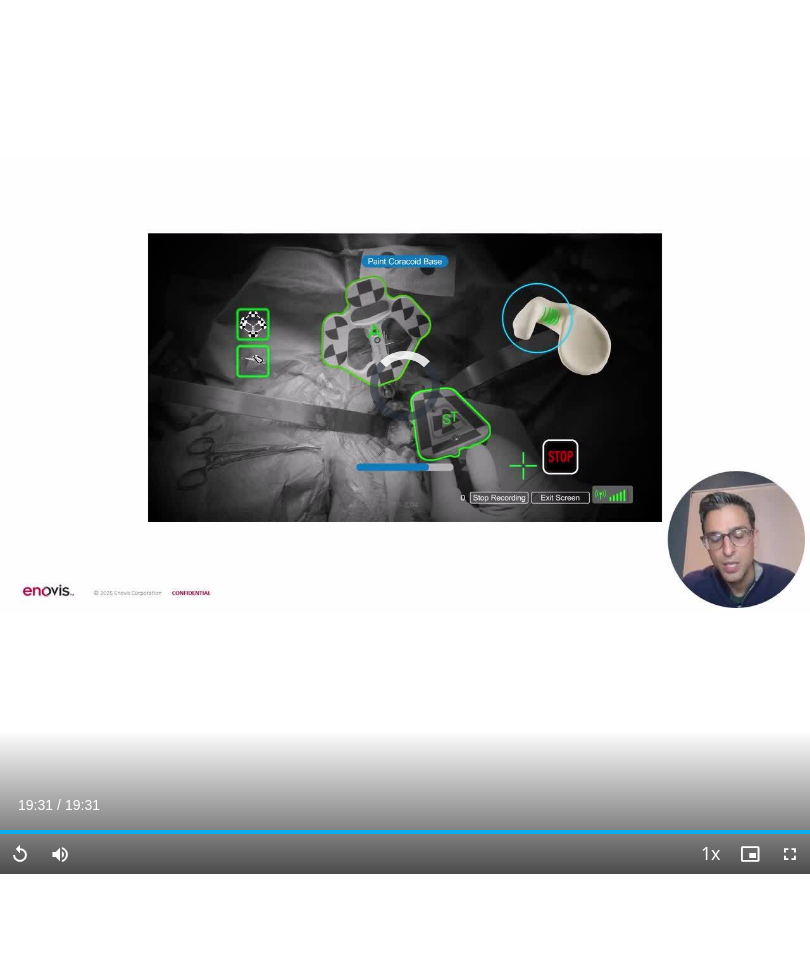 scroll, scrollTop: 103, scrollLeft: 0, axis: vertical 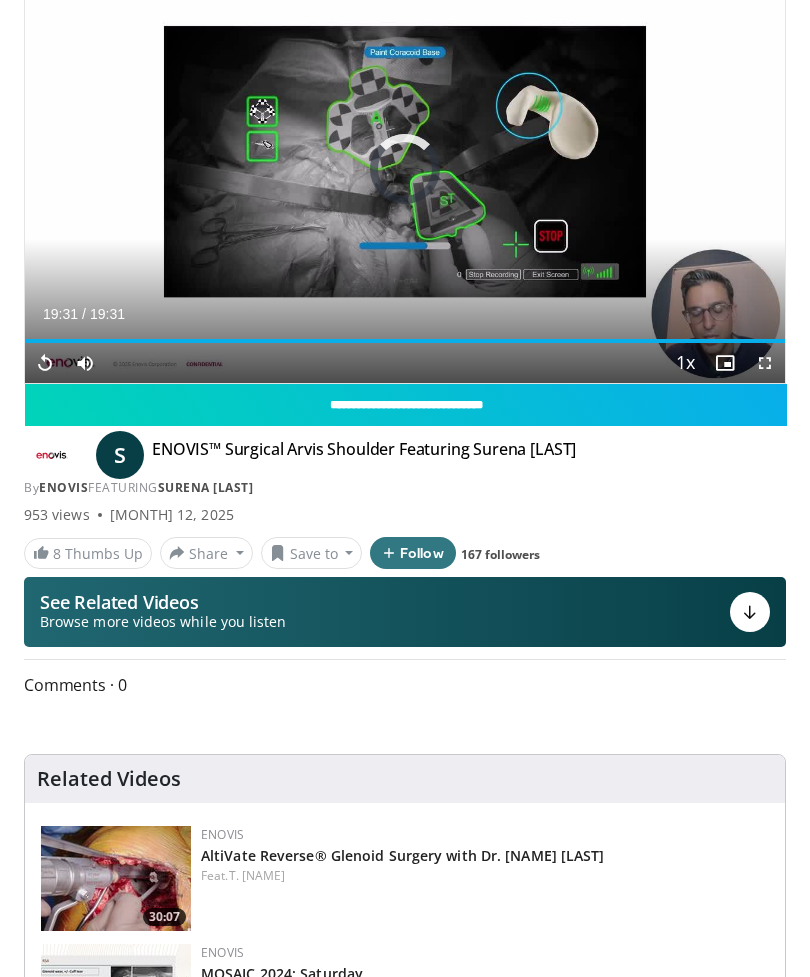 click on "Loaded :  99.99%" at bounding box center [405, 341] 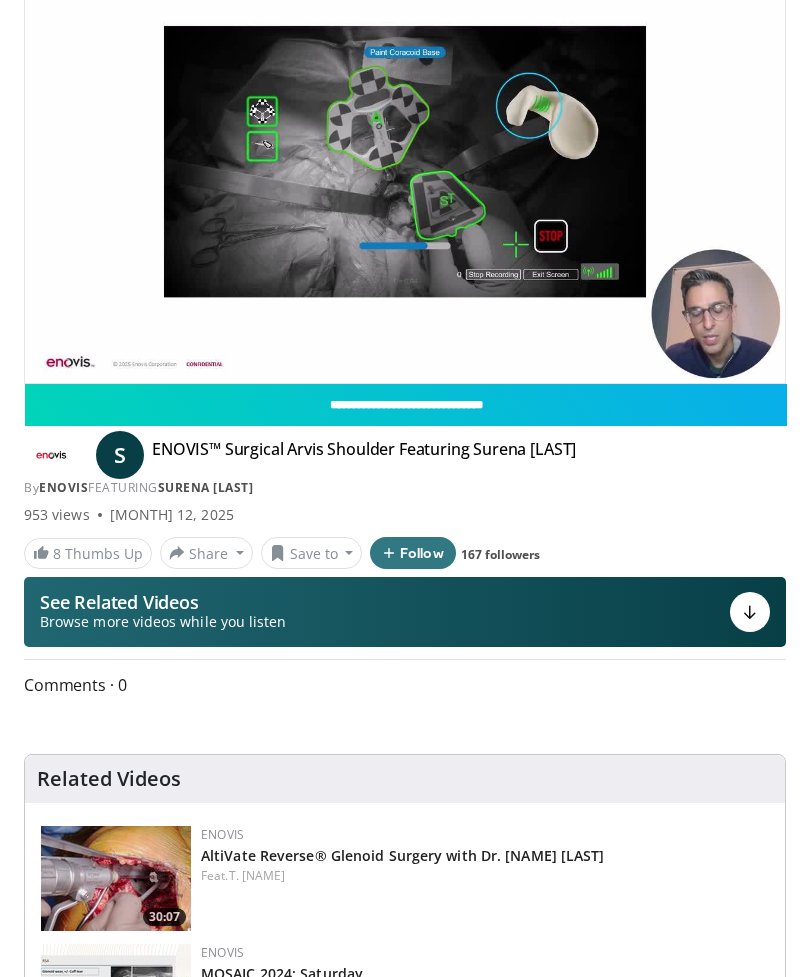 click at bounding box center (613, 169) 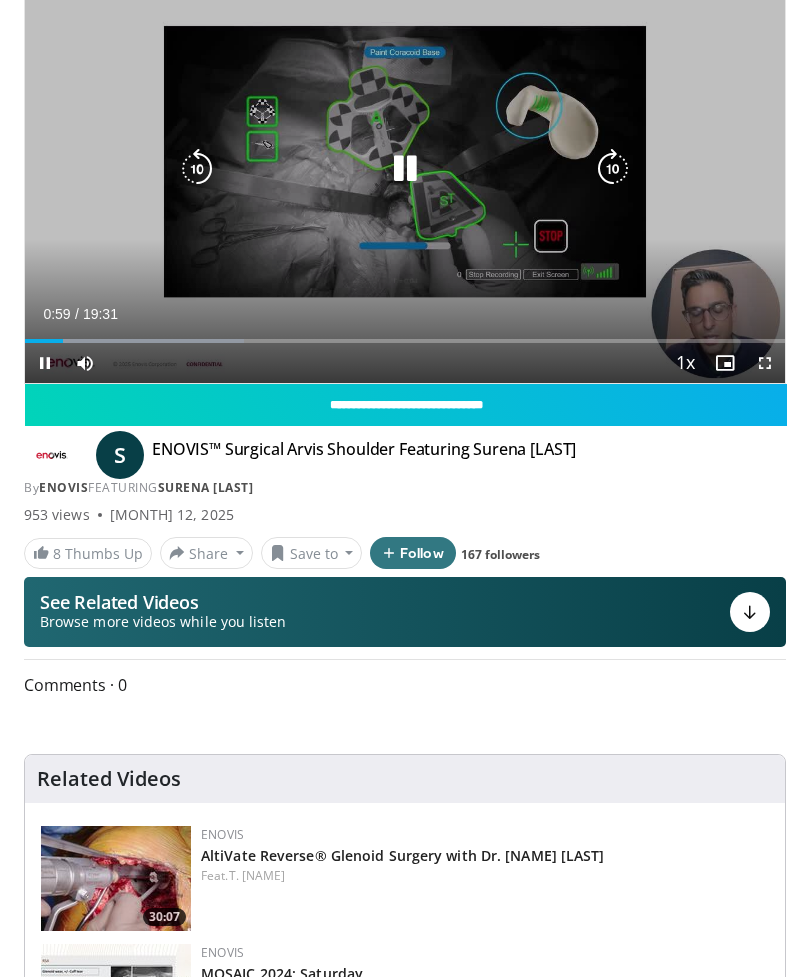 click at bounding box center (613, 169) 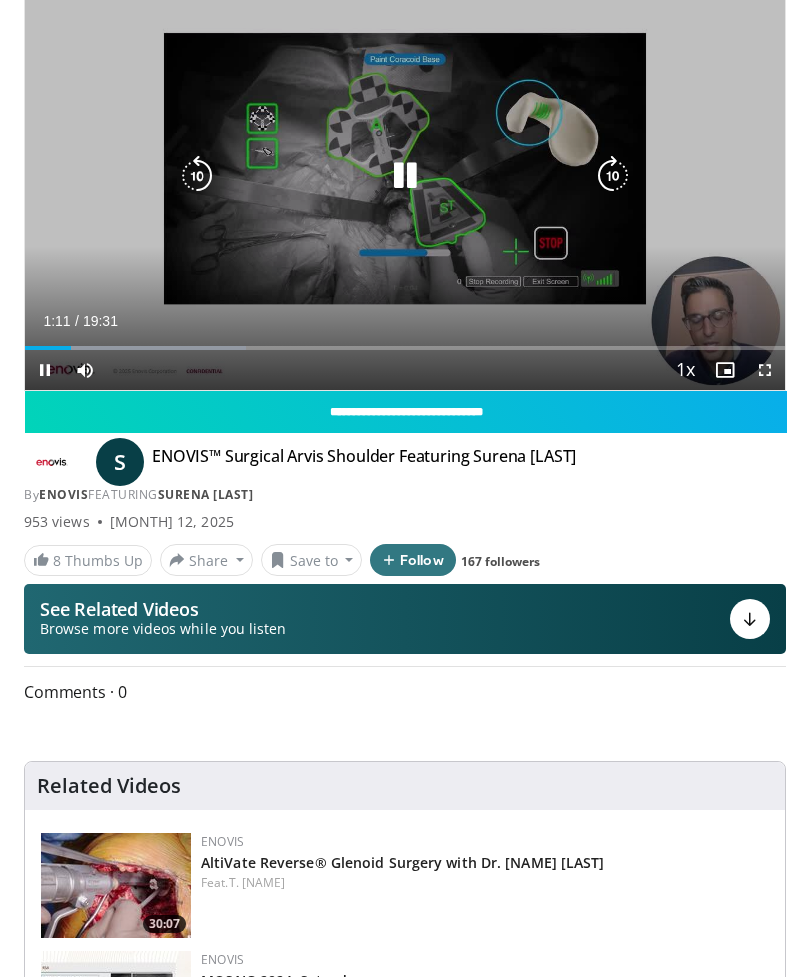scroll, scrollTop: 91, scrollLeft: 0, axis: vertical 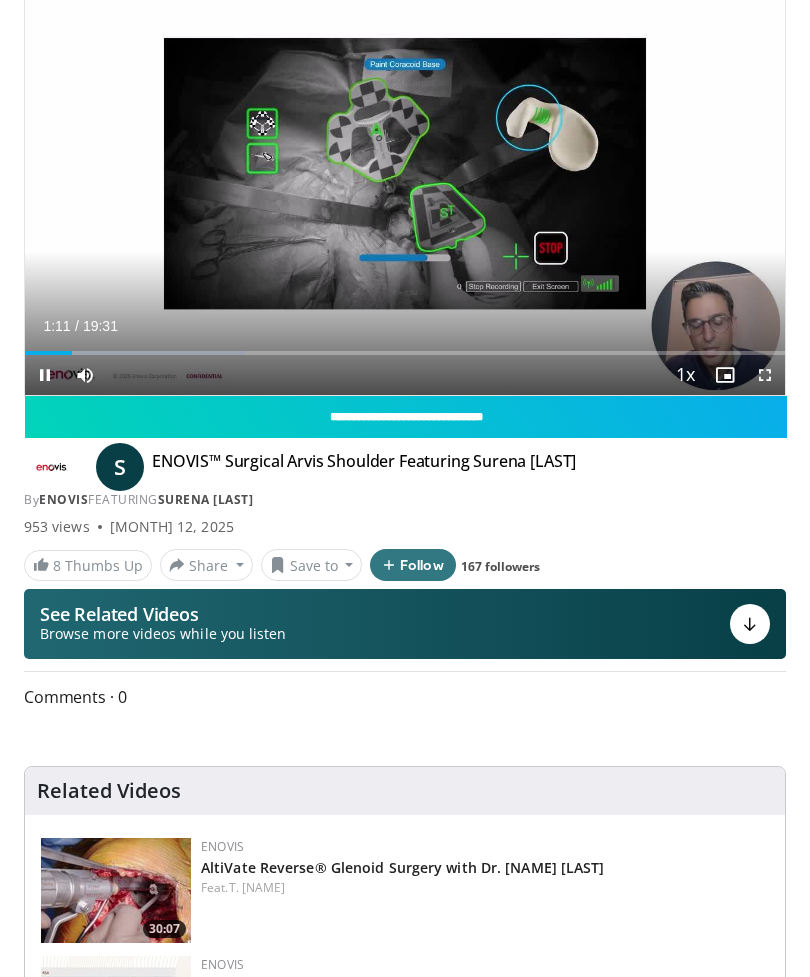 click on "20 seconds
Tap to unmute" at bounding box center (405, 181) 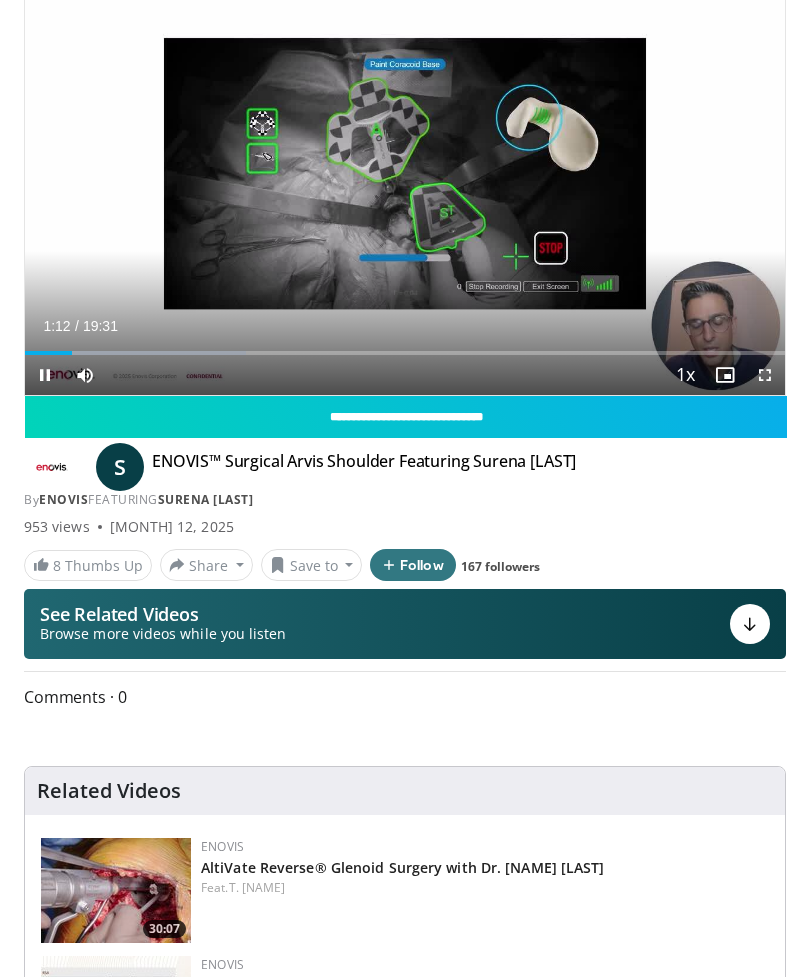 click at bounding box center (613, 181) 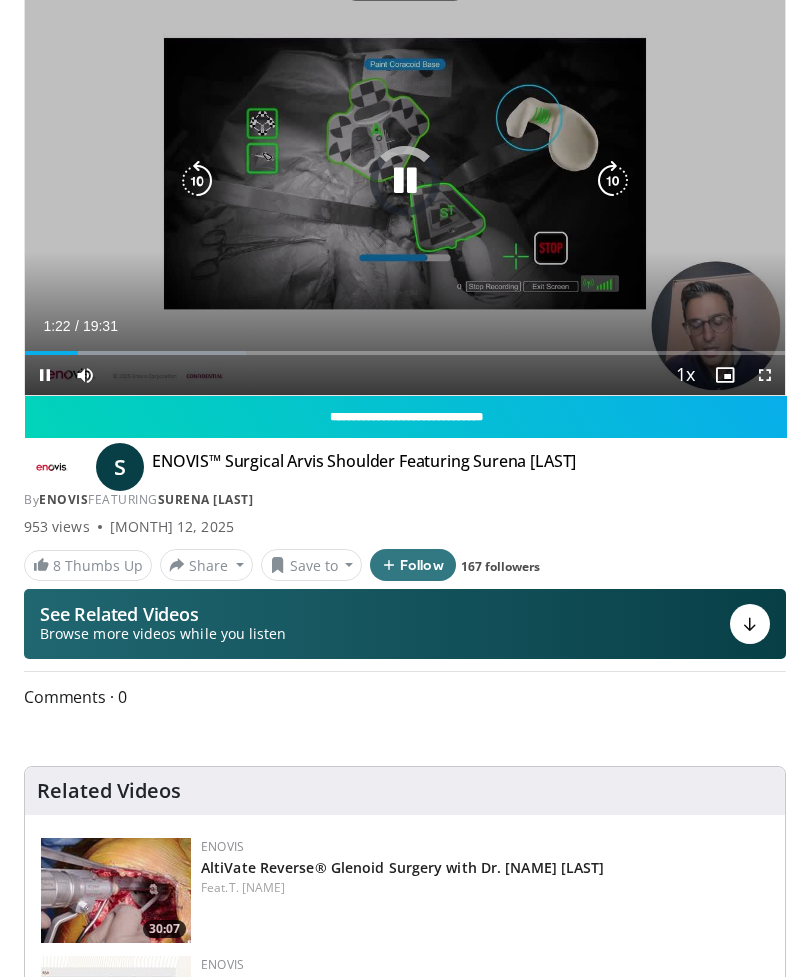 click at bounding box center [613, 181] 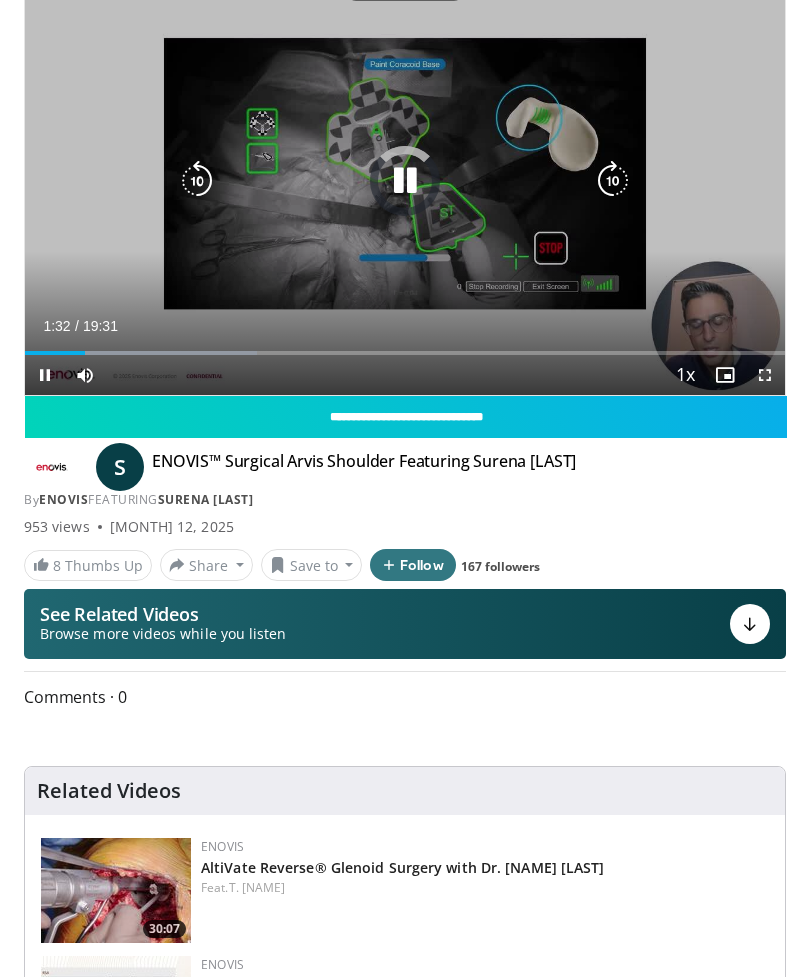 click at bounding box center [613, 181] 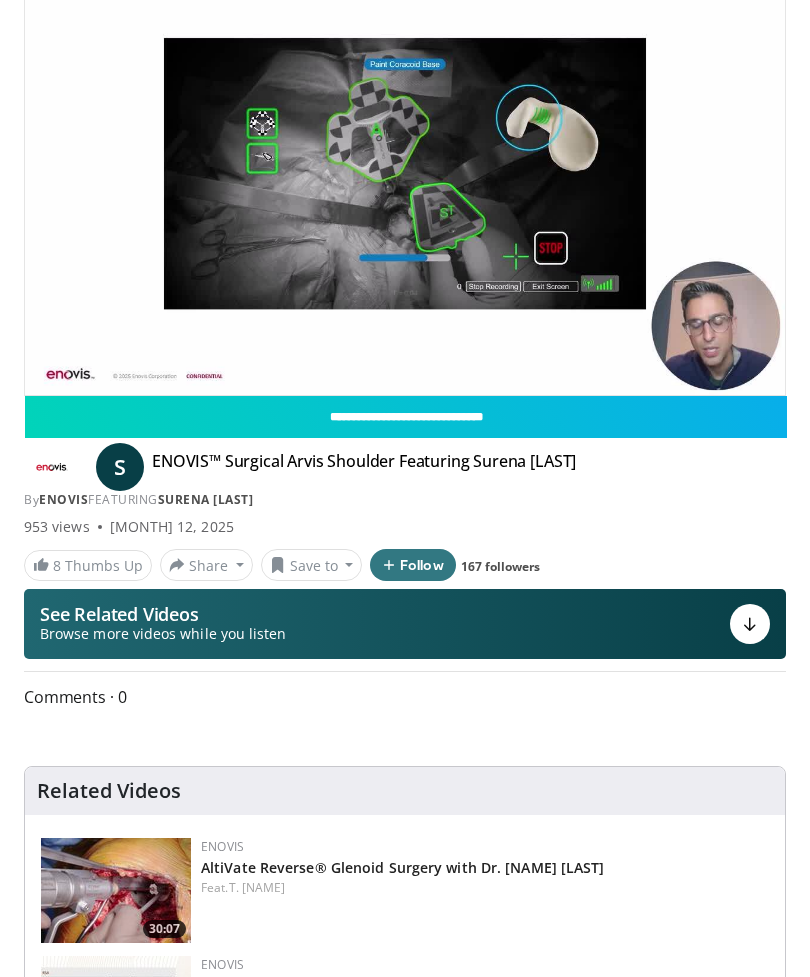 click at bounding box center [613, 181] 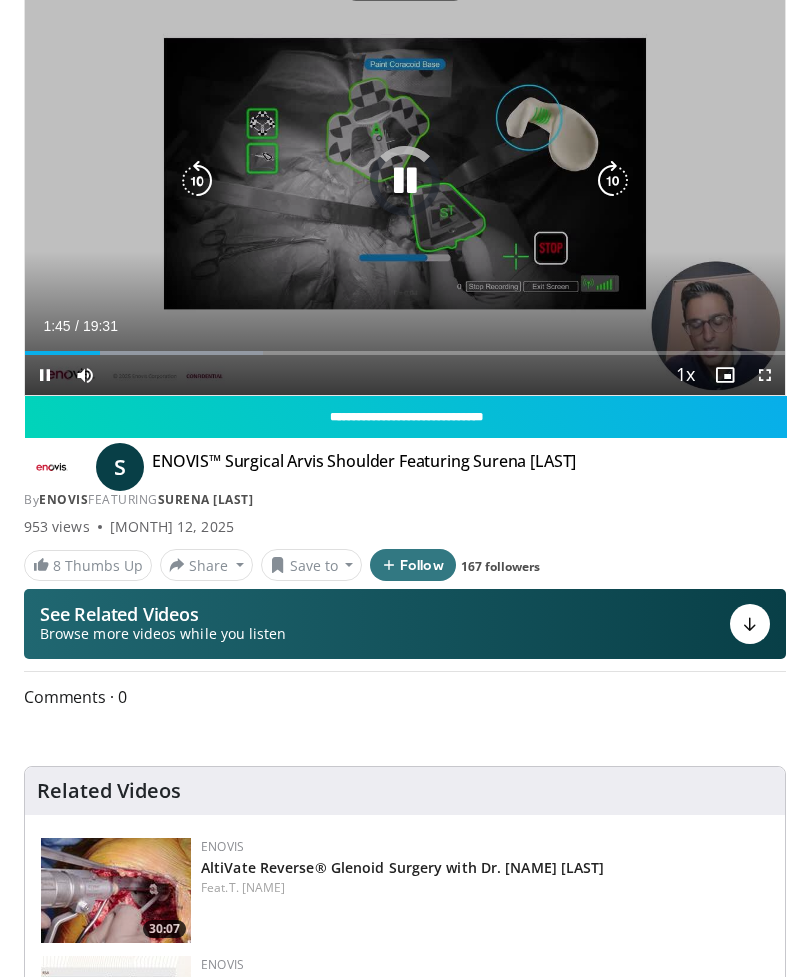 click at bounding box center [613, 181] 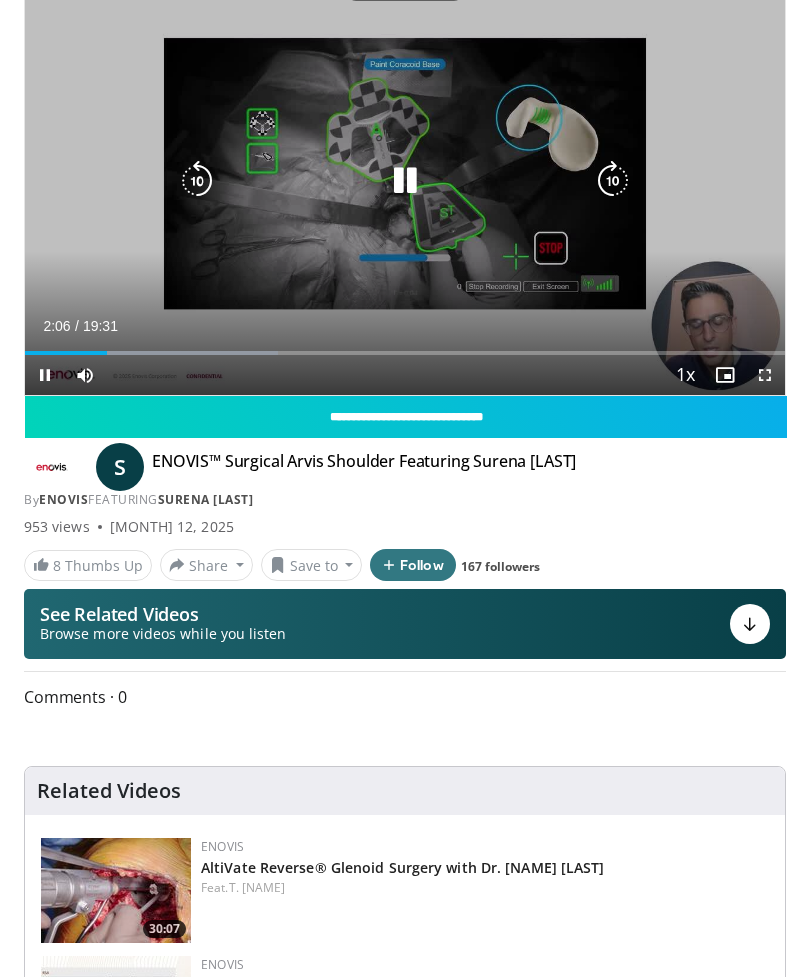 click at bounding box center (613, 181) 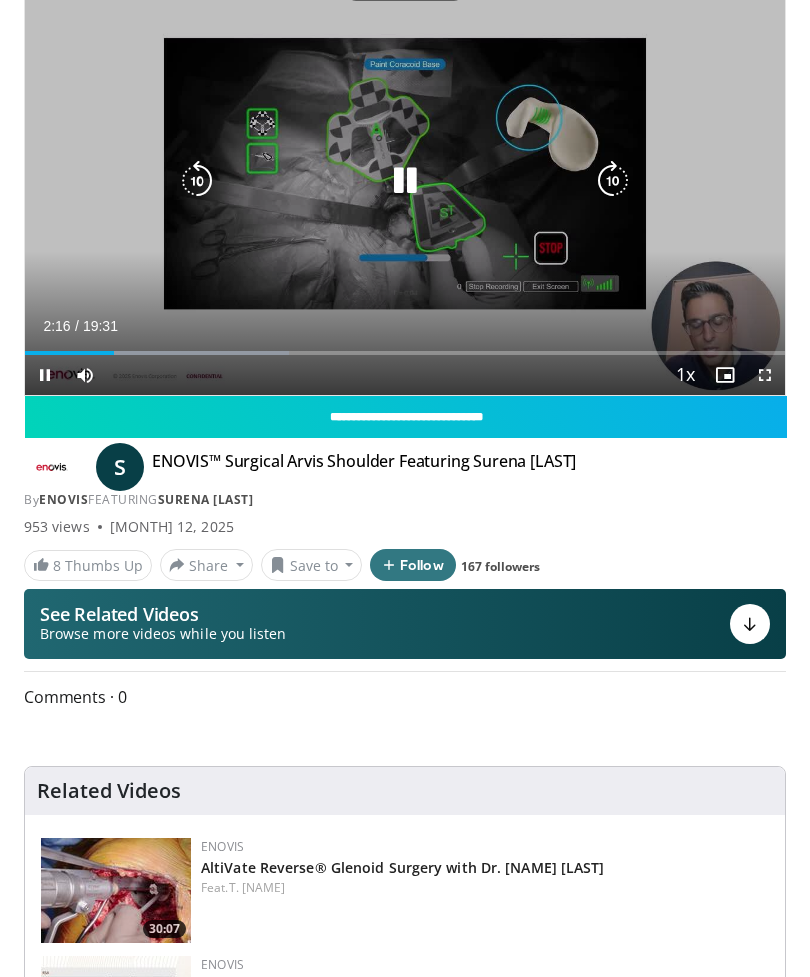 click at bounding box center (613, 181) 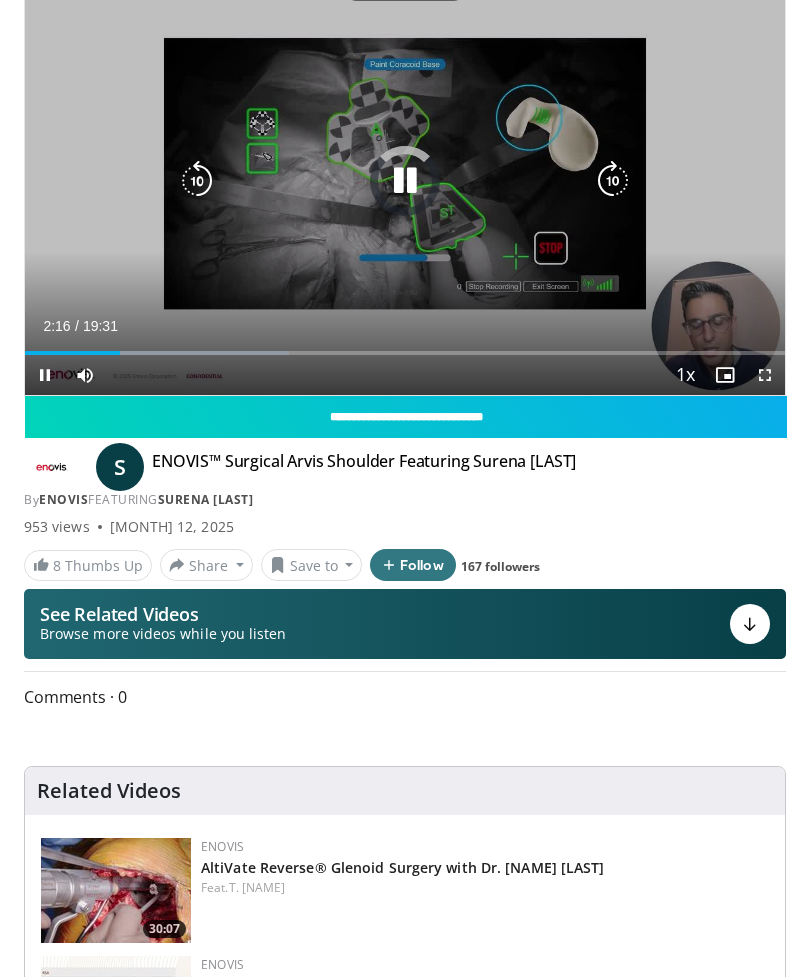 click at bounding box center [613, 181] 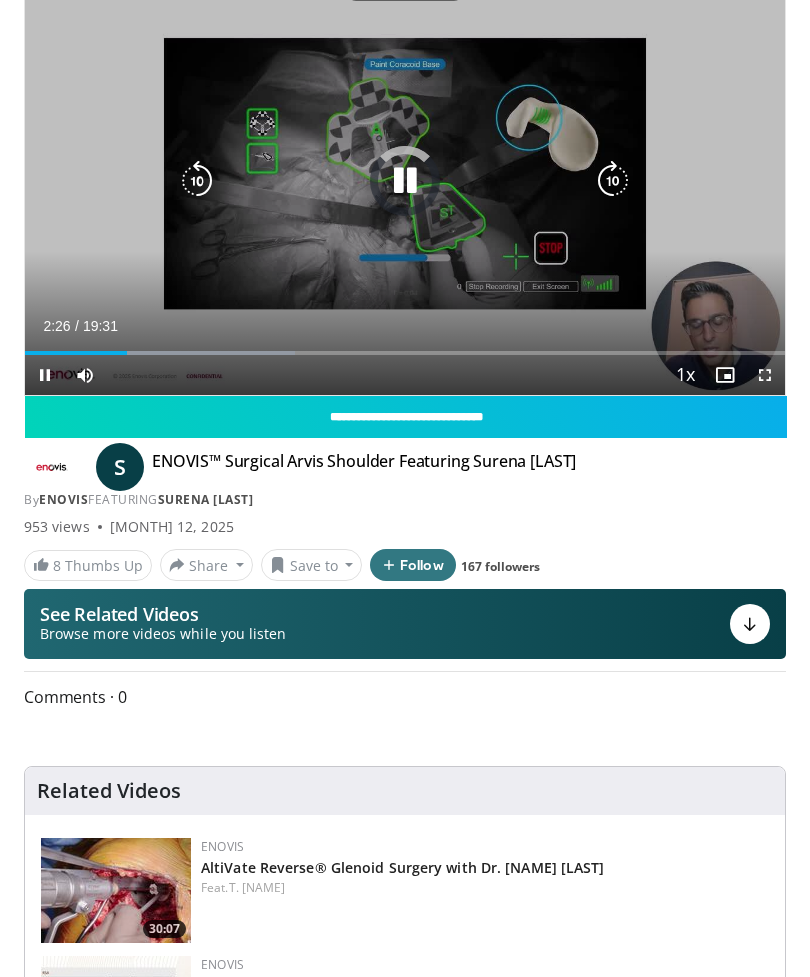 click at bounding box center [613, 181] 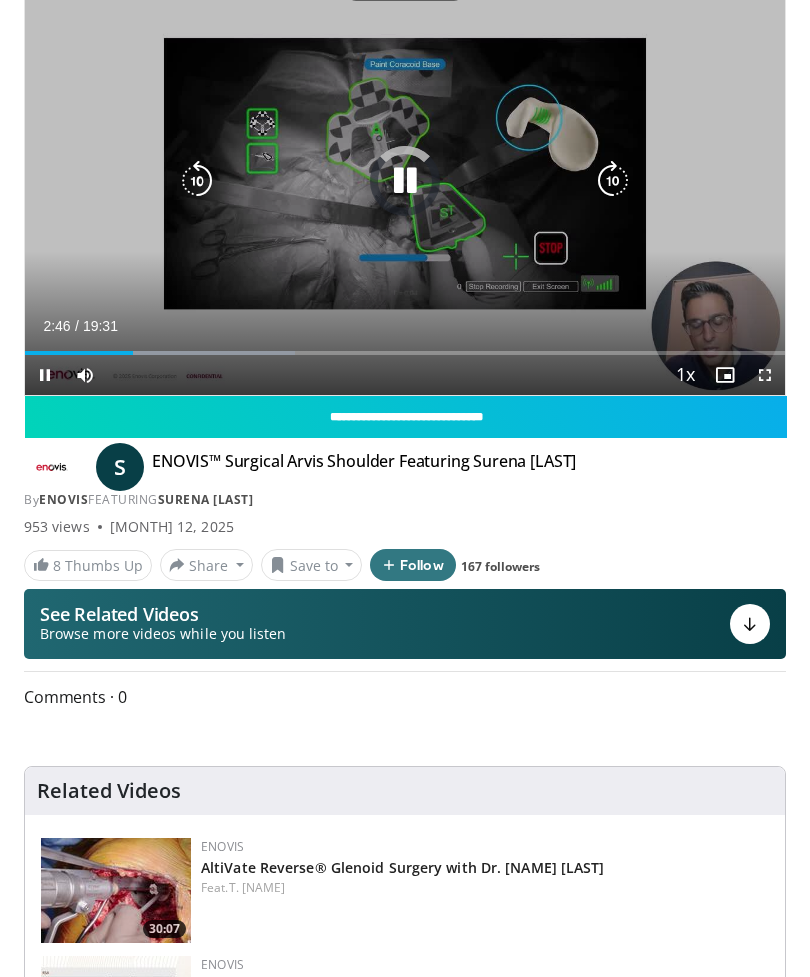 click at bounding box center [613, 181] 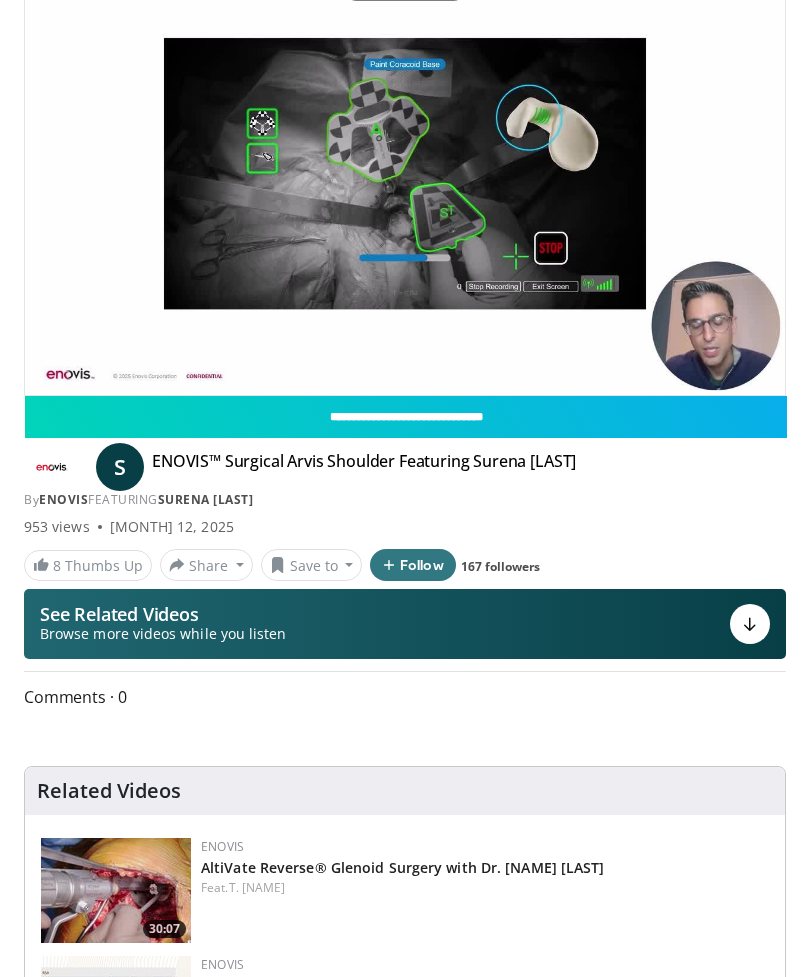 click on "70 seconds
Tap to unmute" at bounding box center [405, 181] 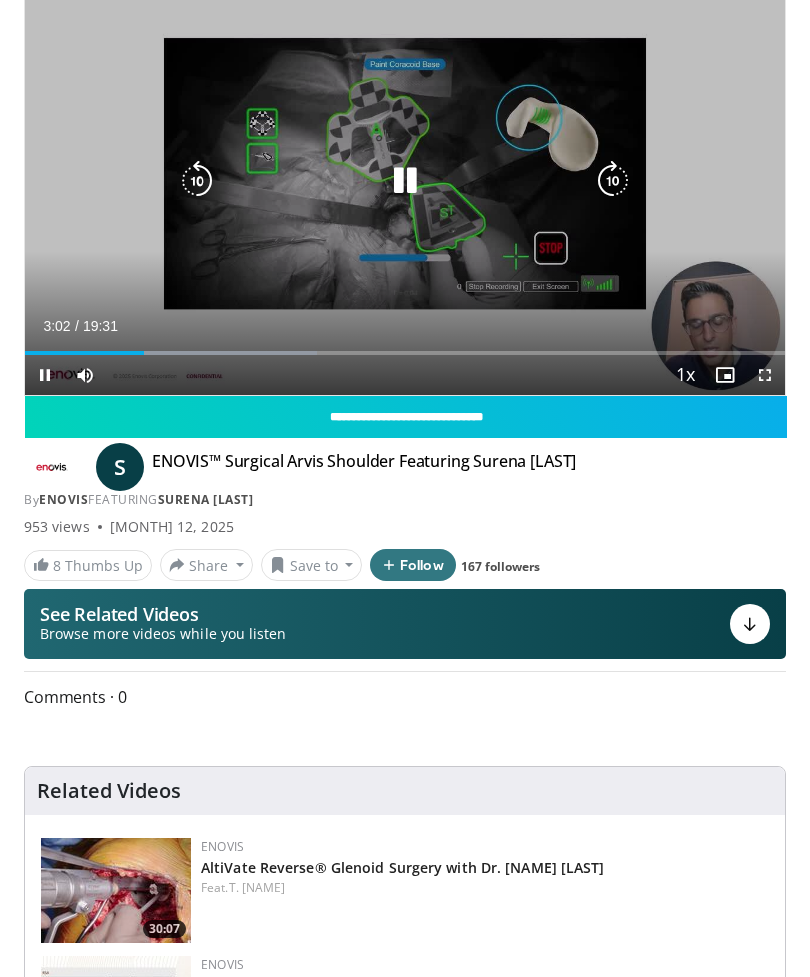 click at bounding box center (613, 181) 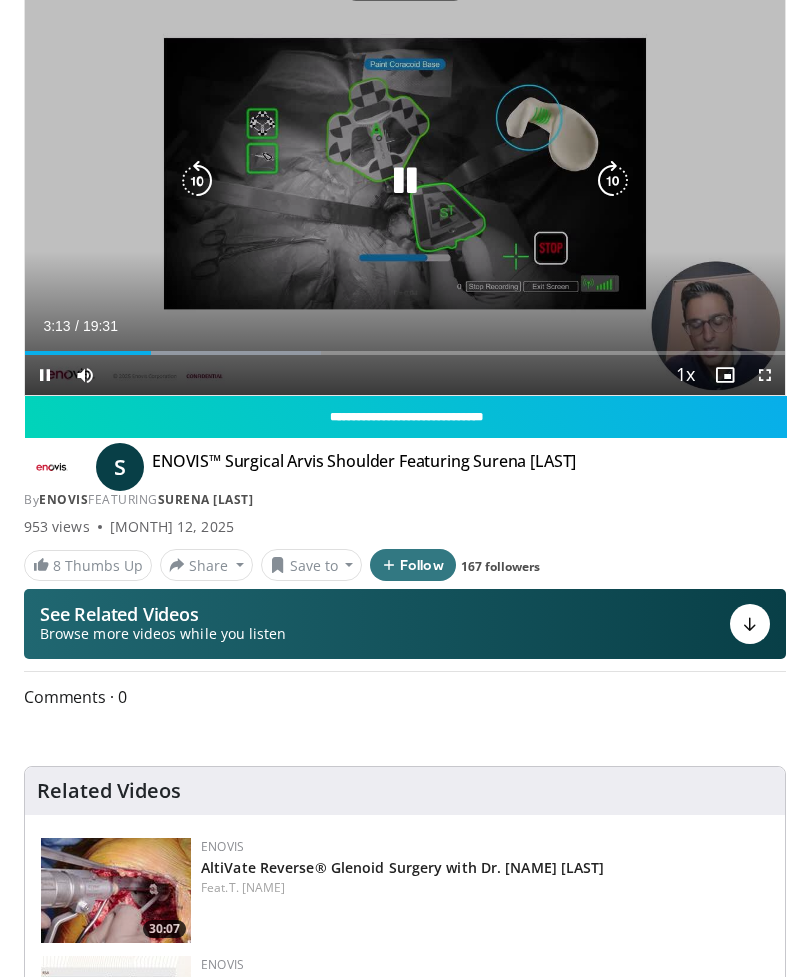 click at bounding box center (613, 181) 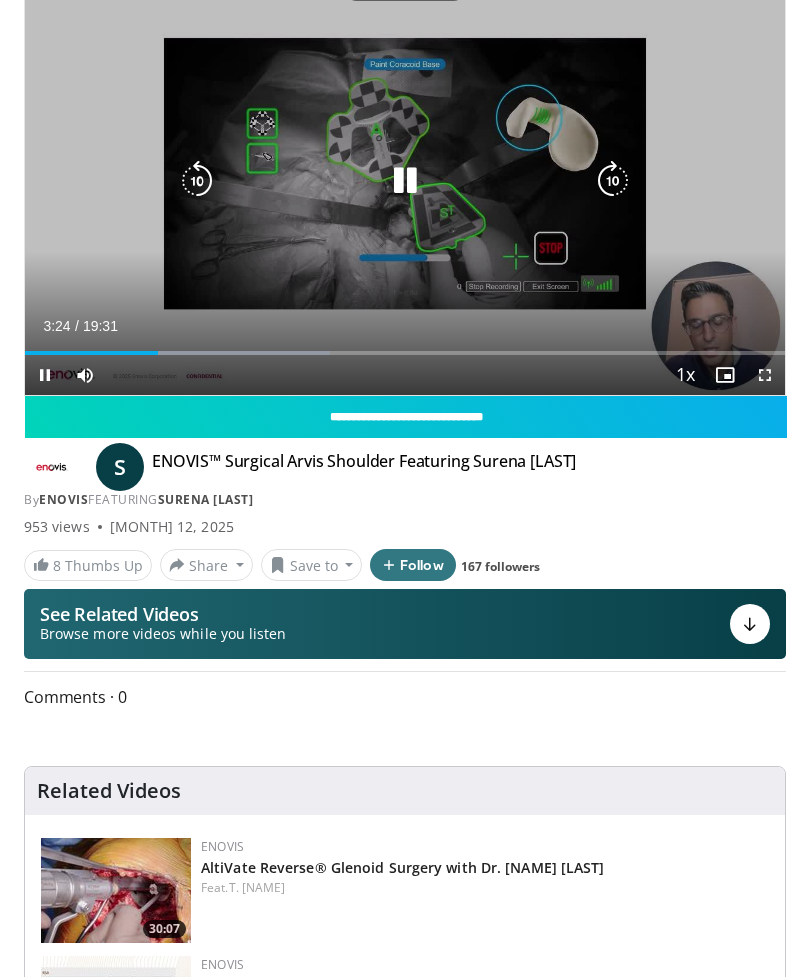 click at bounding box center [613, 181] 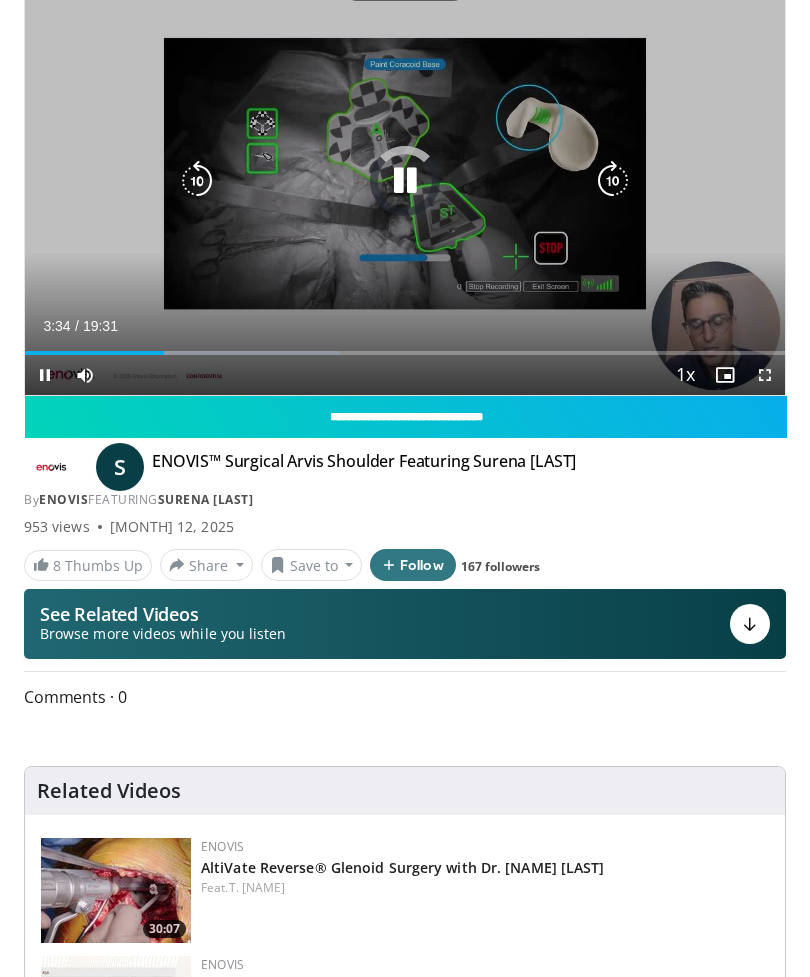 click at bounding box center [613, 181] 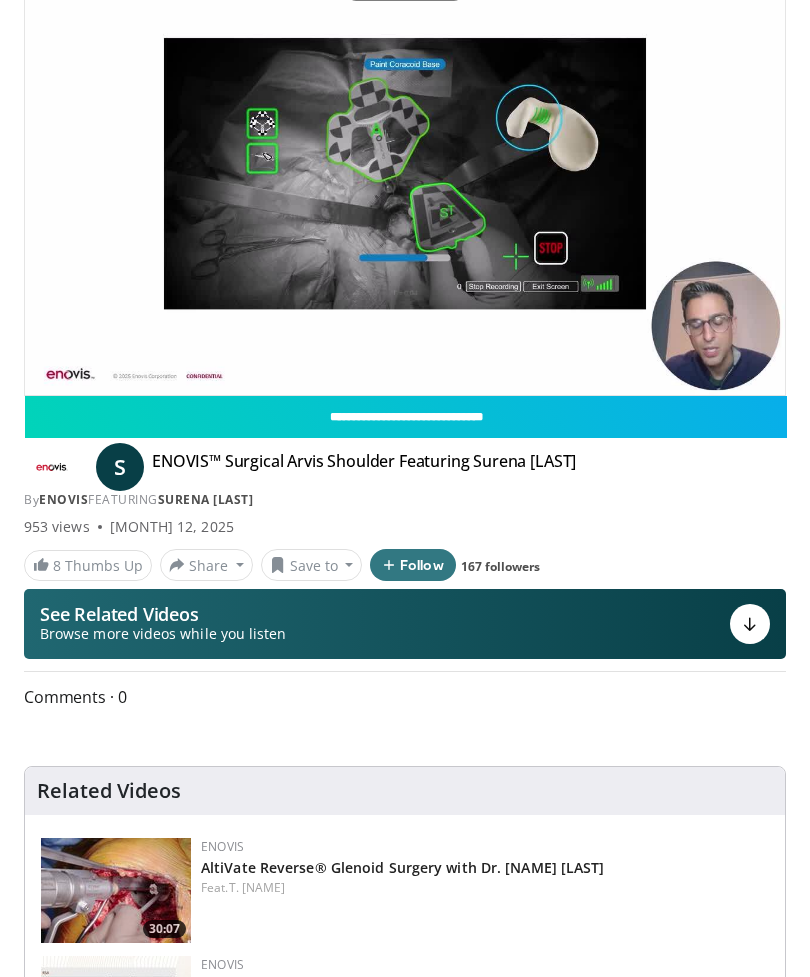 click on "50 seconds
Tap to unmute" at bounding box center (405, 181) 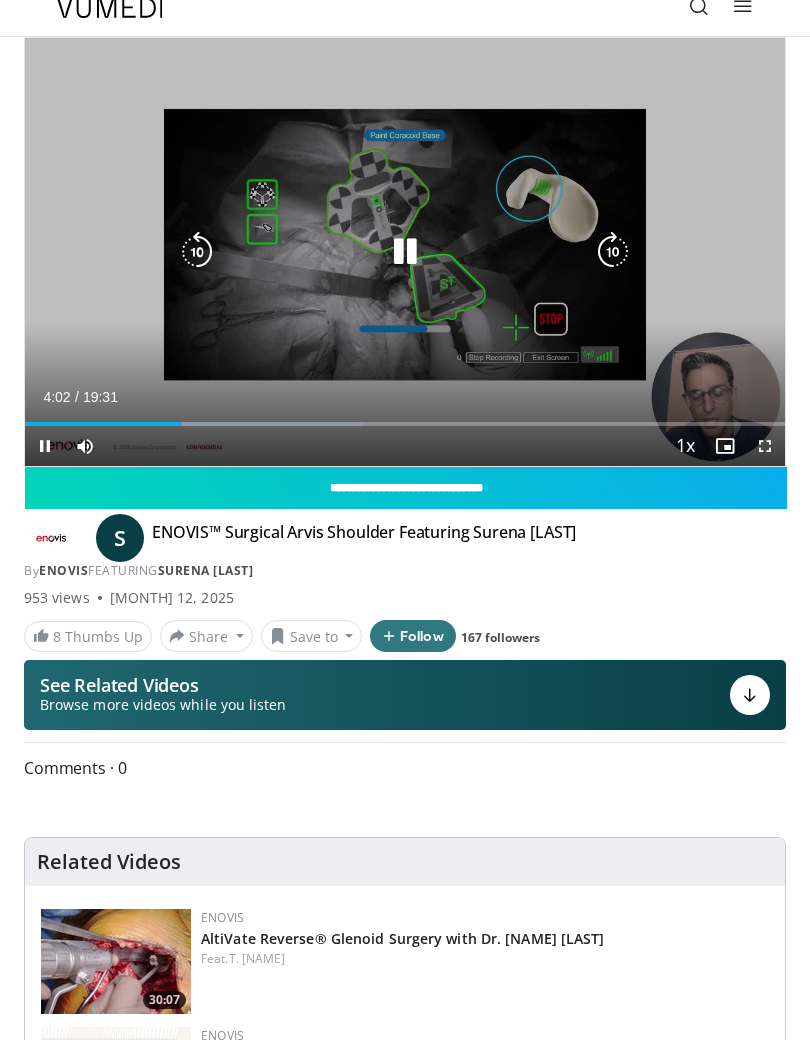 scroll, scrollTop: 20, scrollLeft: 0, axis: vertical 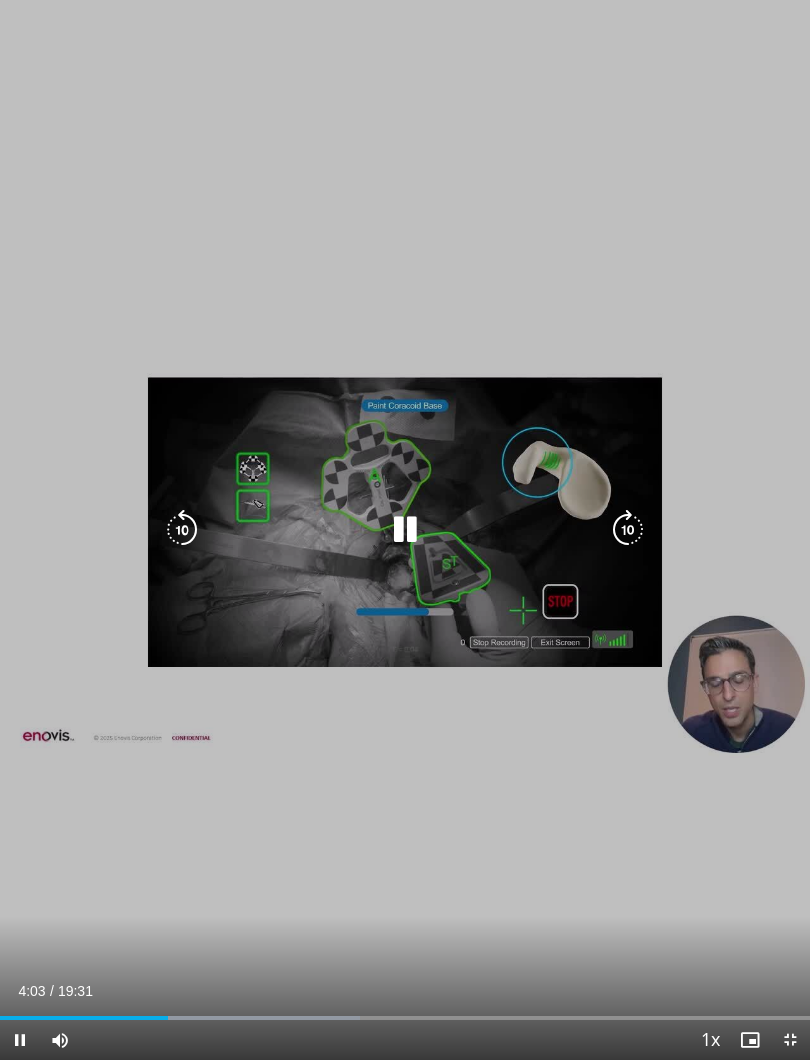 click at bounding box center (405, 530) 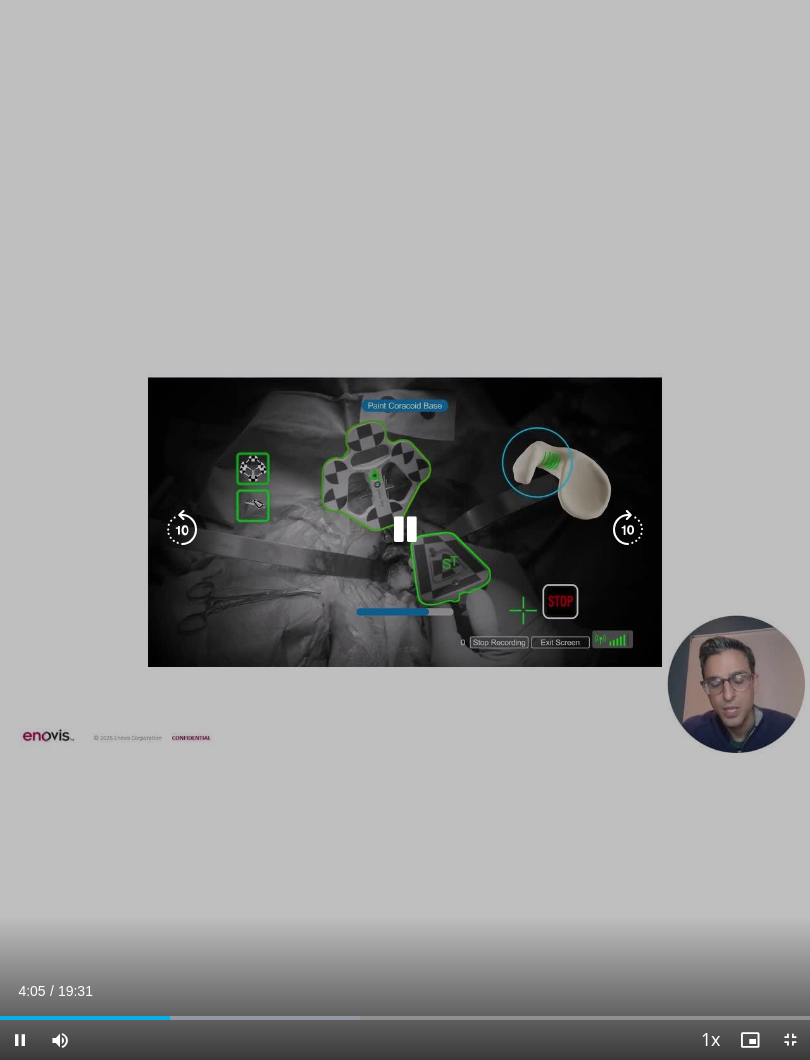 click at bounding box center (628, 530) 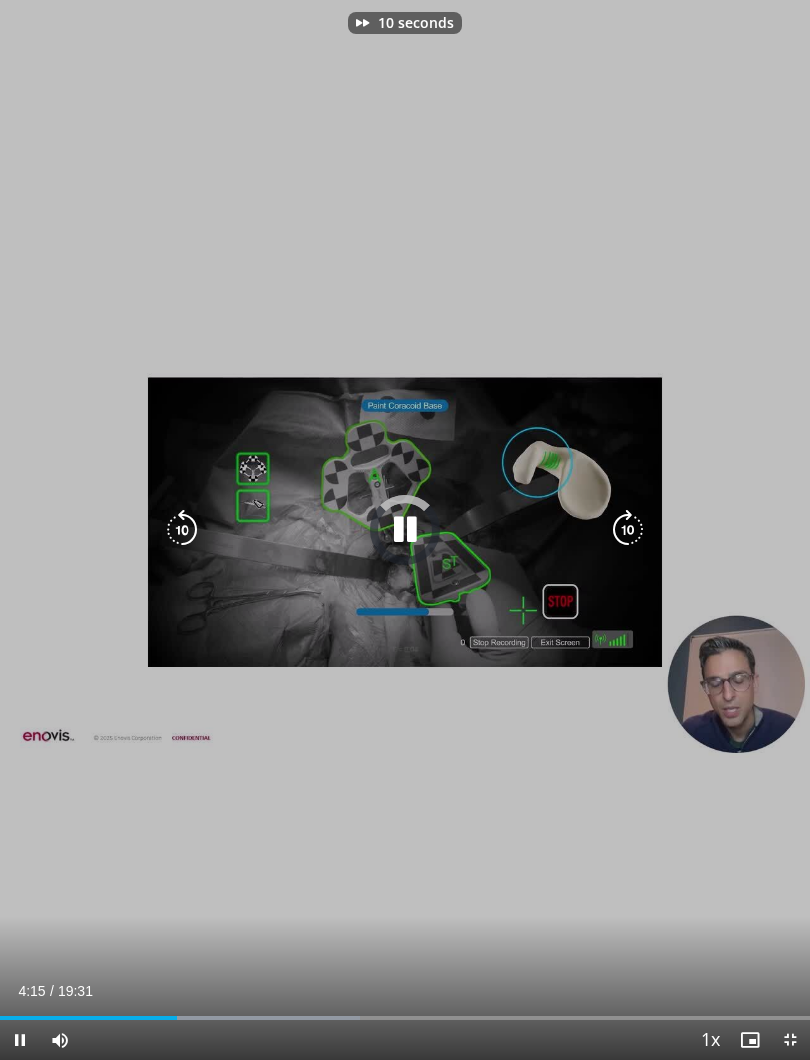 click at bounding box center [628, 530] 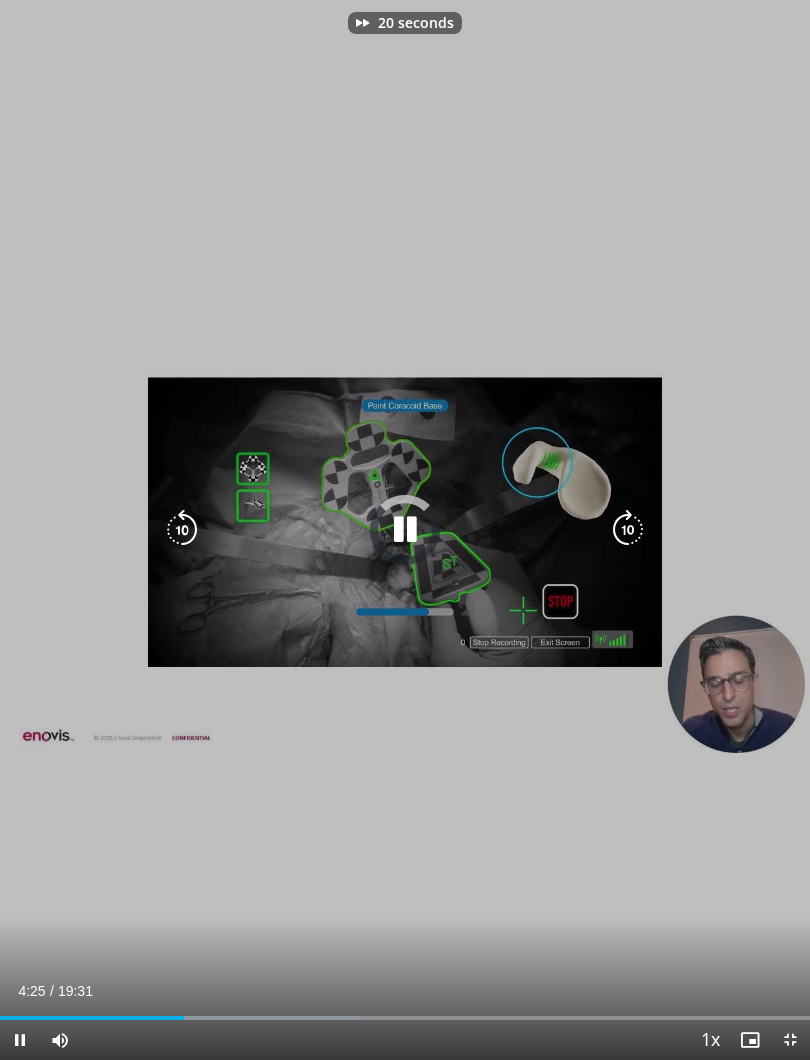 click at bounding box center (628, 530) 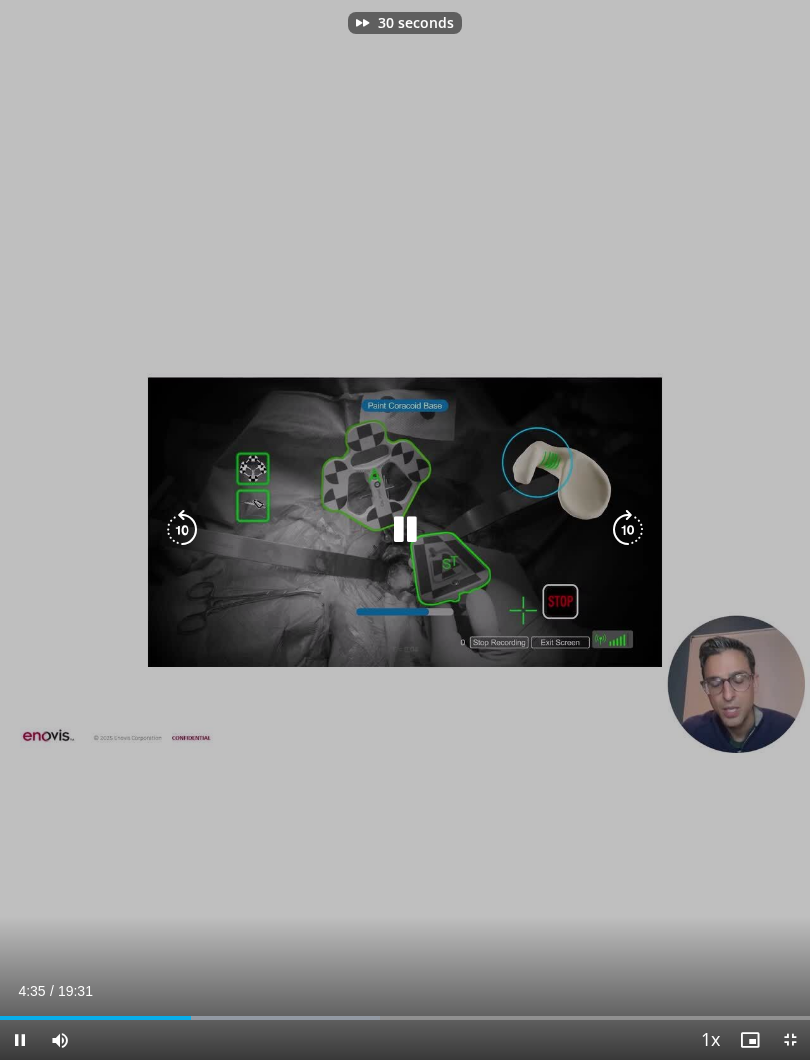 click on "30 seconds
Tap to unmute" at bounding box center [405, 530] 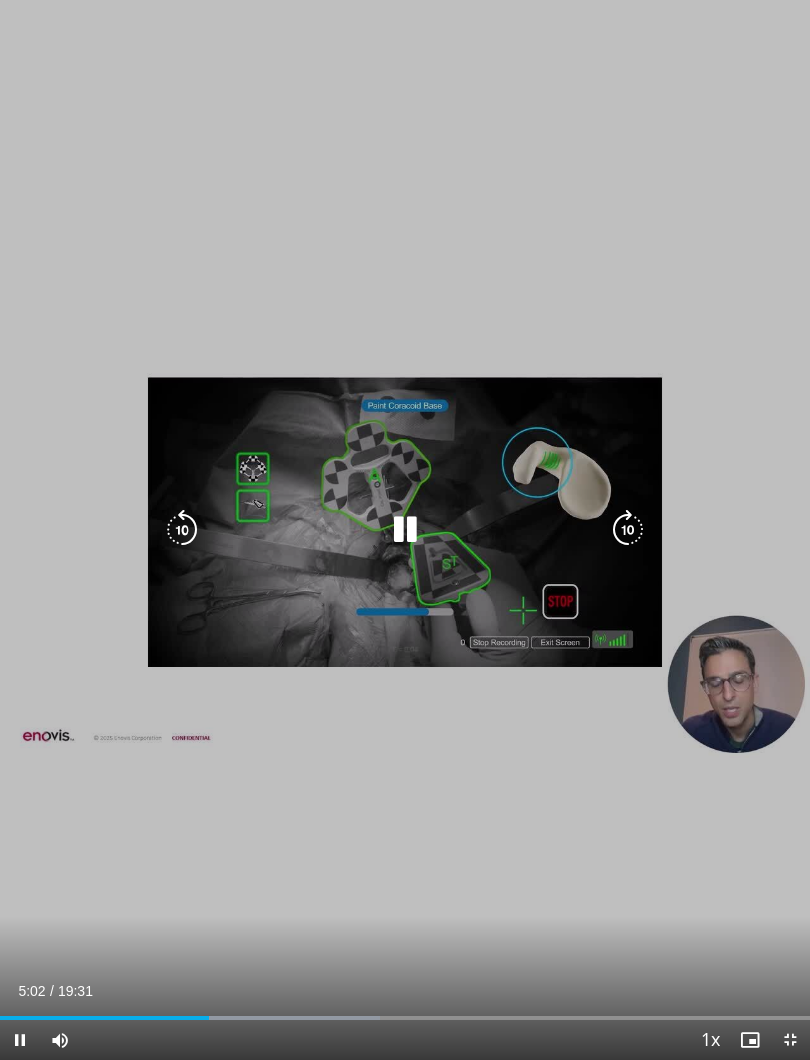 click at bounding box center [628, 530] 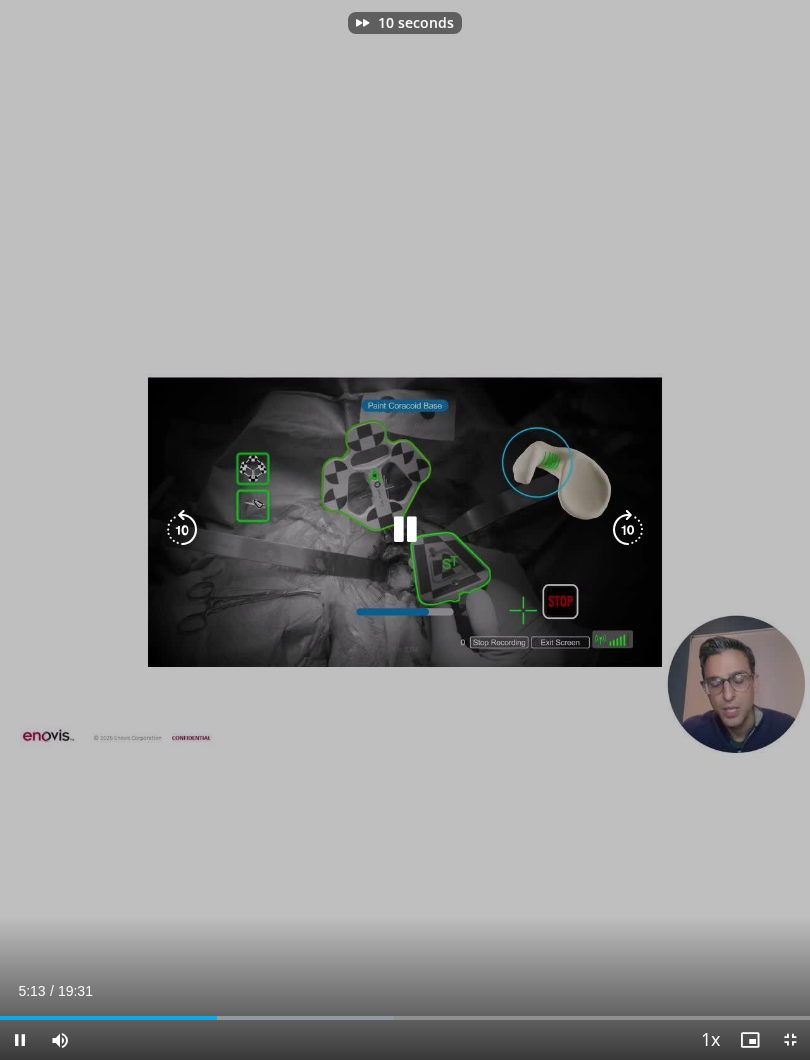 click at bounding box center (628, 530) 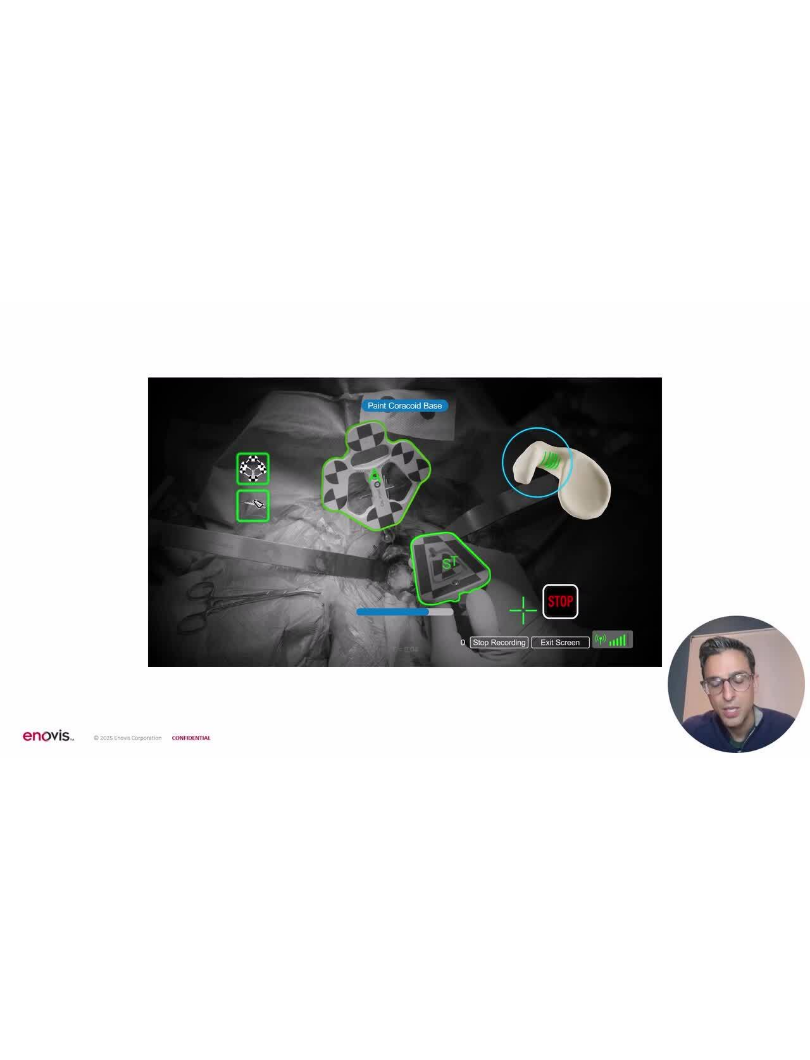click on "20 seconds
Tap to unmute" at bounding box center (405, 530) 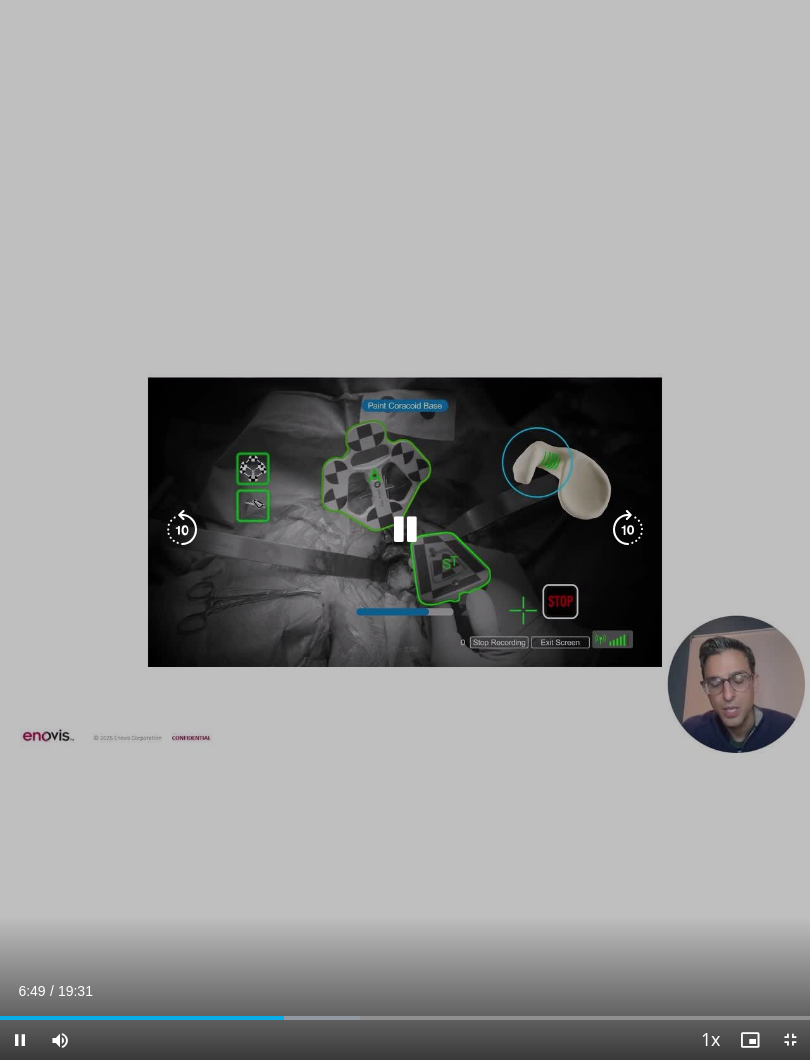 click at bounding box center [628, 530] 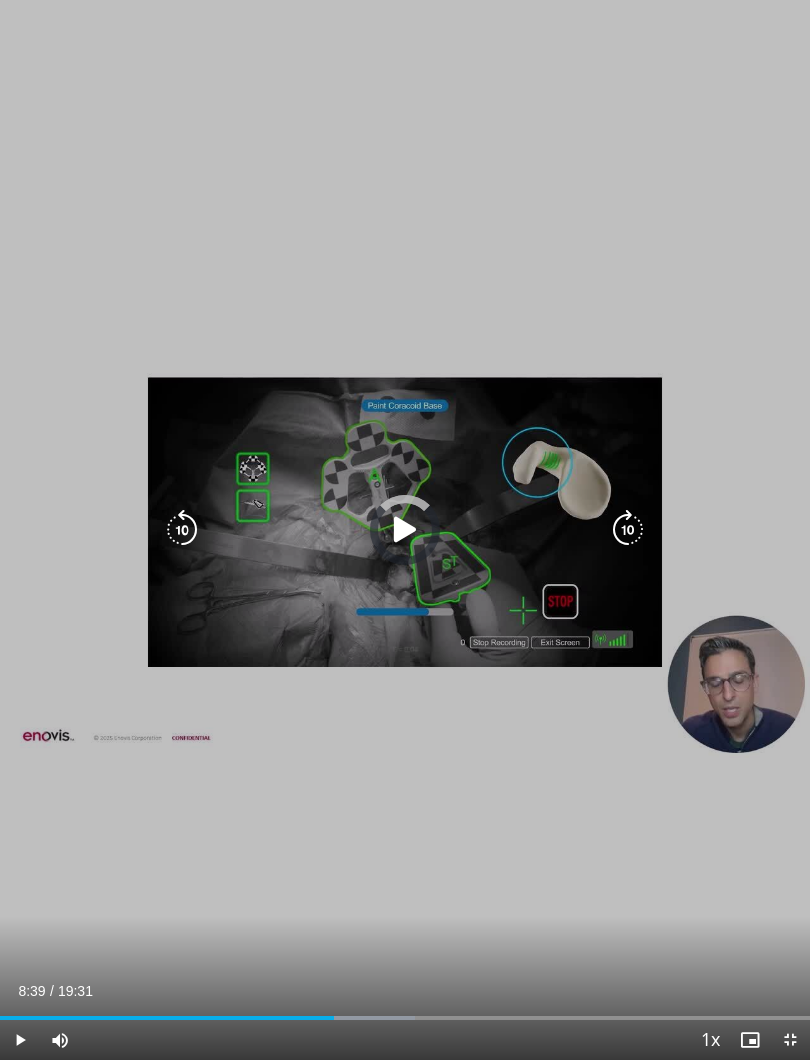 click at bounding box center (372, 1018) 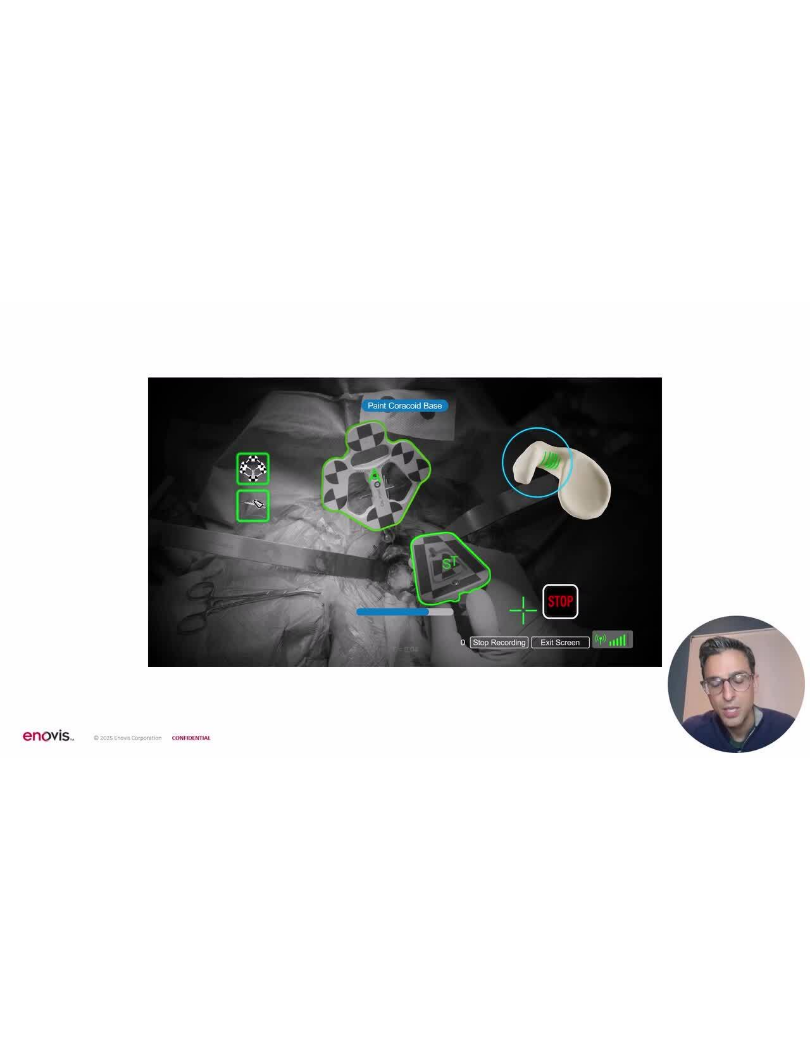 click on "10 seconds
Tap to unmute" at bounding box center [405, 530] 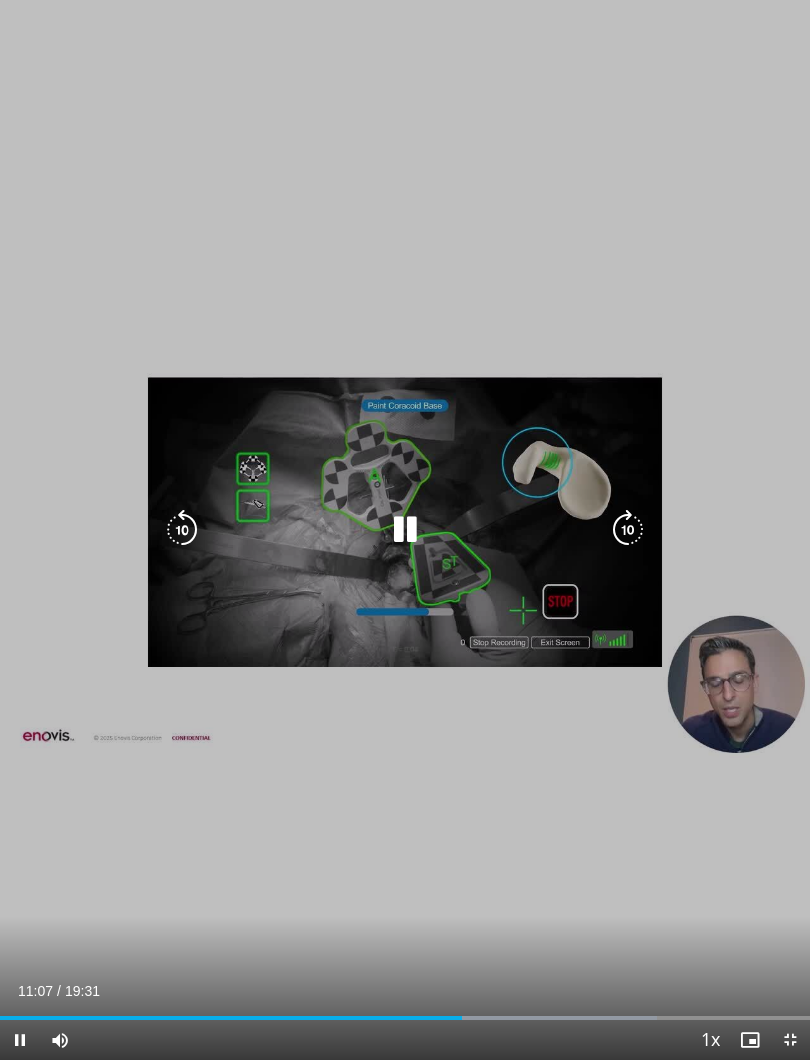 click on "10 seconds
Tap to unmute" at bounding box center [405, 530] 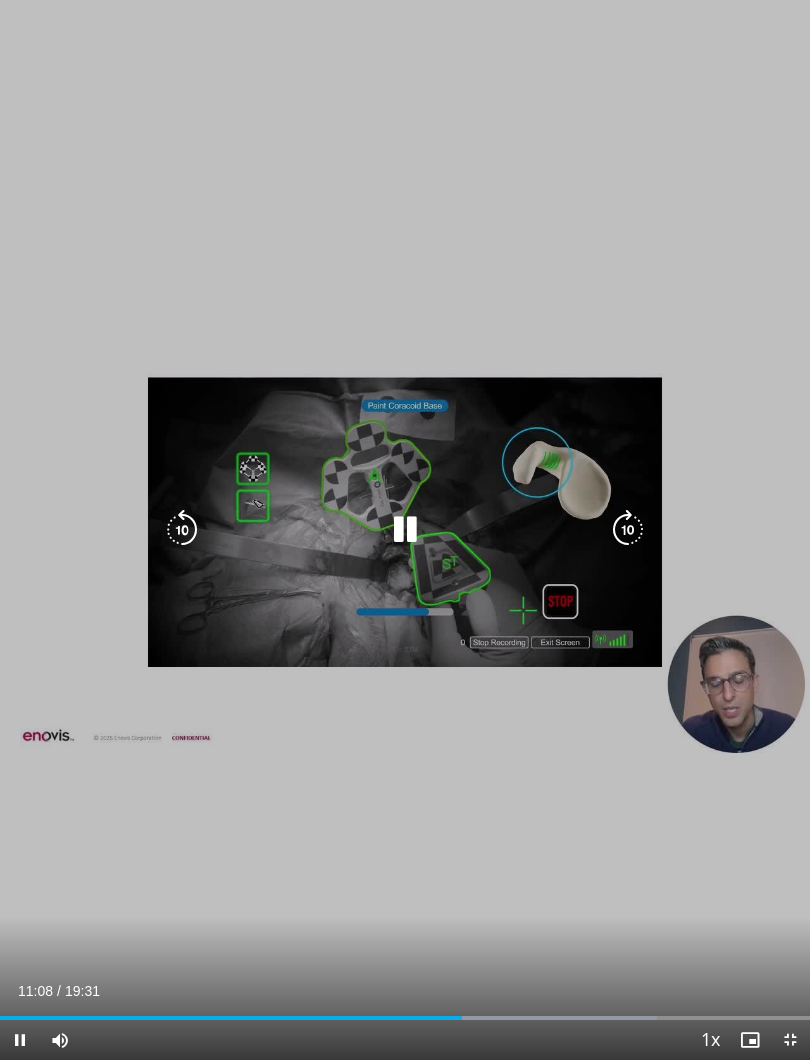 click at bounding box center (628, 530) 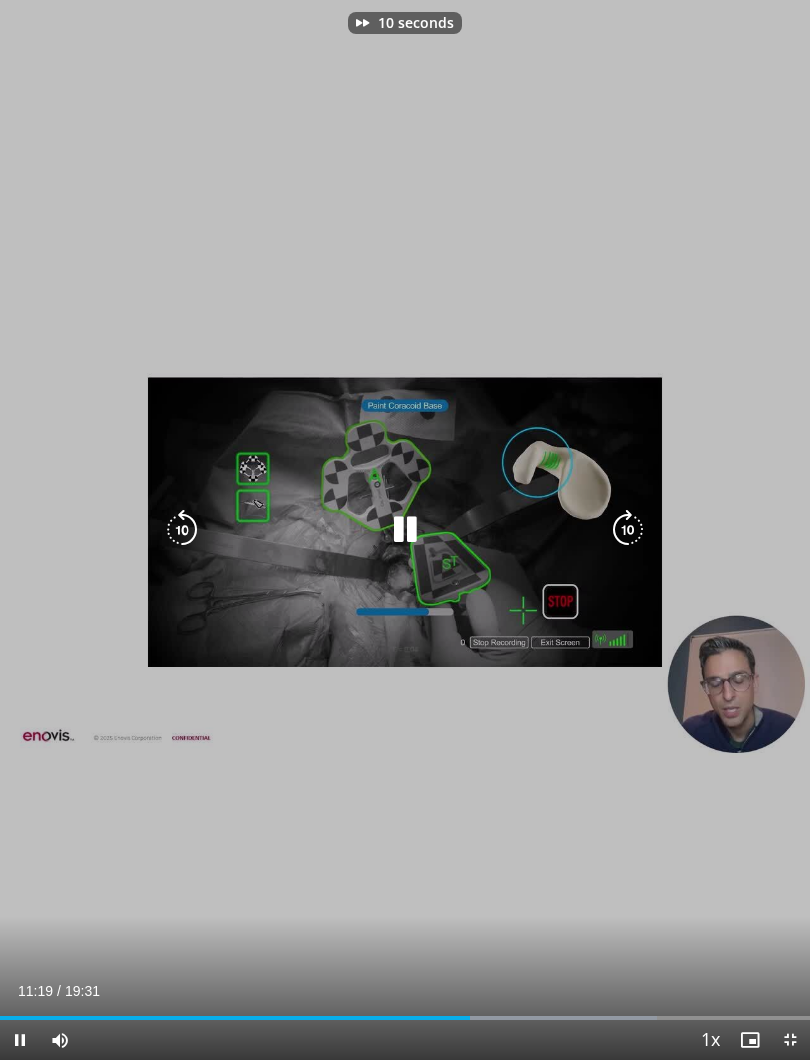 click at bounding box center [182, 530] 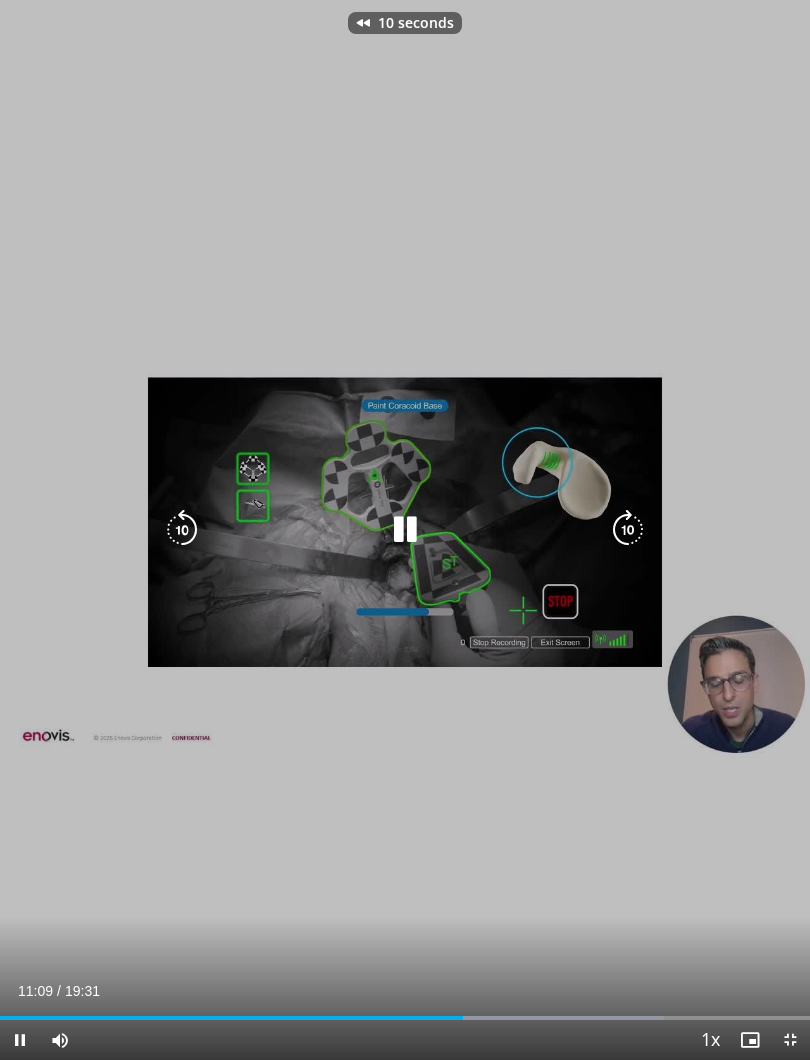 click on "10 seconds
Tap to unmute" at bounding box center [405, 530] 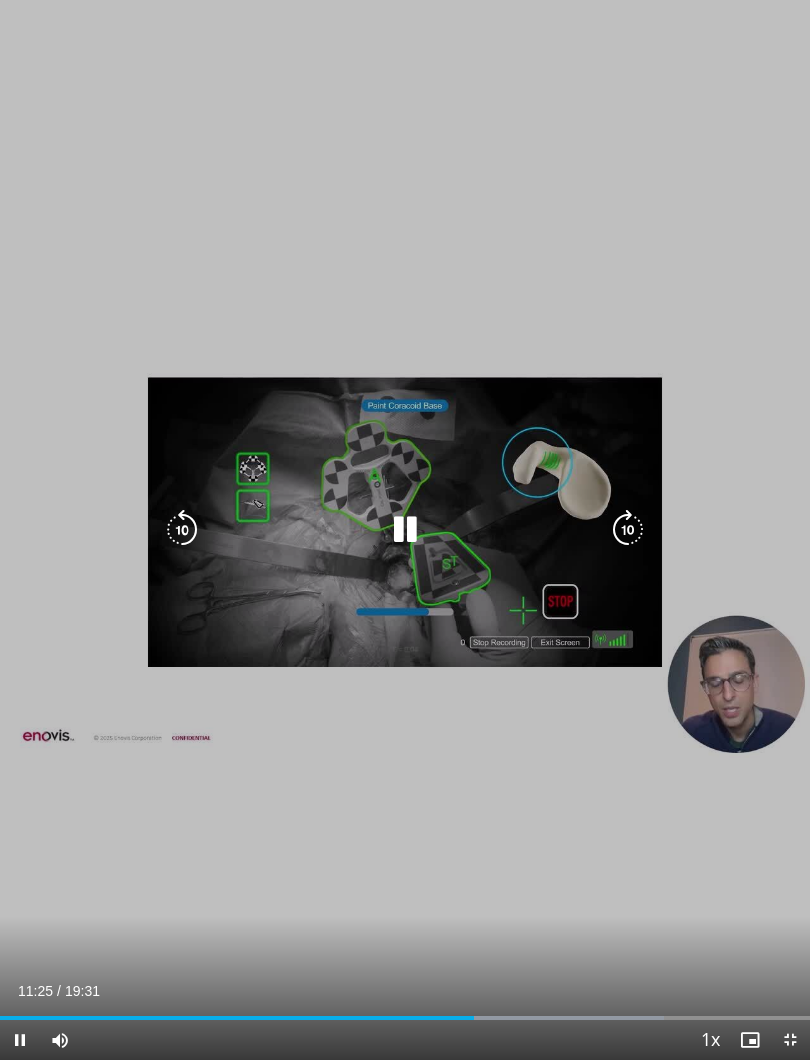 click at bounding box center [628, 530] 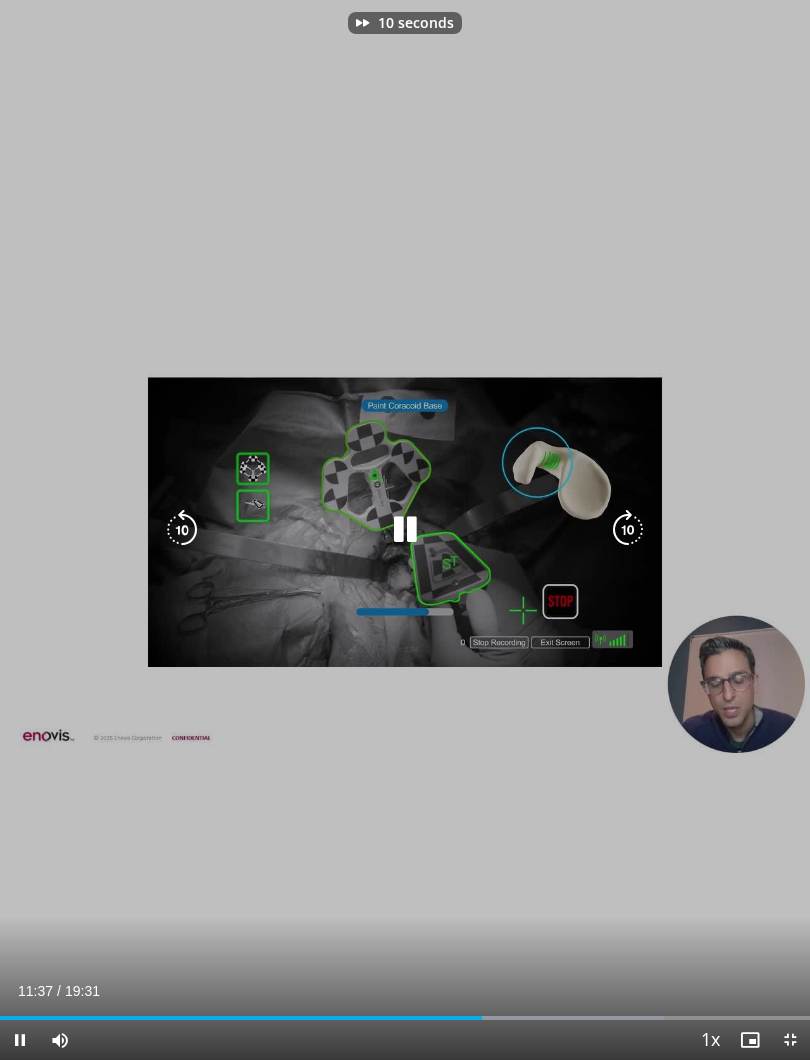 click at bounding box center (628, 530) 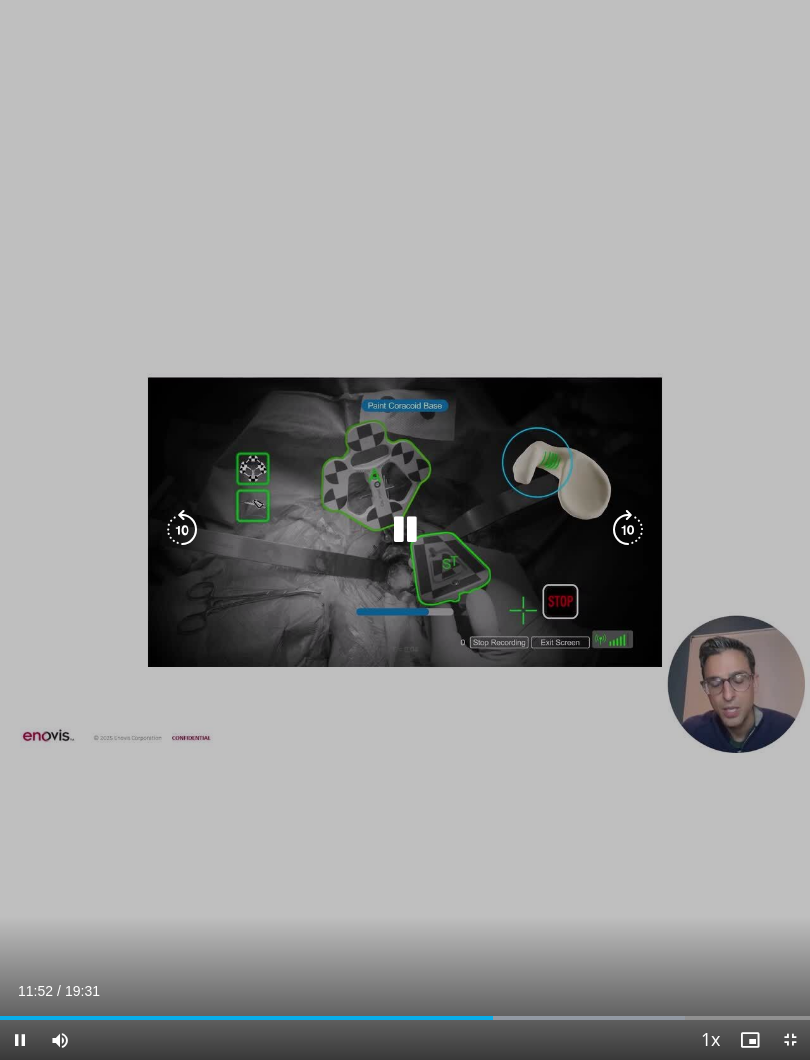 click at bounding box center [628, 530] 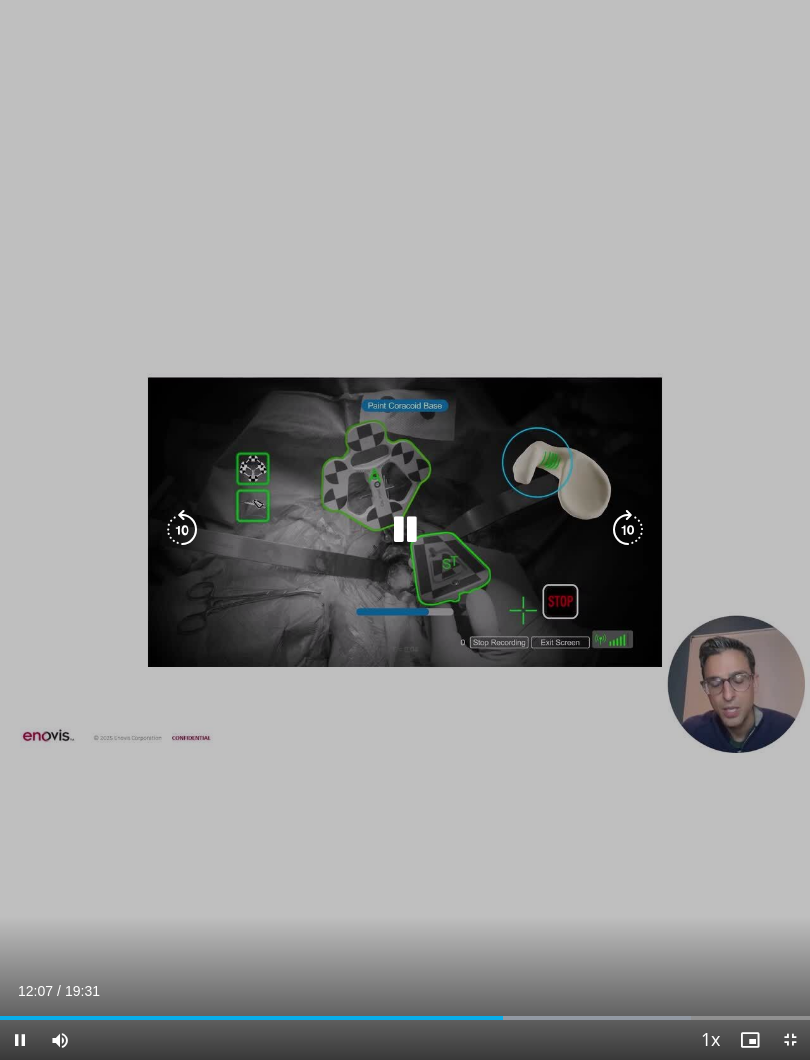 click at bounding box center [628, 530] 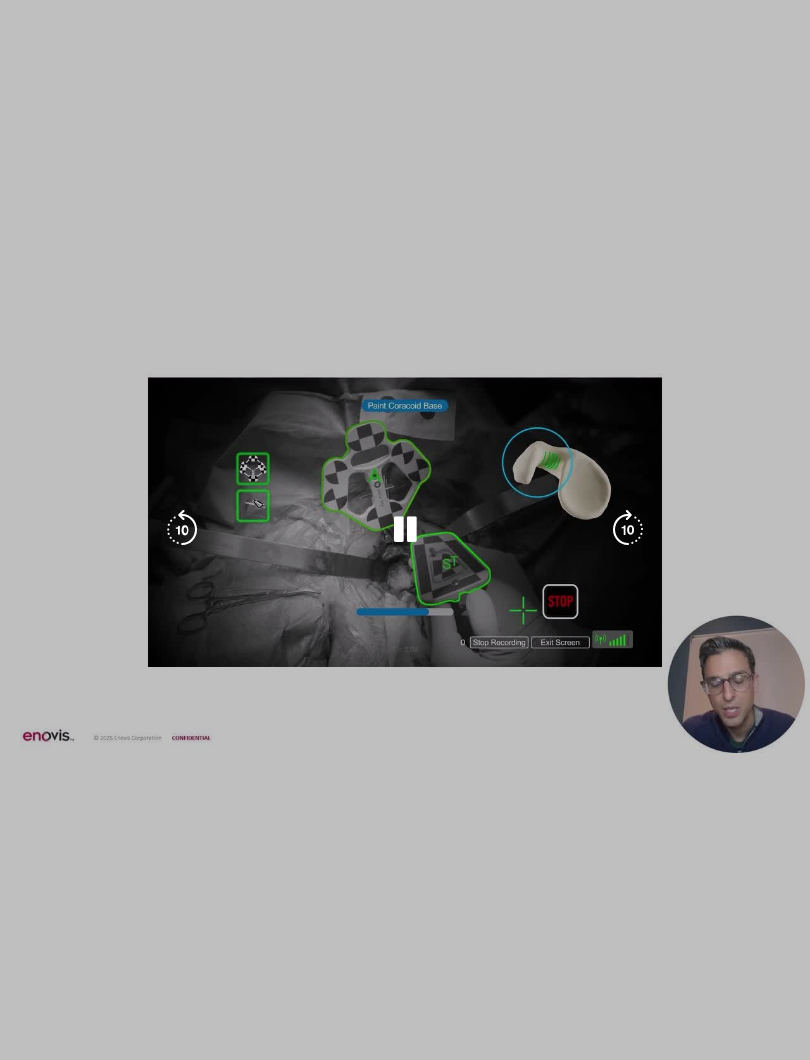 click at bounding box center (628, 530) 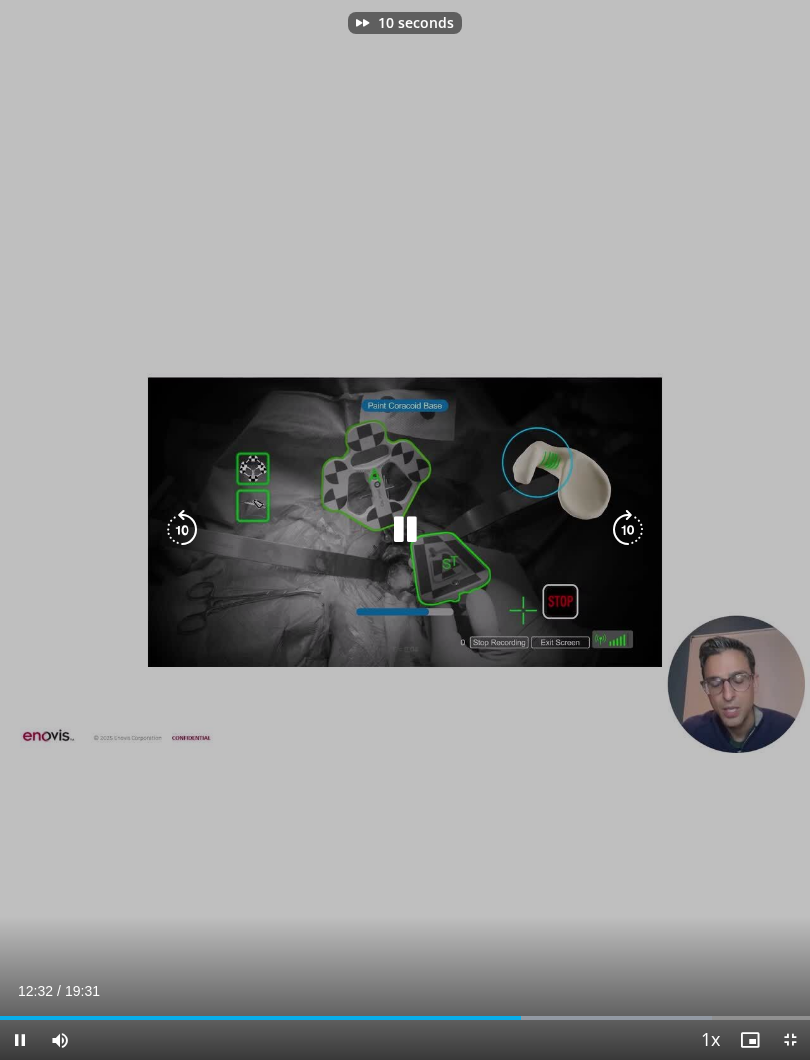 click at bounding box center (628, 530) 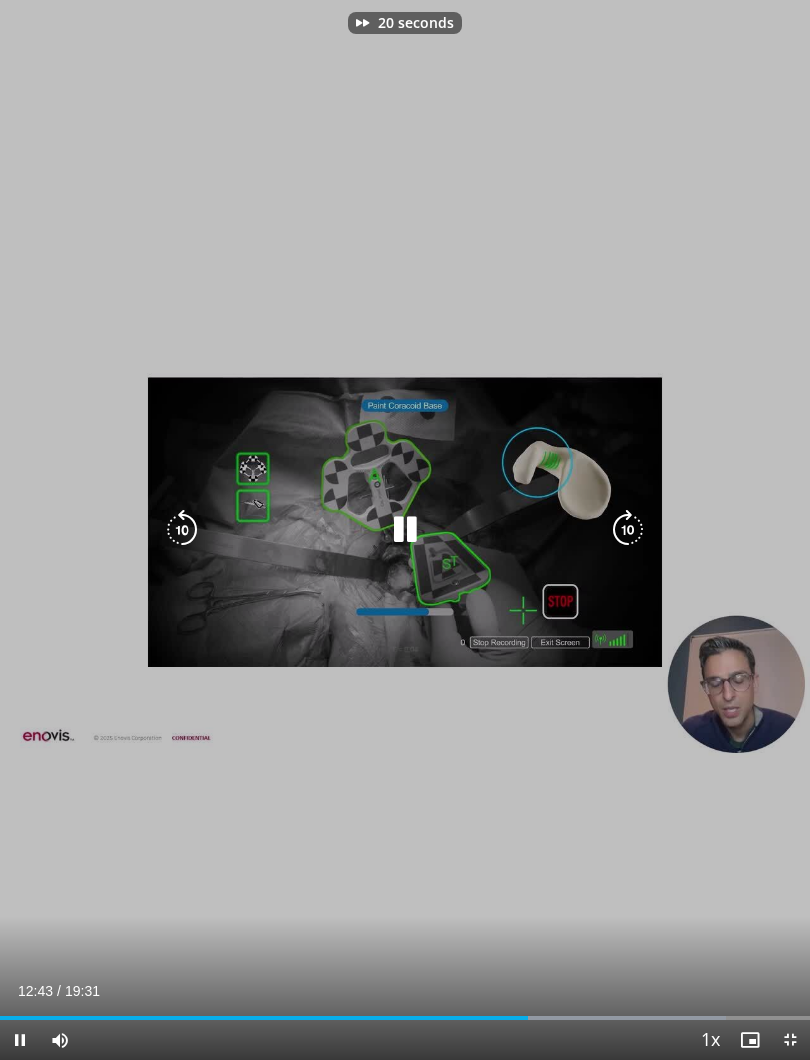 click at bounding box center [628, 530] 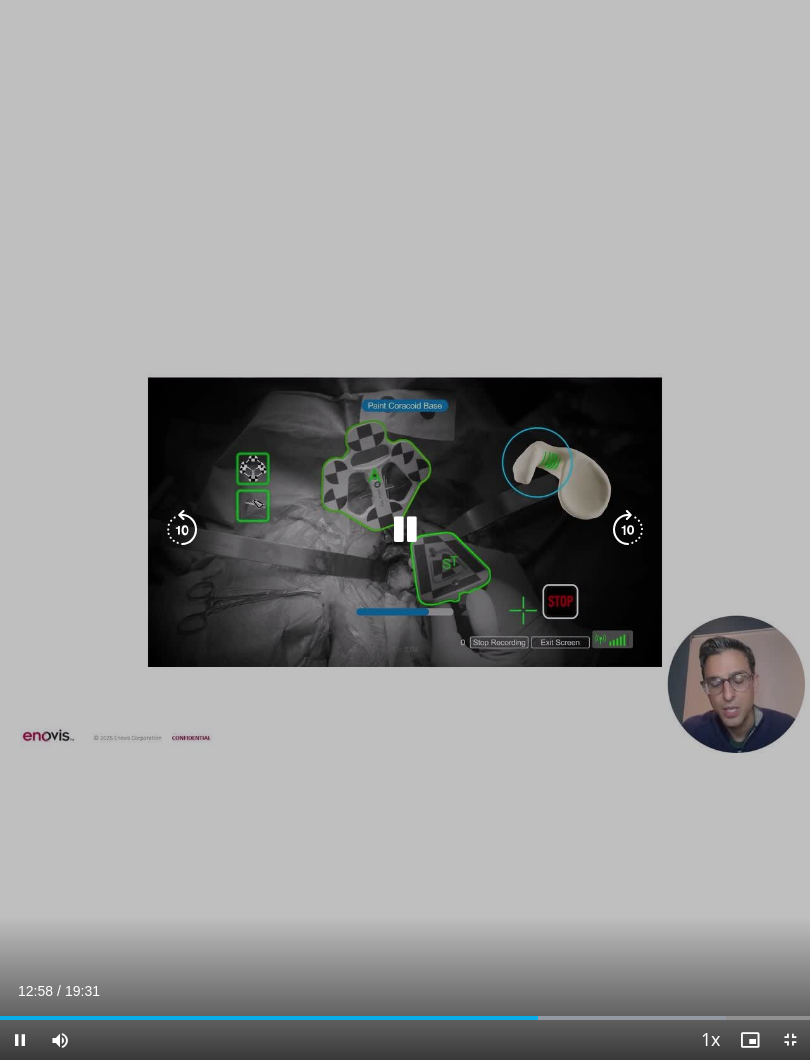 click at bounding box center [628, 530] 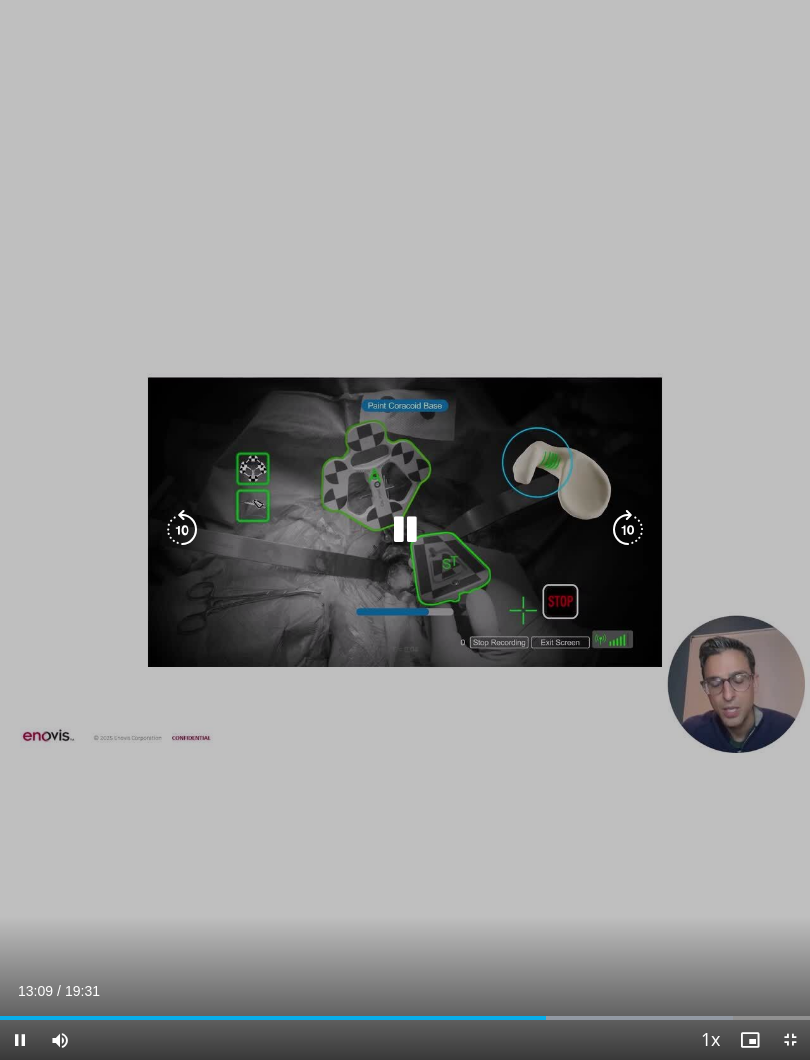 click on "•• •••••••
••• •• ••••••" at bounding box center [405, 530] 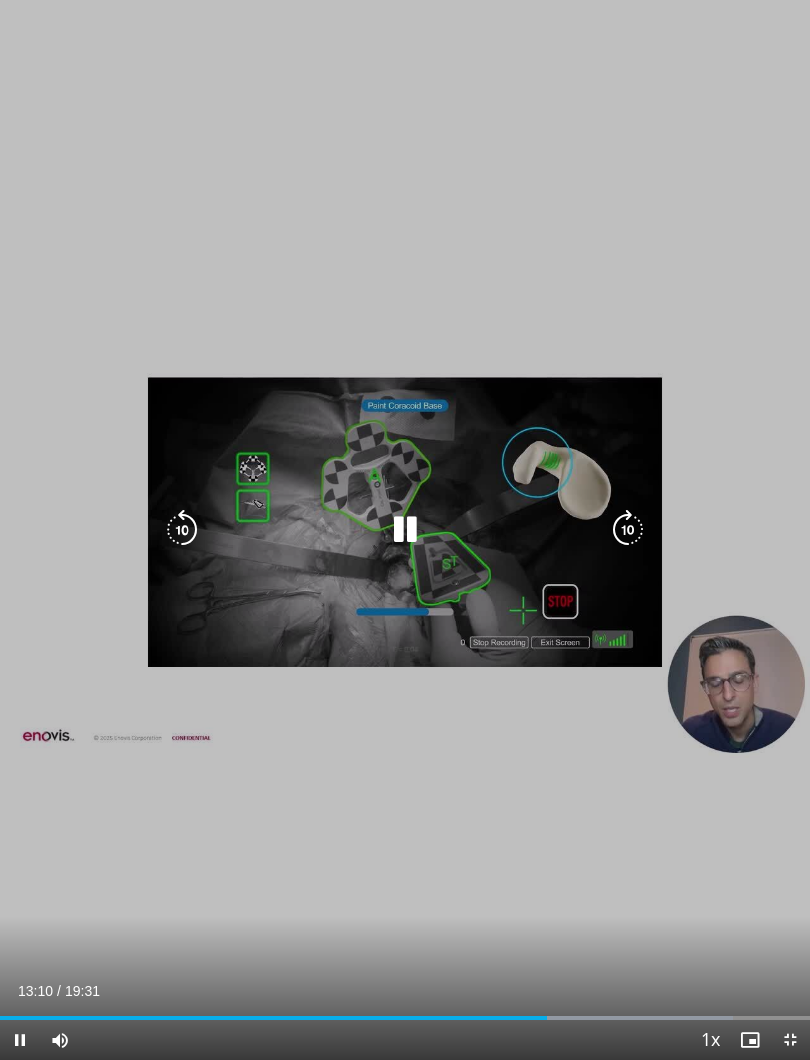 click at bounding box center (628, 530) 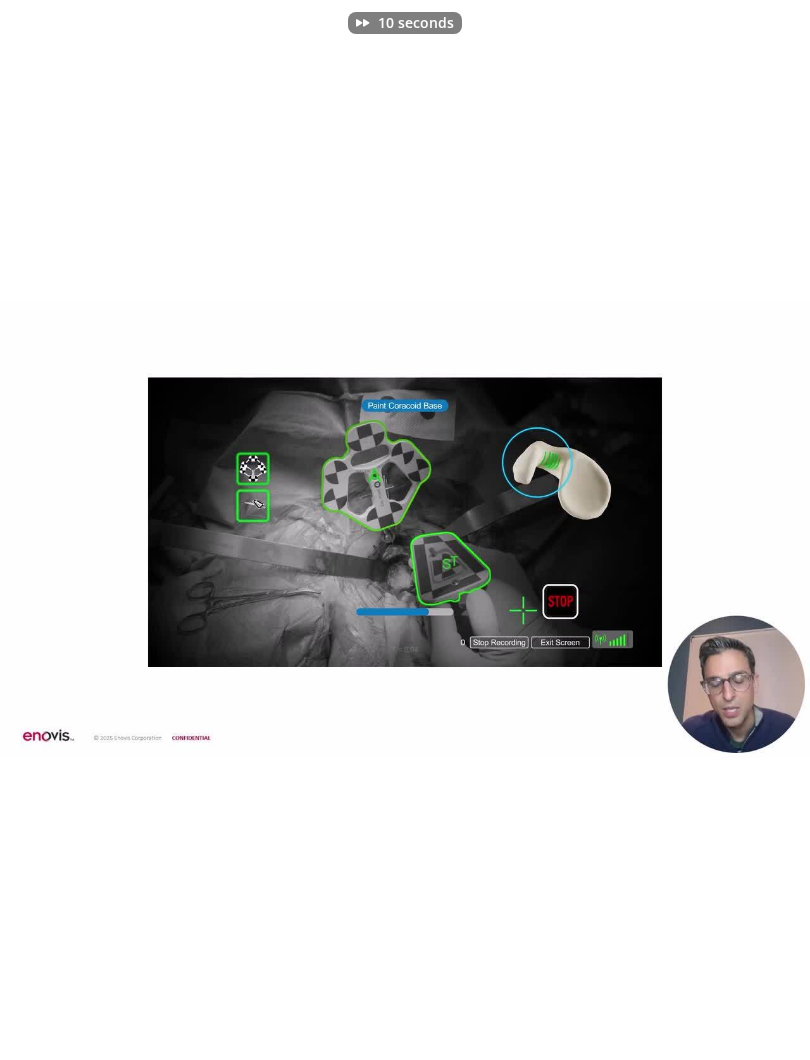 click at bounding box center (182, 530) 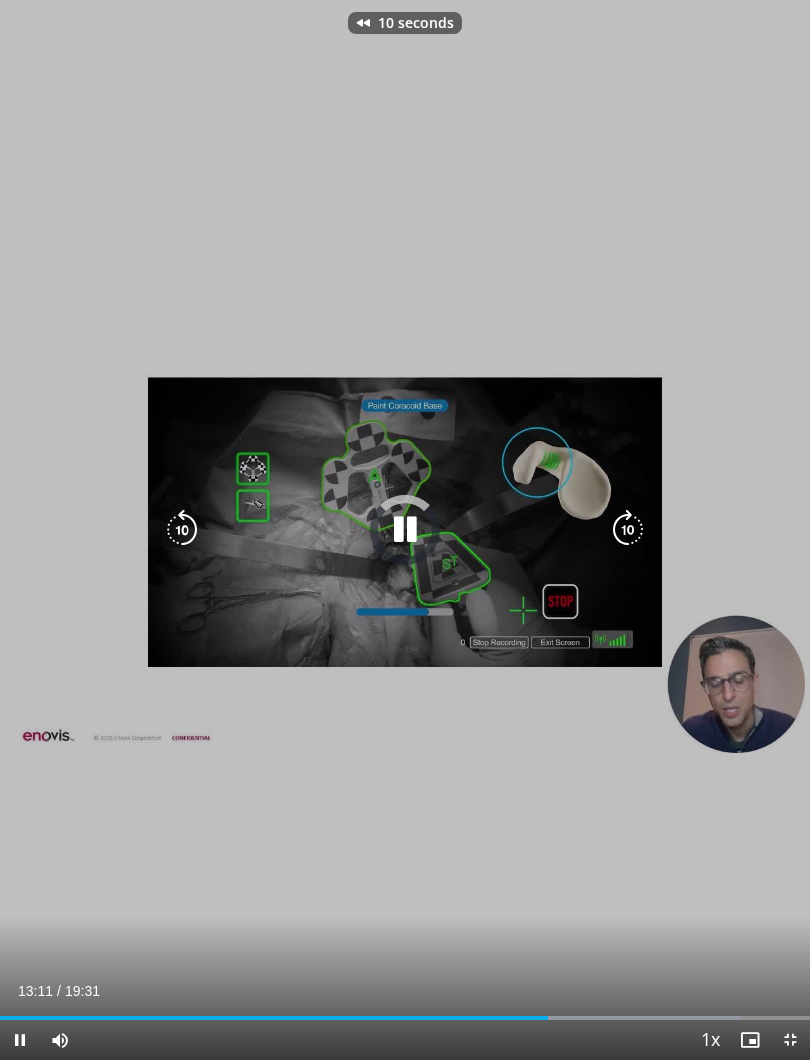 click at bounding box center (182, 530) 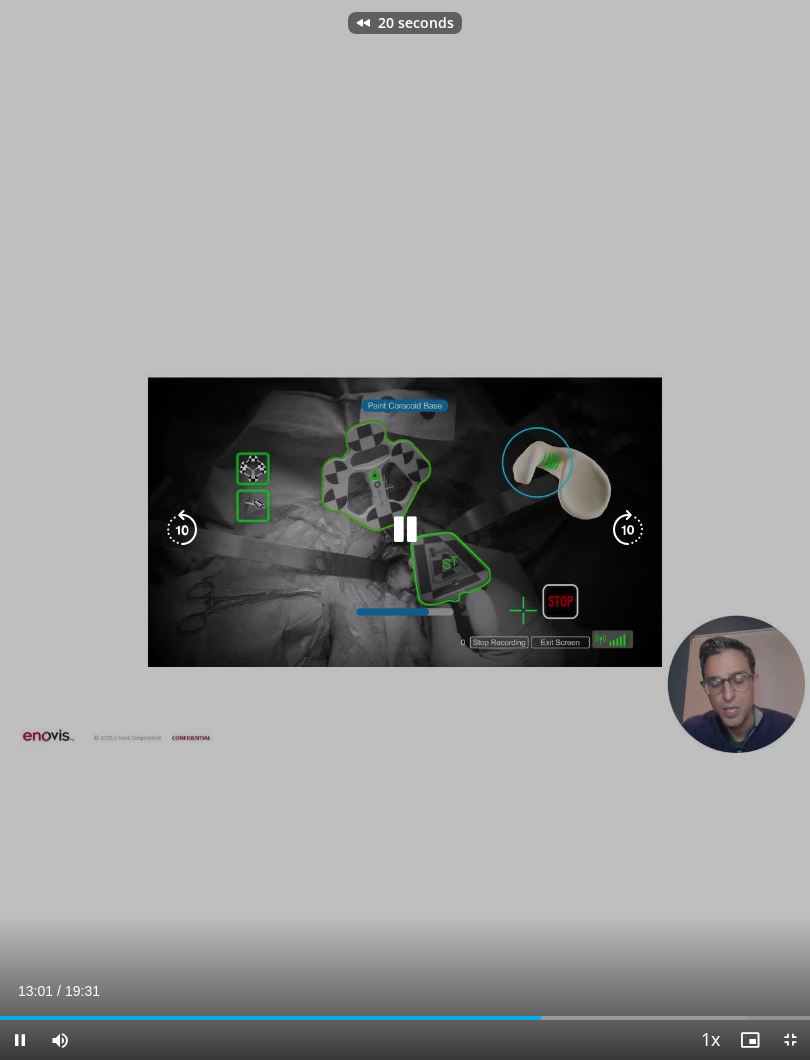 click at bounding box center [628, 530] 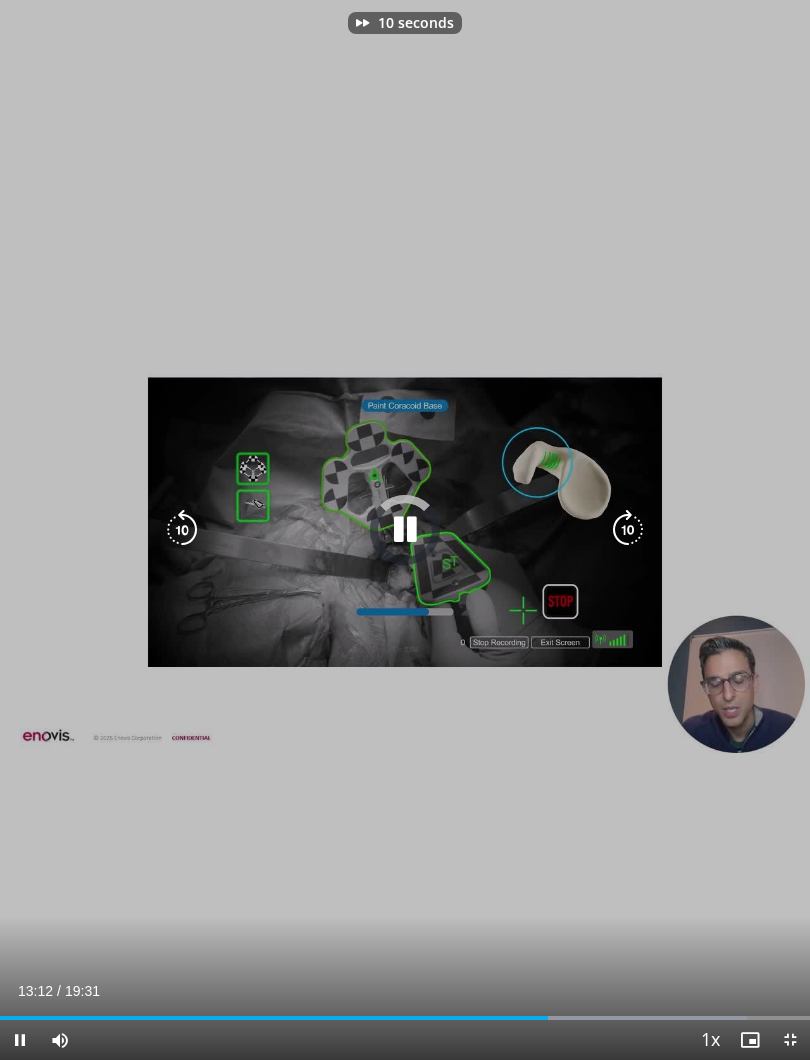 click on "•• •••••••
••• •• ••••••" at bounding box center [405, 530] 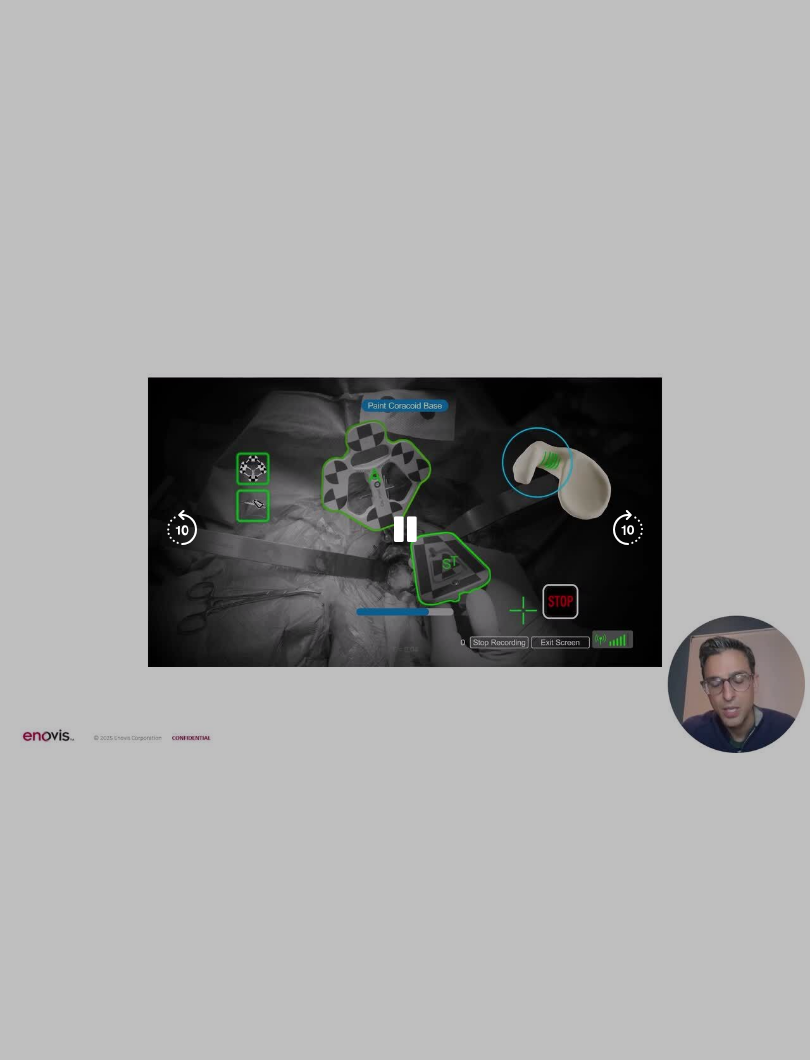 click at bounding box center (628, 530) 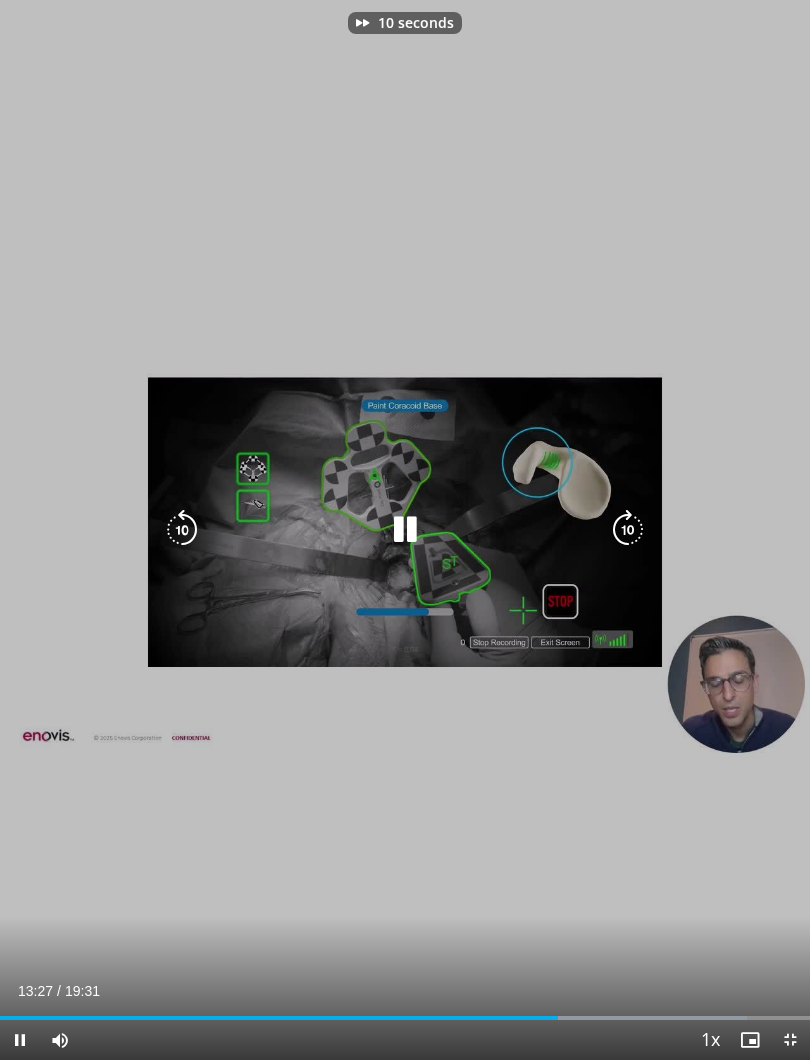 click at bounding box center (628, 530) 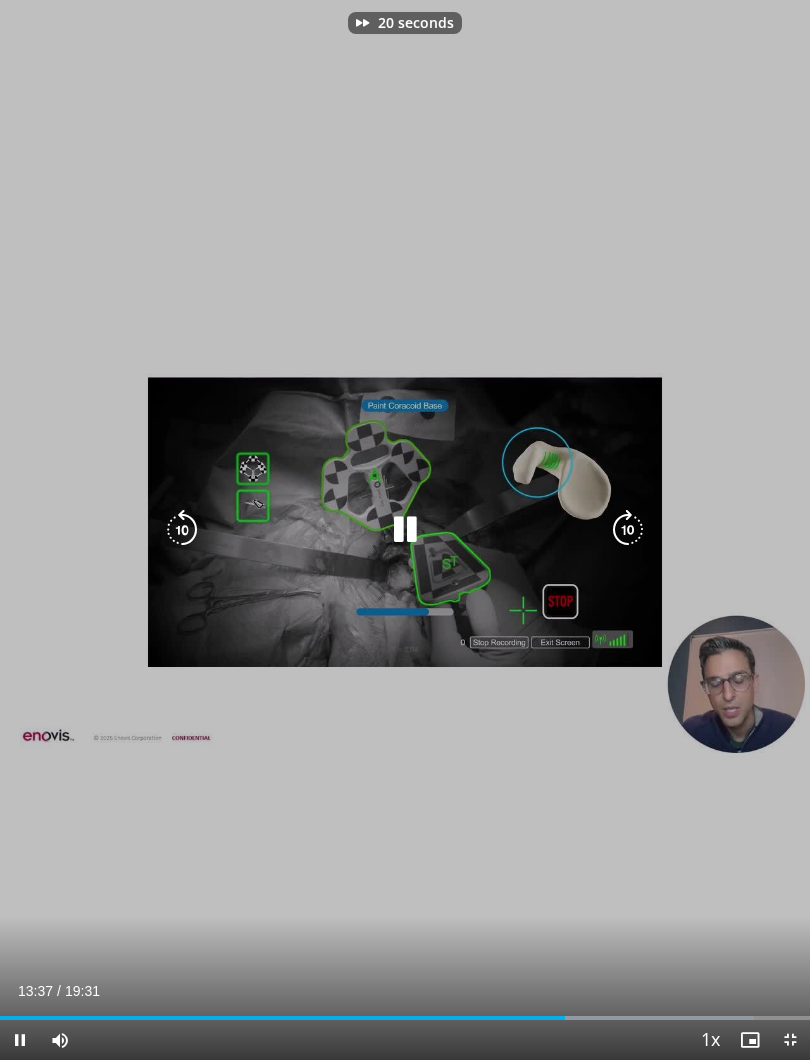 click on "20 seconds
Tap to unmute" at bounding box center [405, 530] 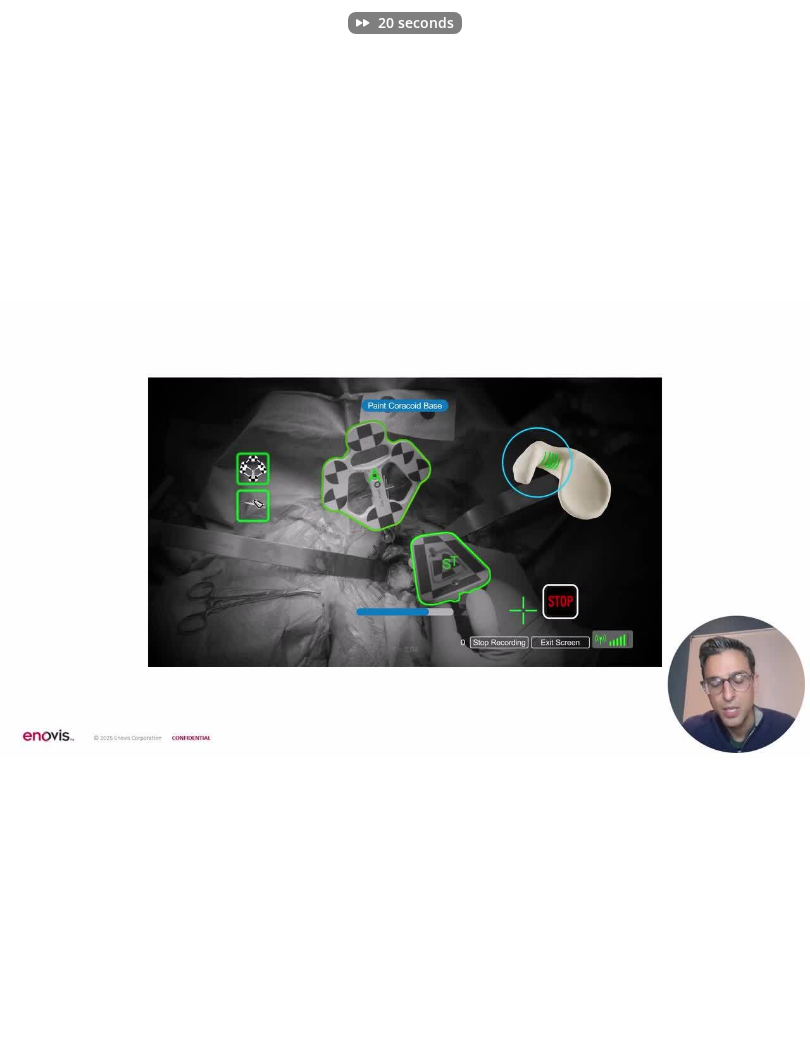 click at bounding box center (182, 530) 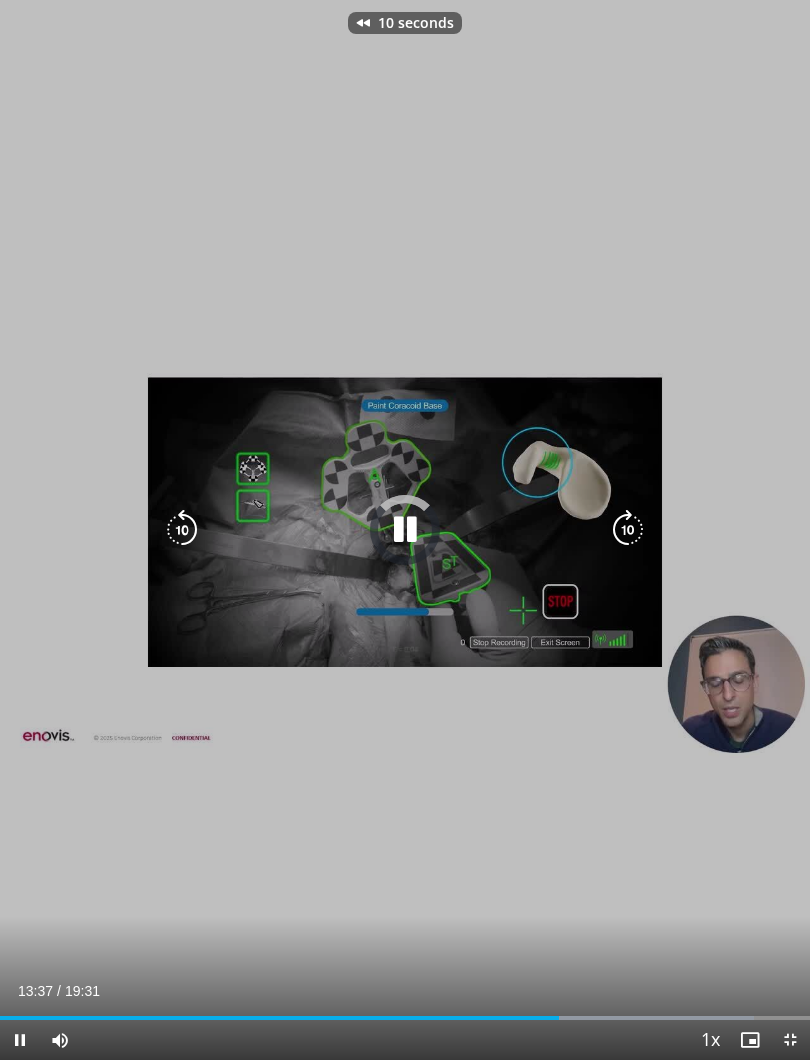 click at bounding box center (182, 530) 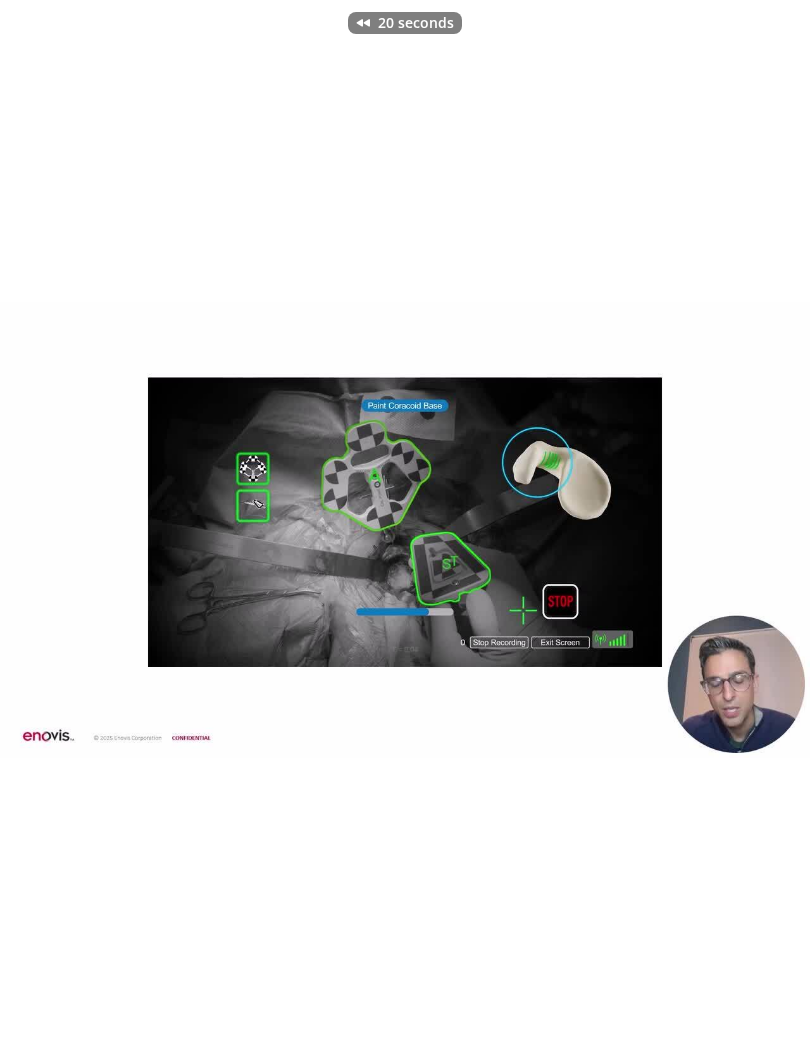 click on "20 seconds
Tap to unmute" at bounding box center (405, 530) 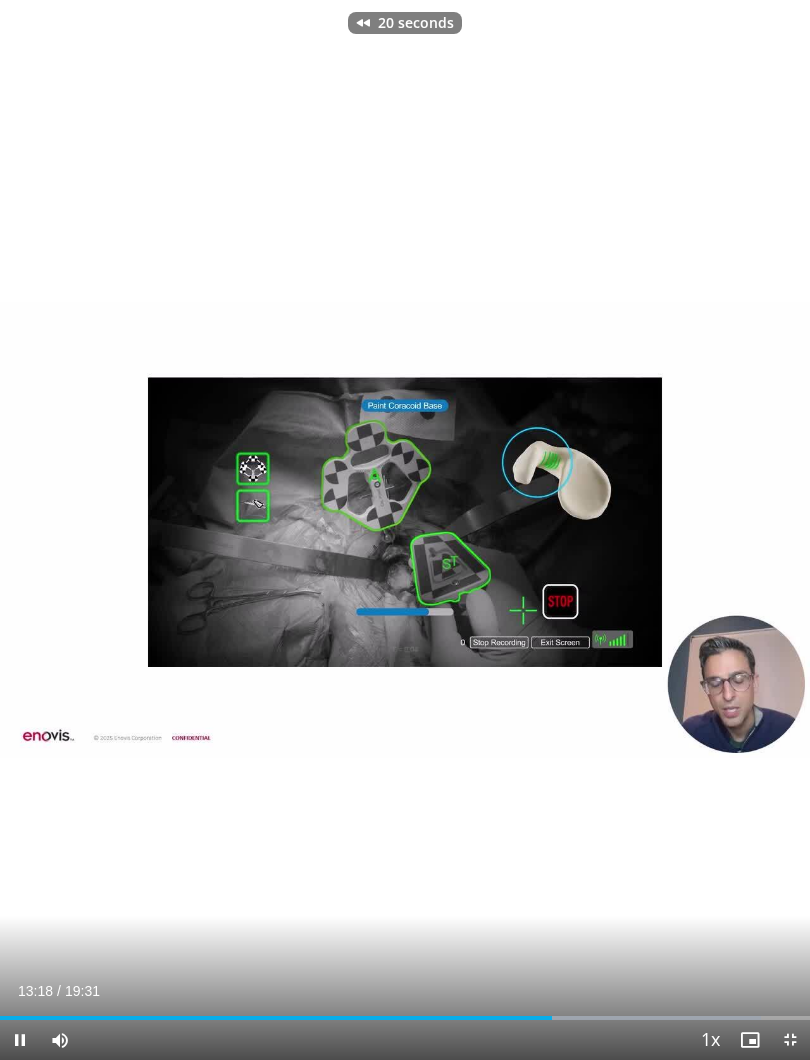 click at bounding box center [628, 530] 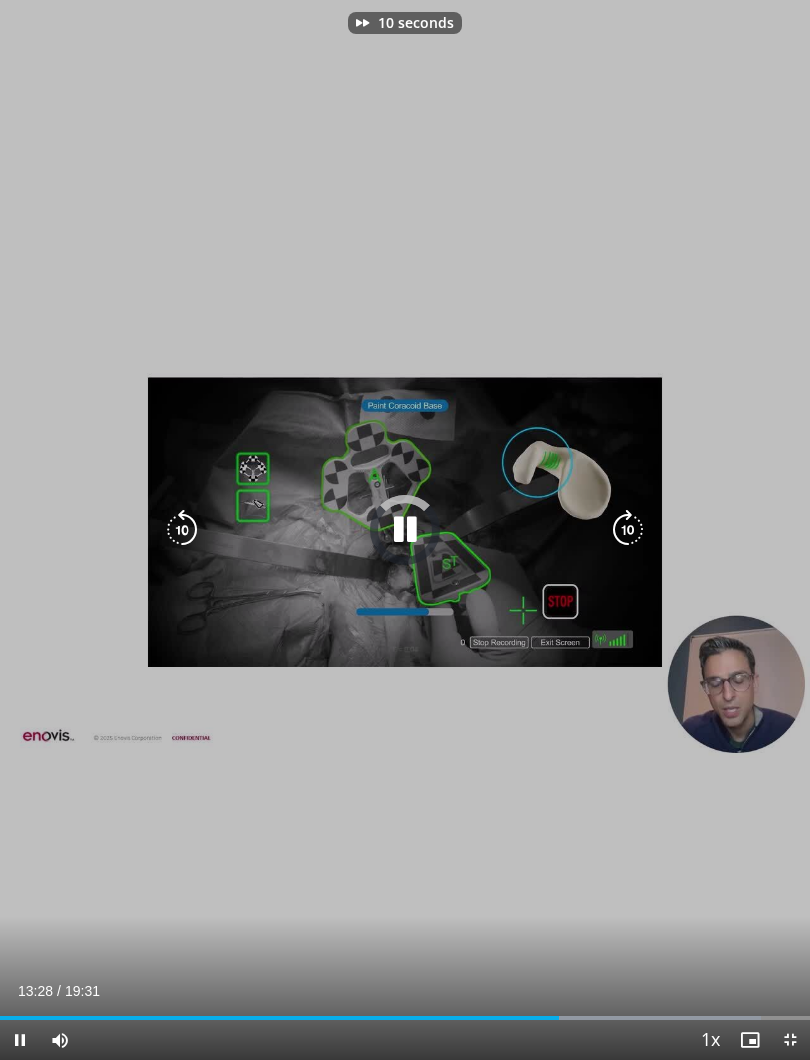 click at bounding box center [628, 530] 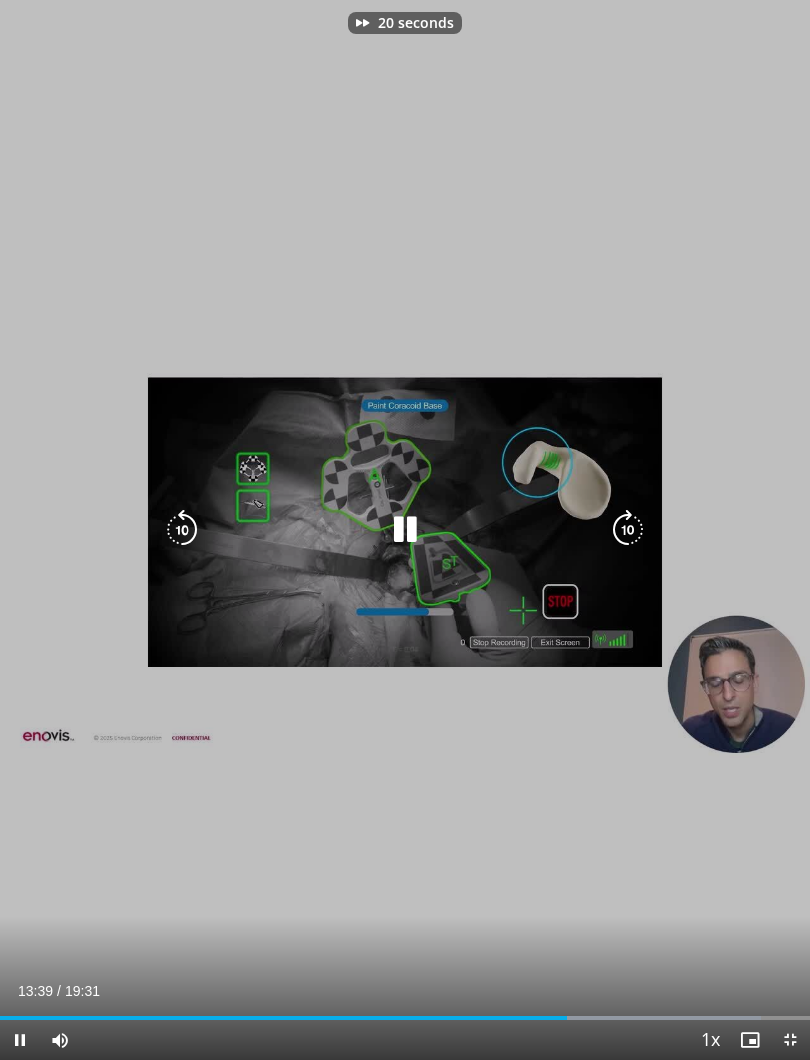 click at bounding box center (182, 530) 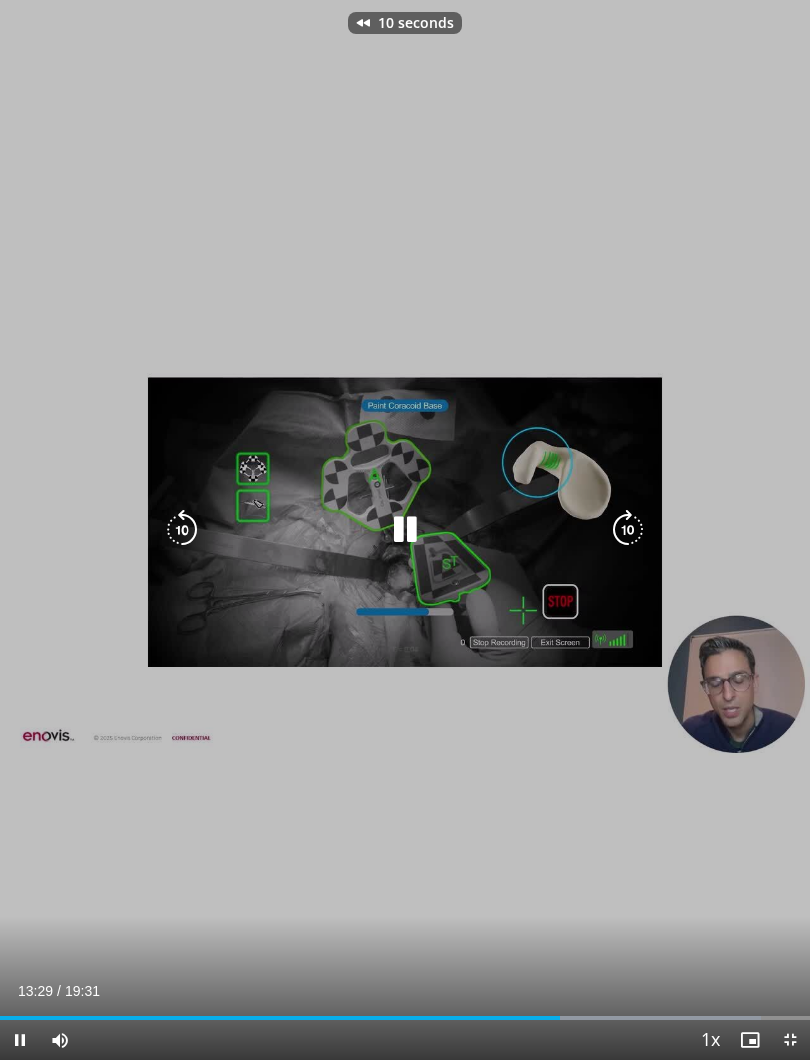 click on "•• •••••••
••• •• ••••••" at bounding box center (405, 530) 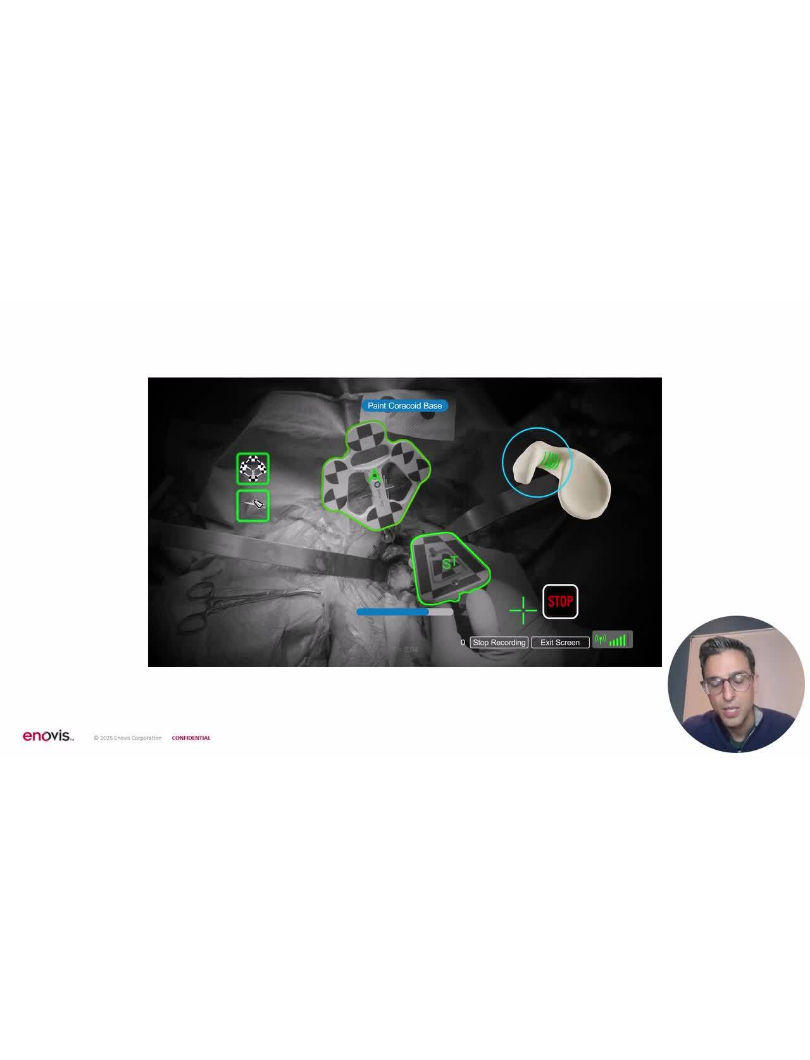 click on "•• •••••••
••• •• ••••••" at bounding box center (405, 530) 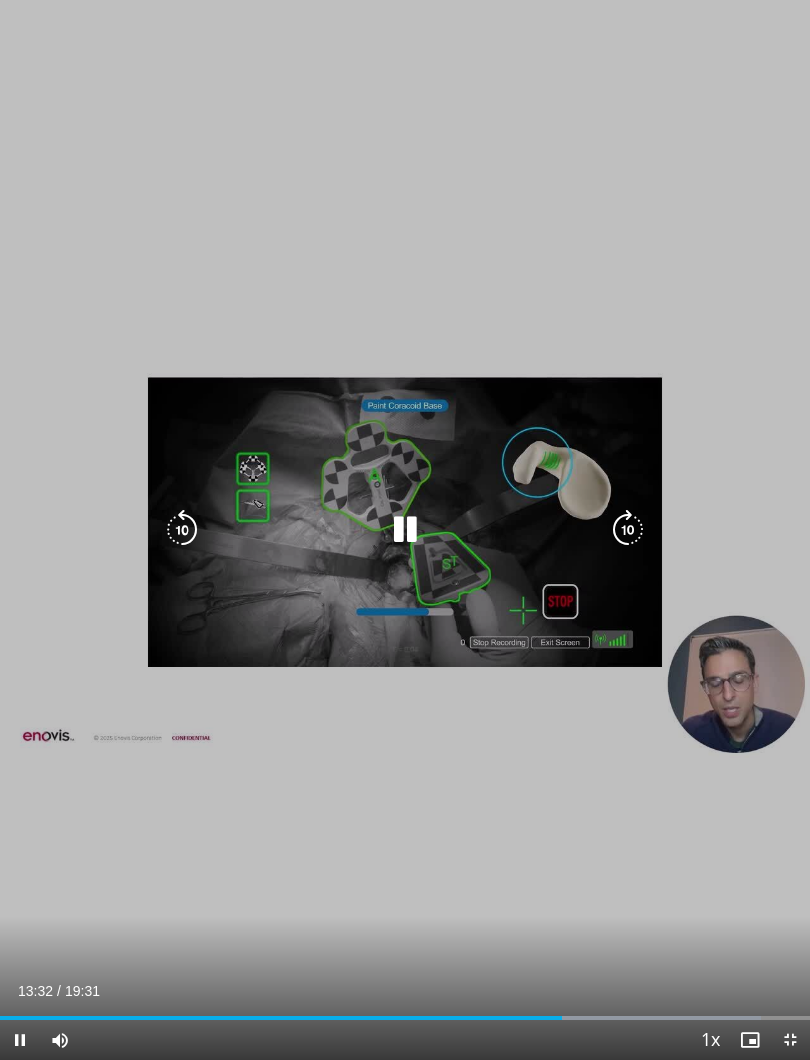 click at bounding box center [182, 530] 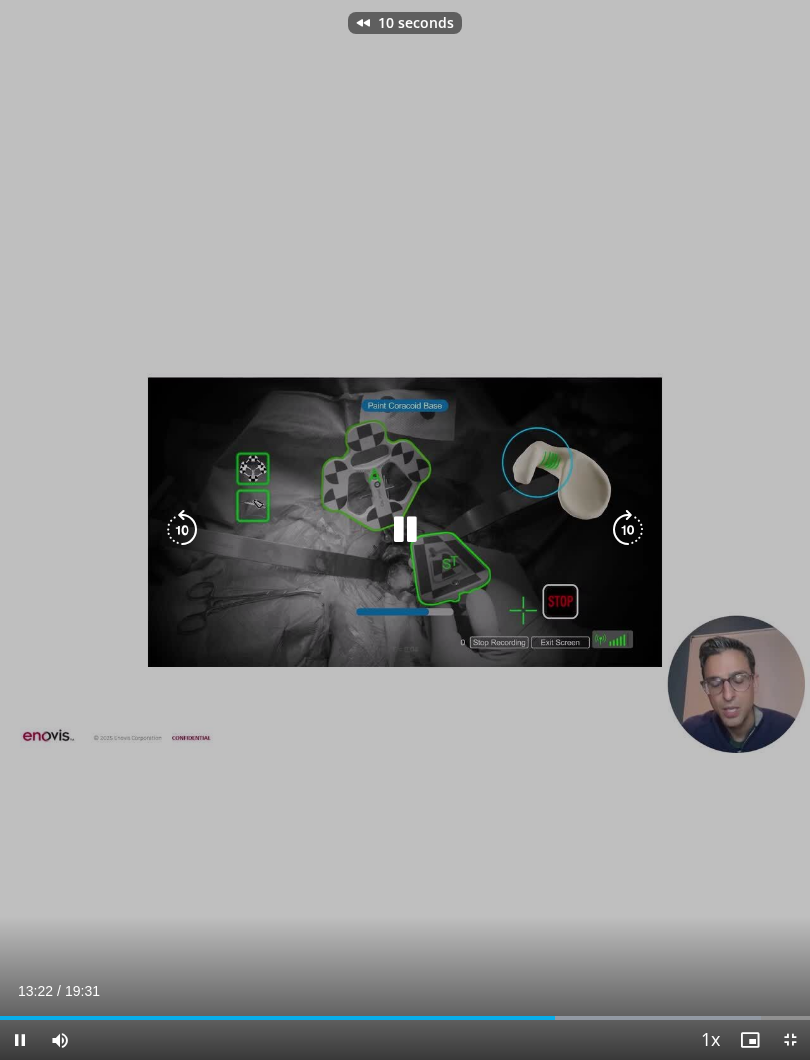click on "•• •••••••
••• •• ••••••" at bounding box center [405, 530] 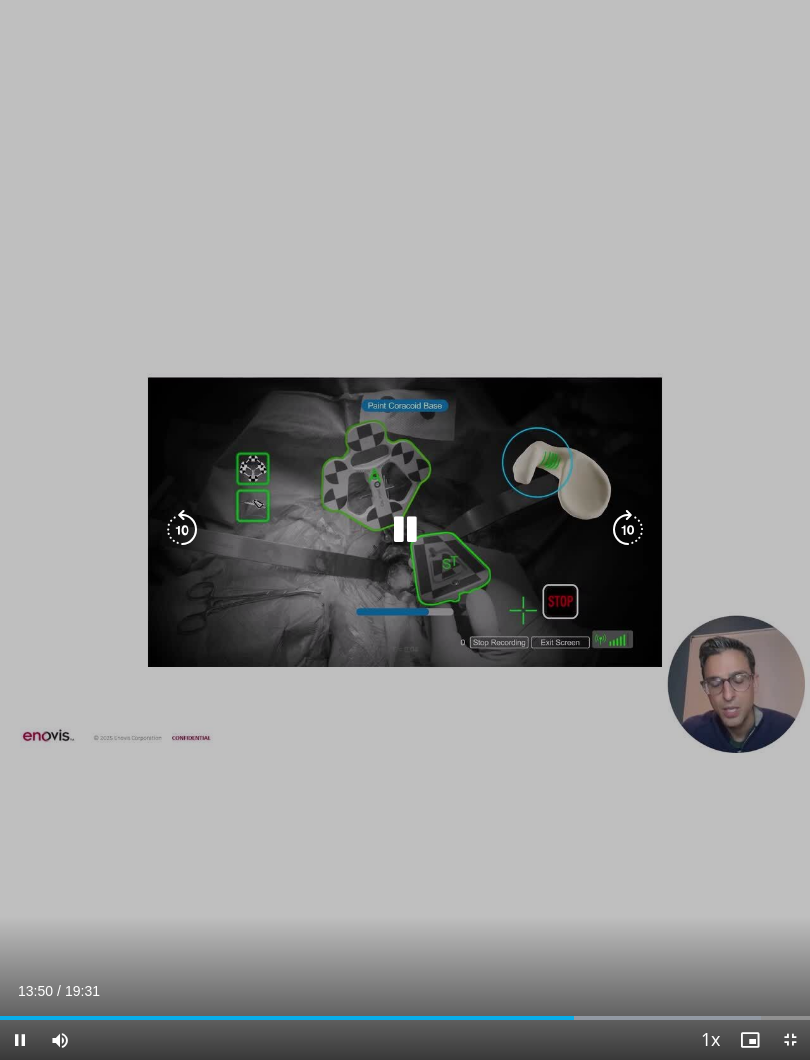 click at bounding box center [405, 530] 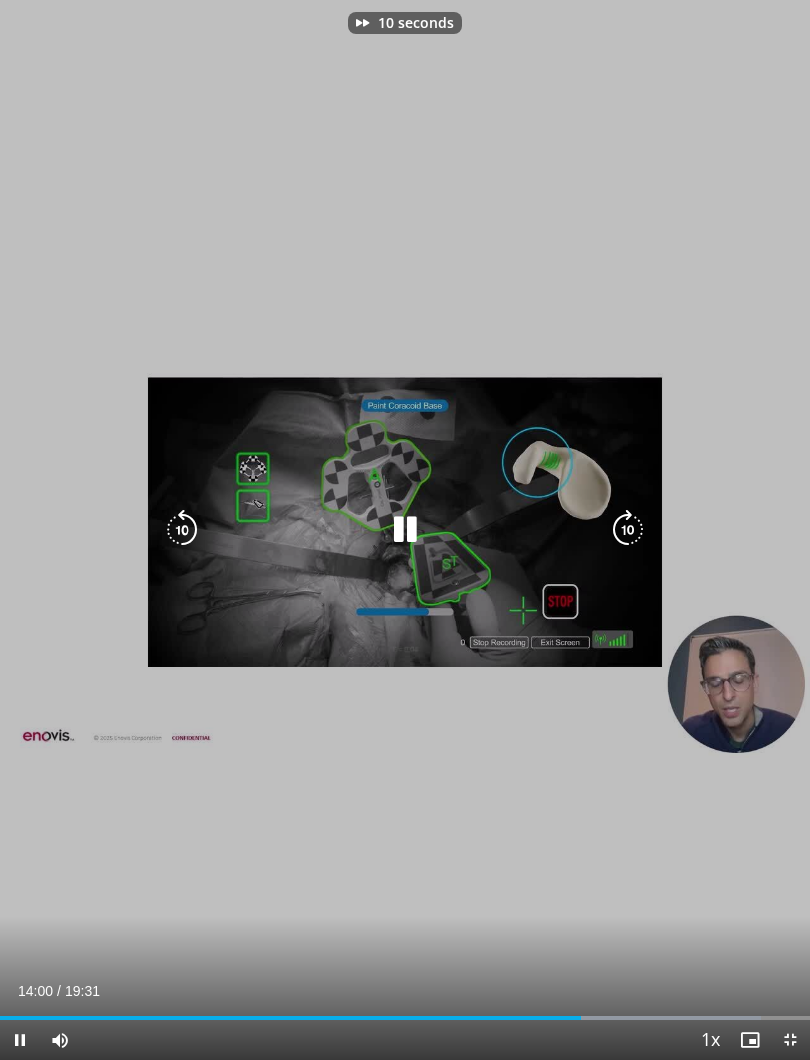 click at bounding box center [628, 530] 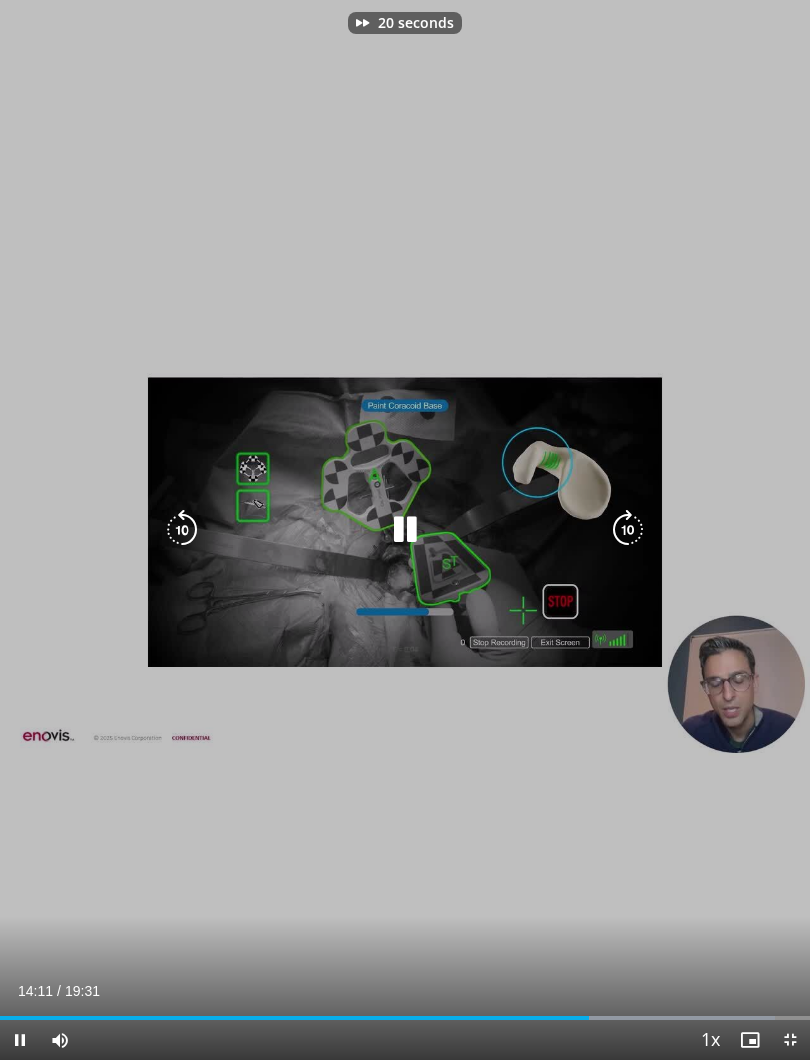 click at bounding box center [628, 530] 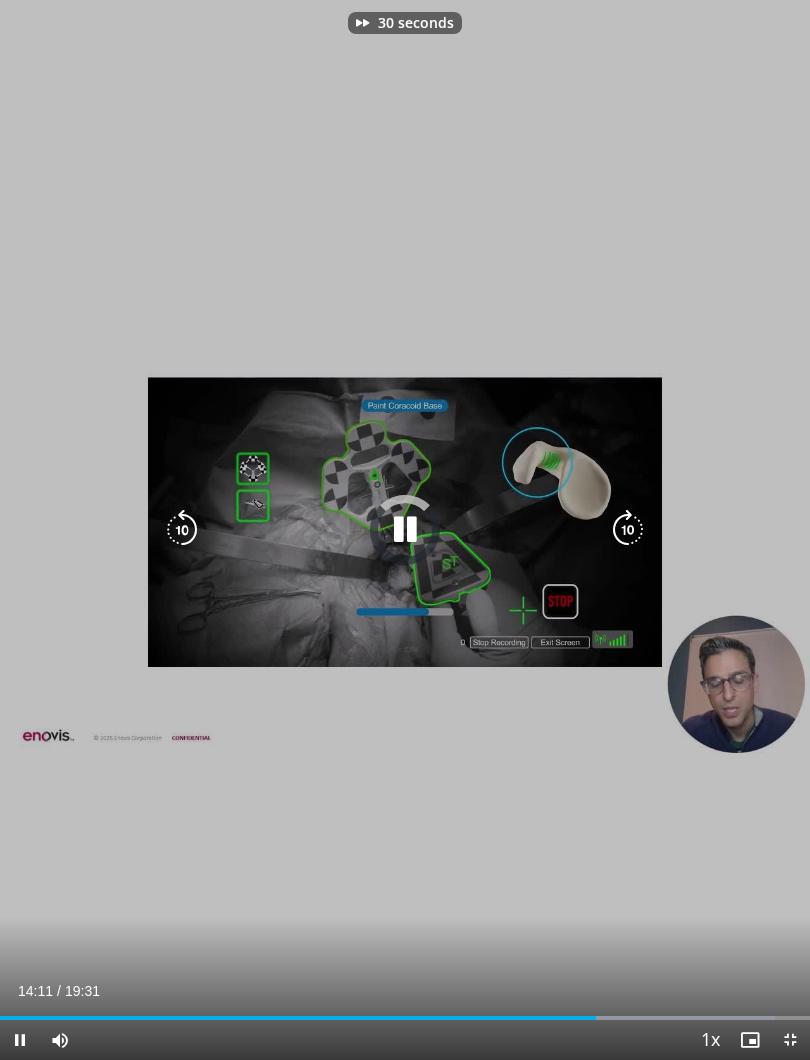 click at bounding box center (628, 530) 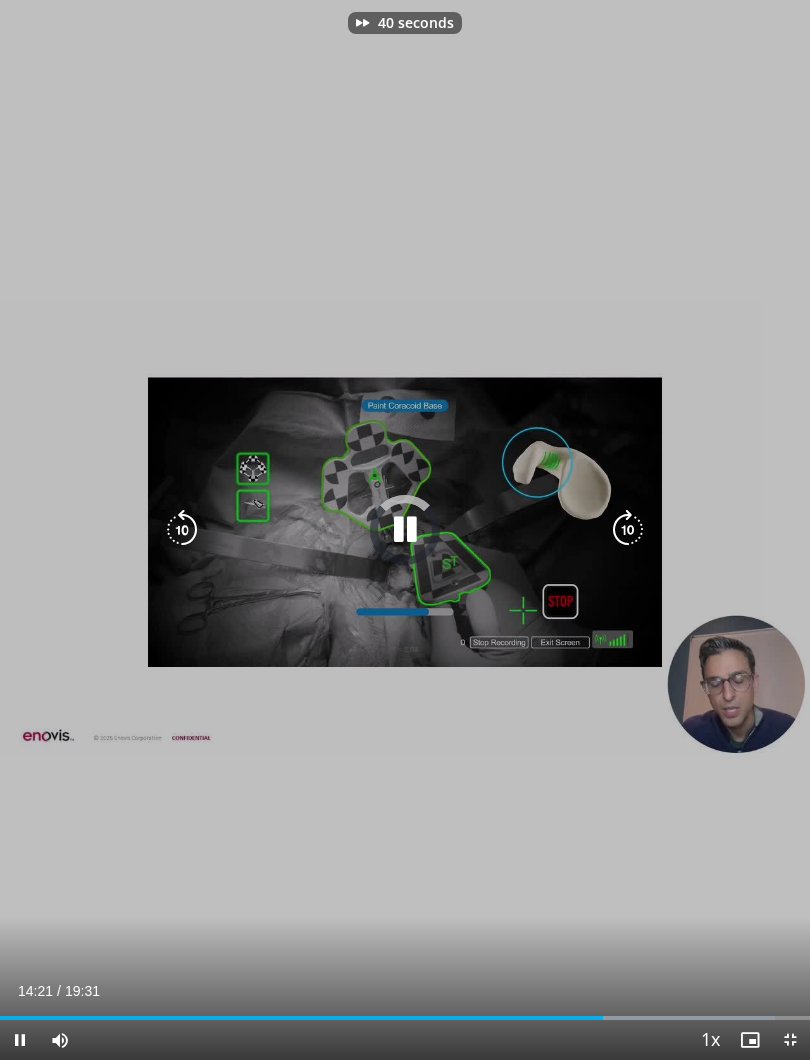 click at bounding box center (628, 530) 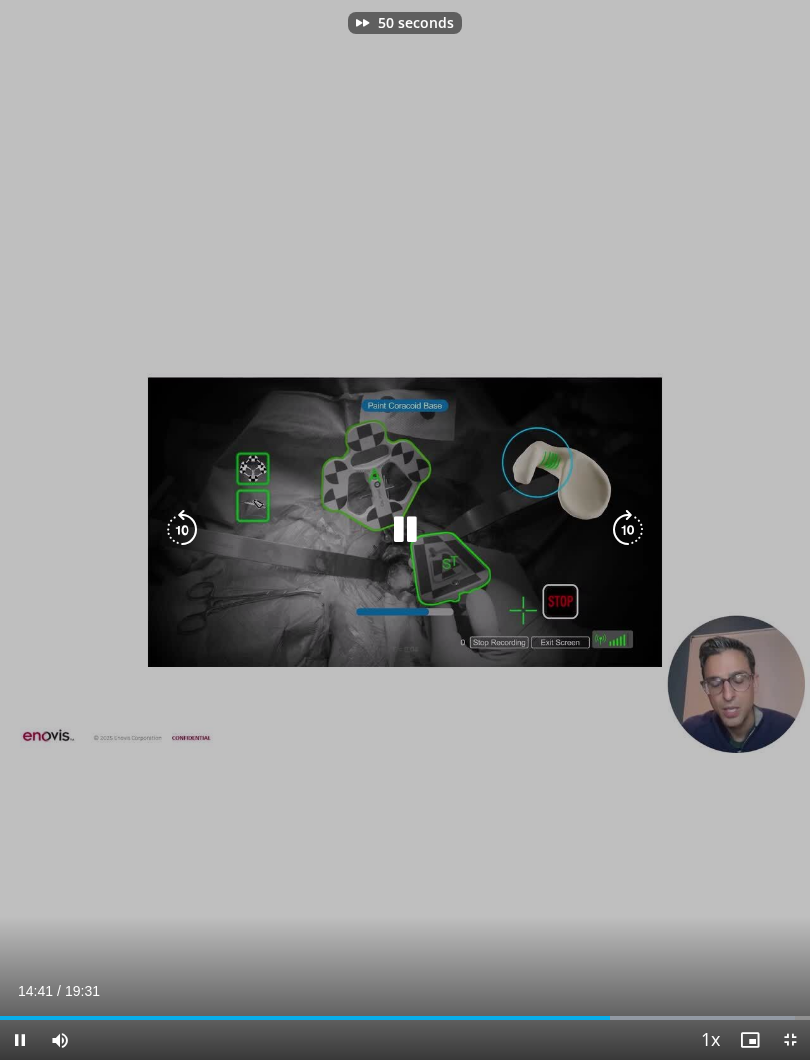 click at bounding box center [628, 530] 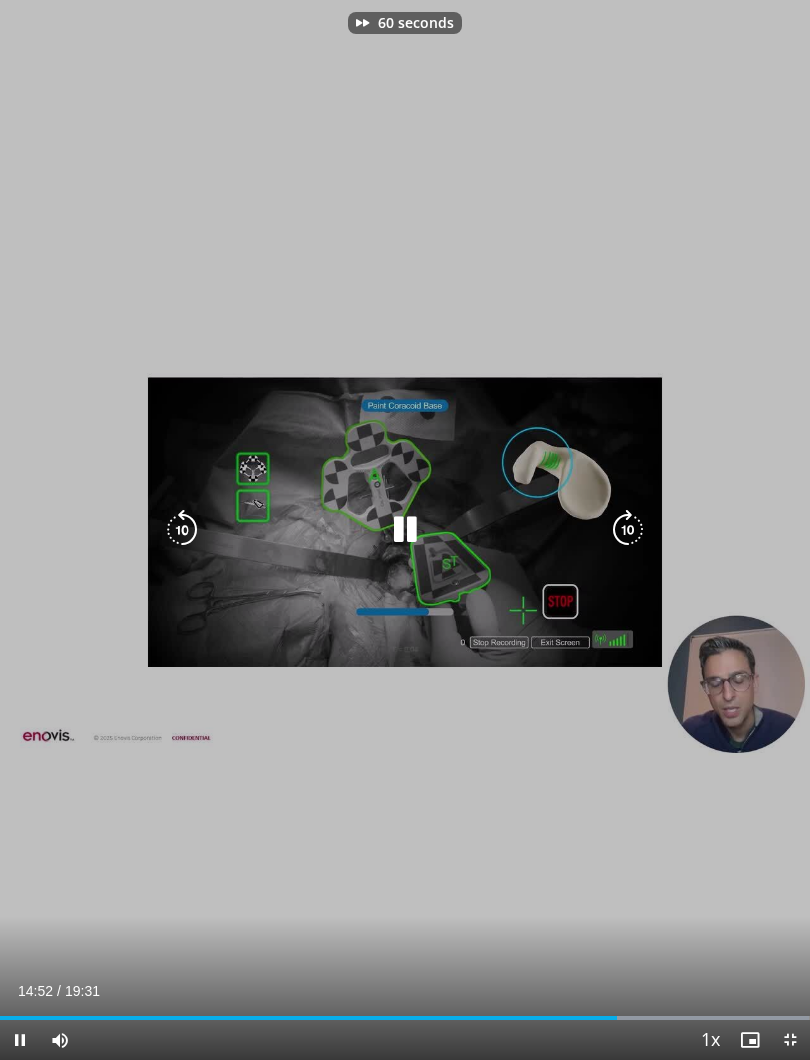 click at bounding box center (628, 530) 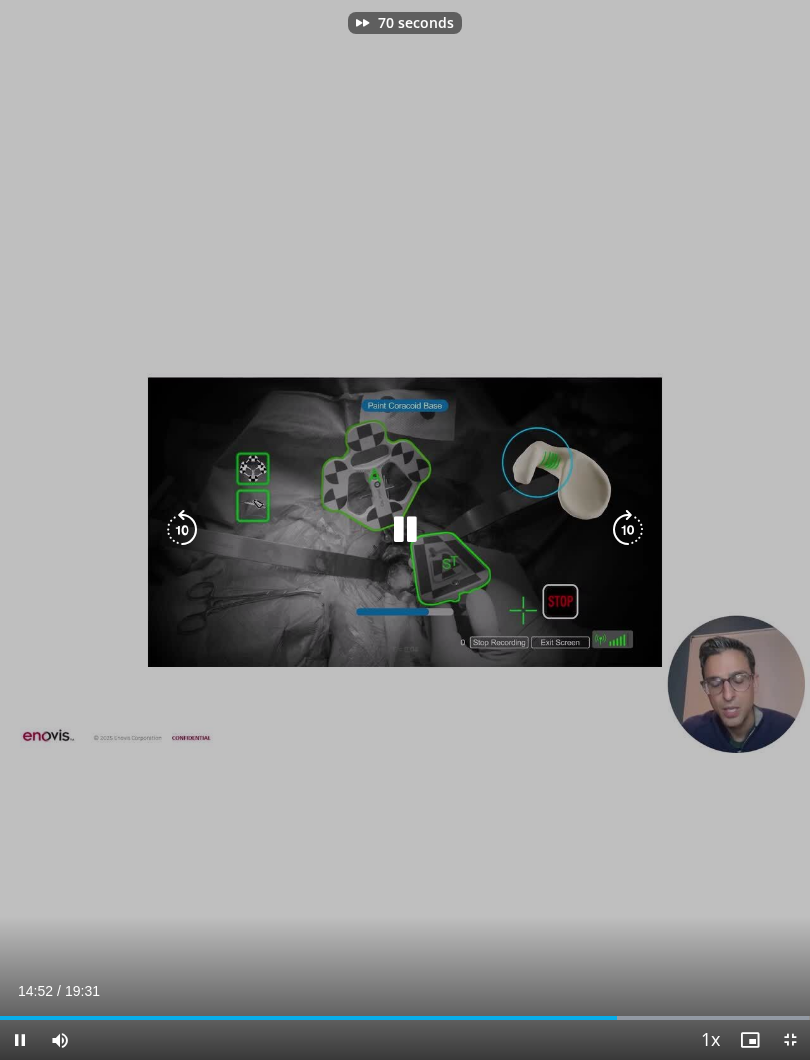 click at bounding box center [628, 530] 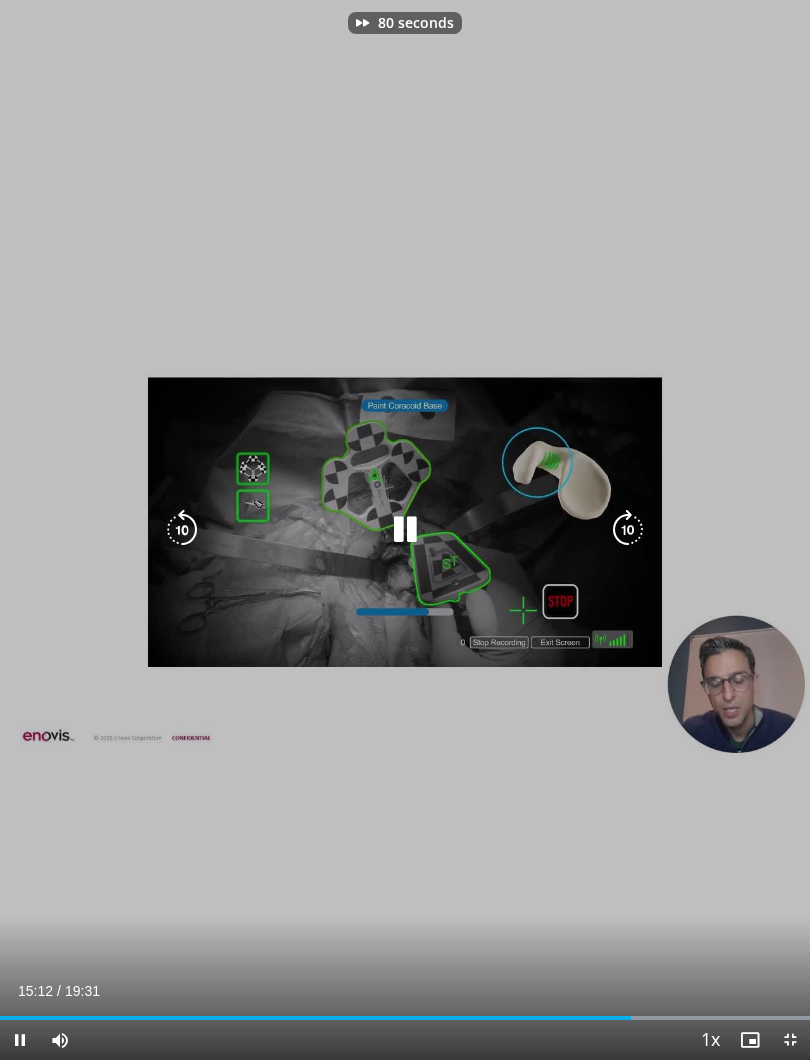 click at bounding box center [628, 530] 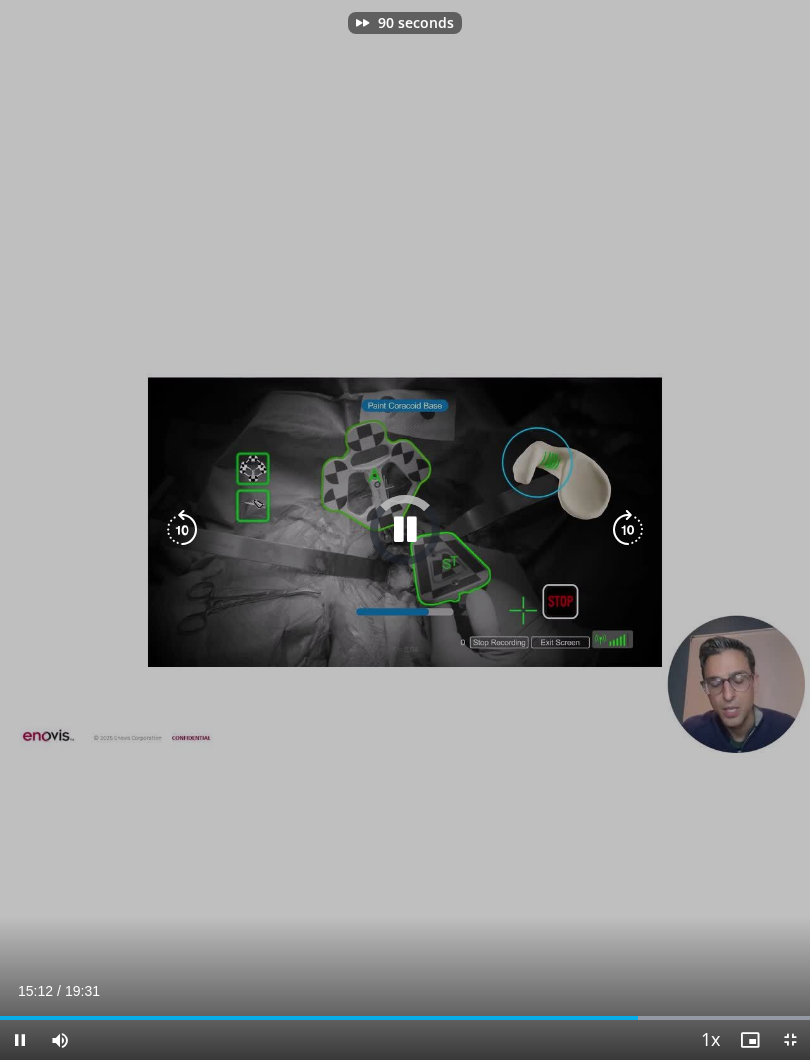 click at bounding box center [628, 530] 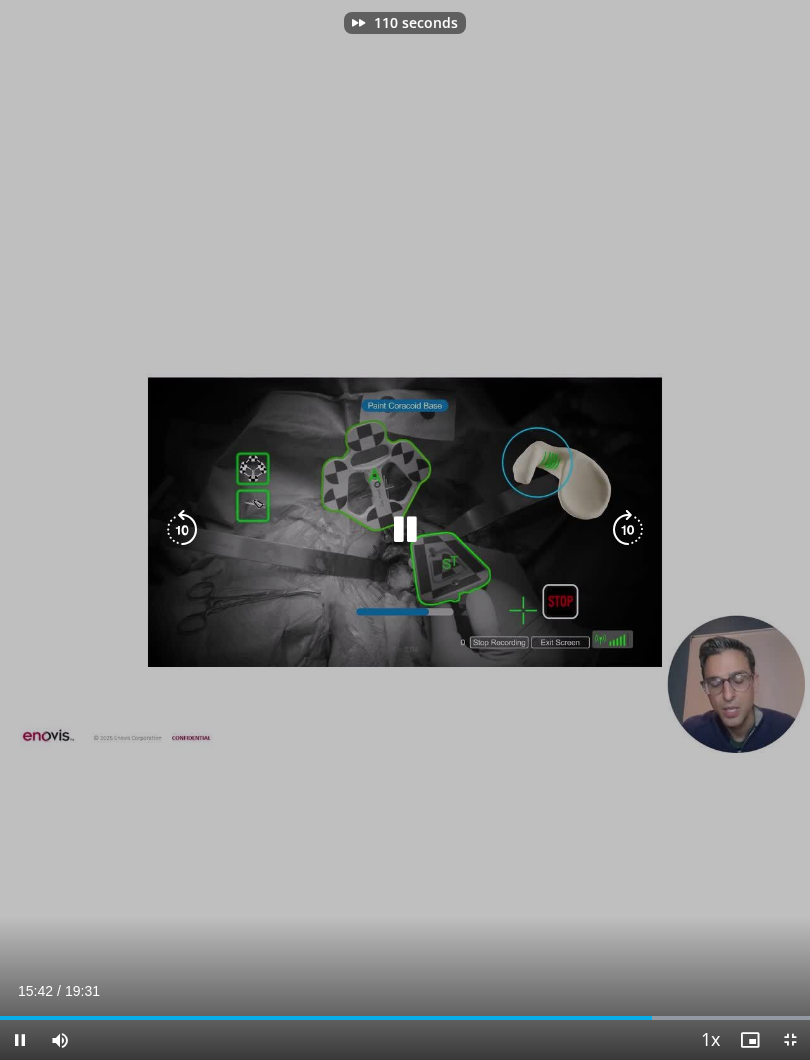 click at bounding box center [628, 530] 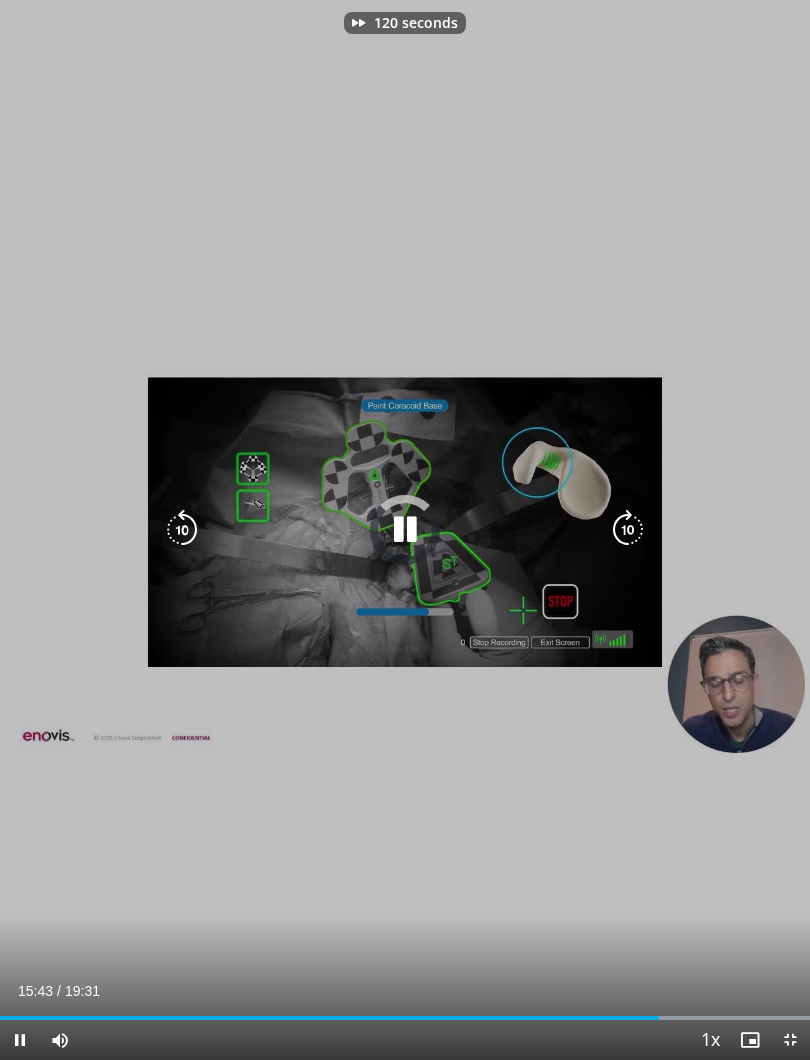 click at bounding box center [628, 530] 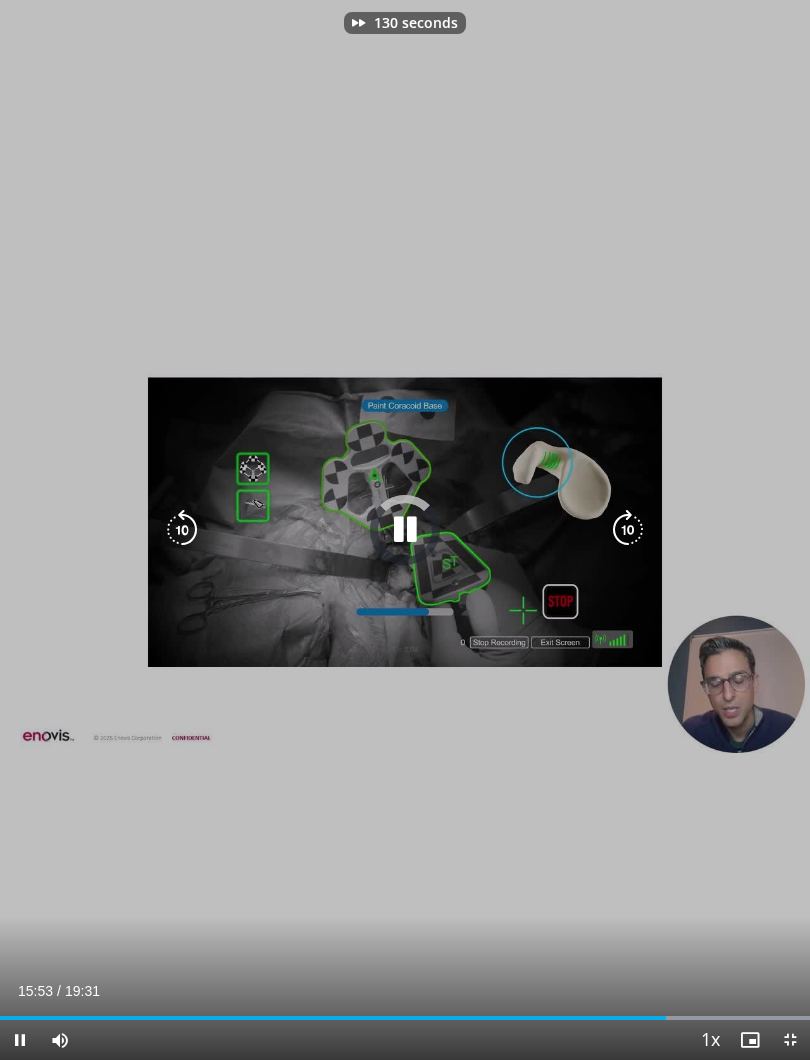 click at bounding box center [628, 530] 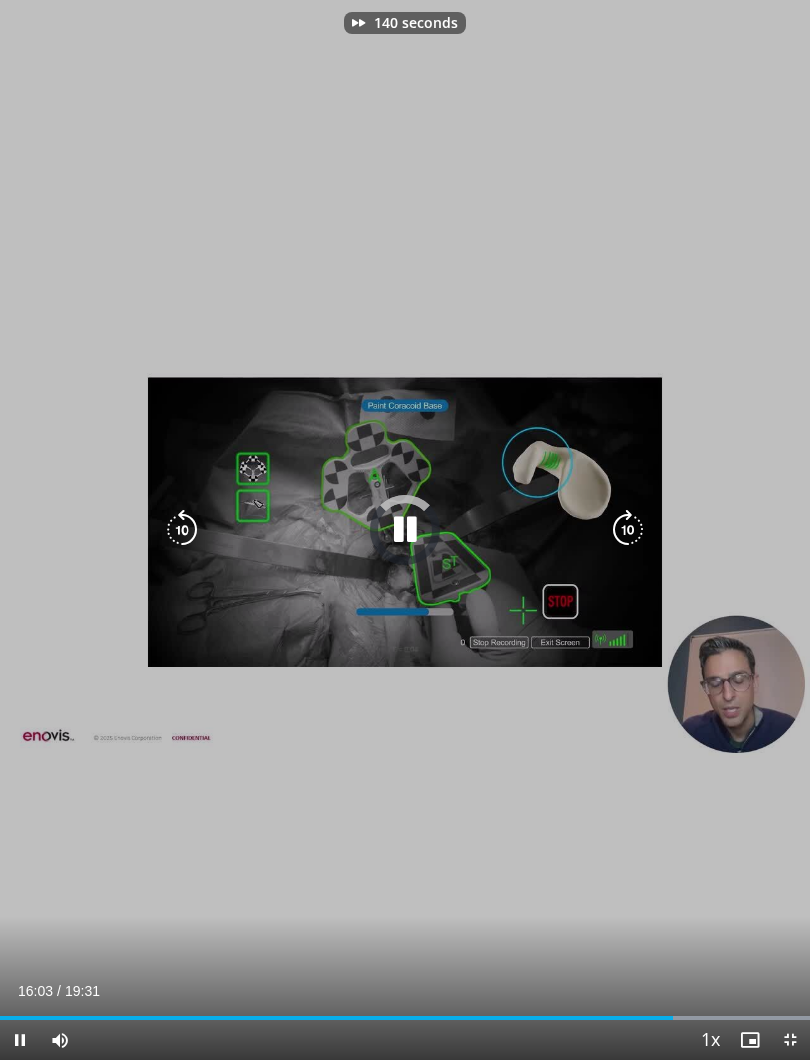 click at bounding box center [628, 530] 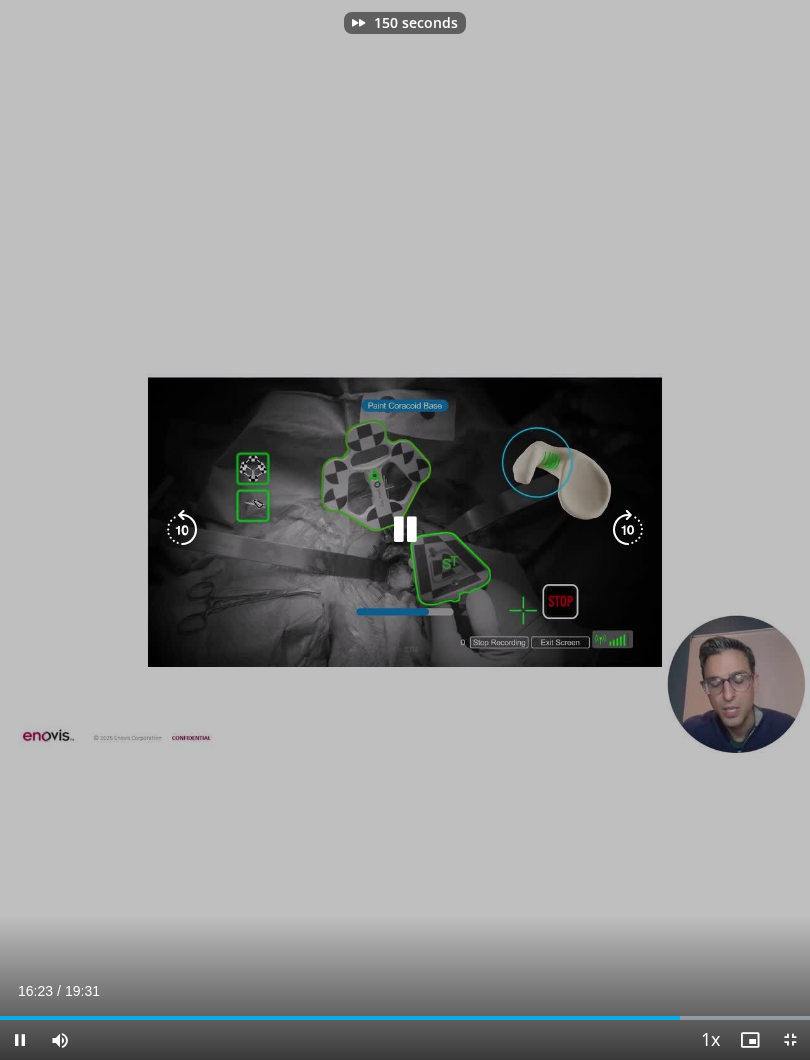click at bounding box center (628, 530) 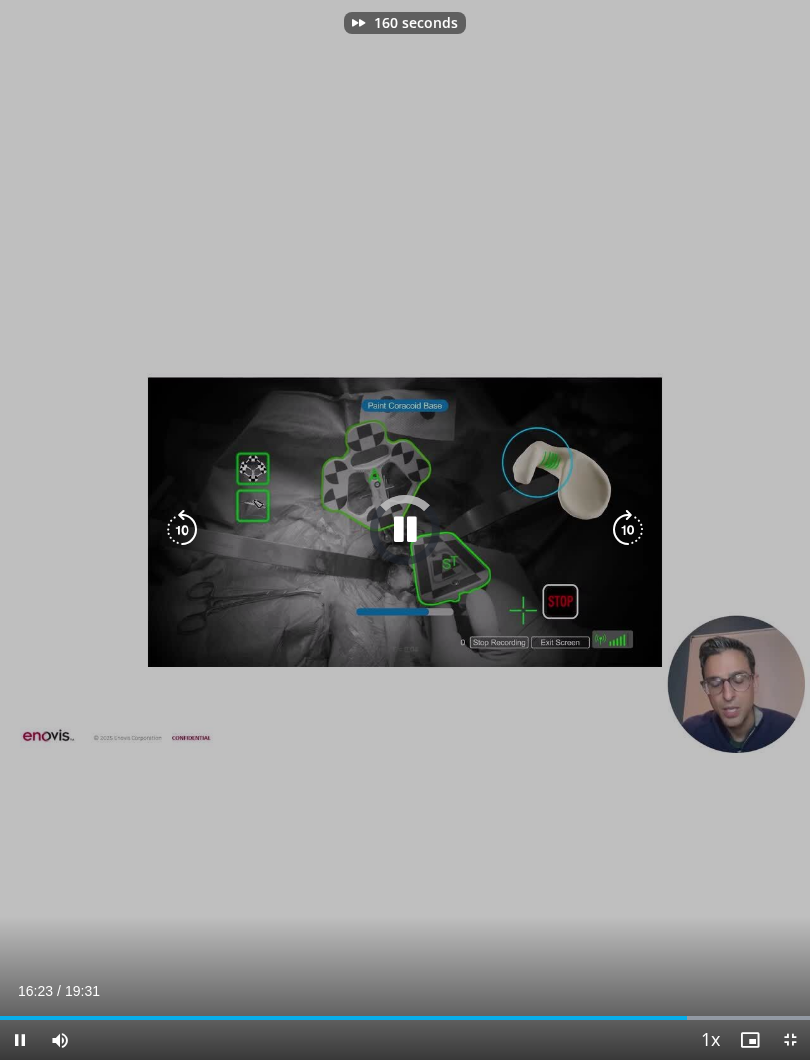 click at bounding box center [628, 530] 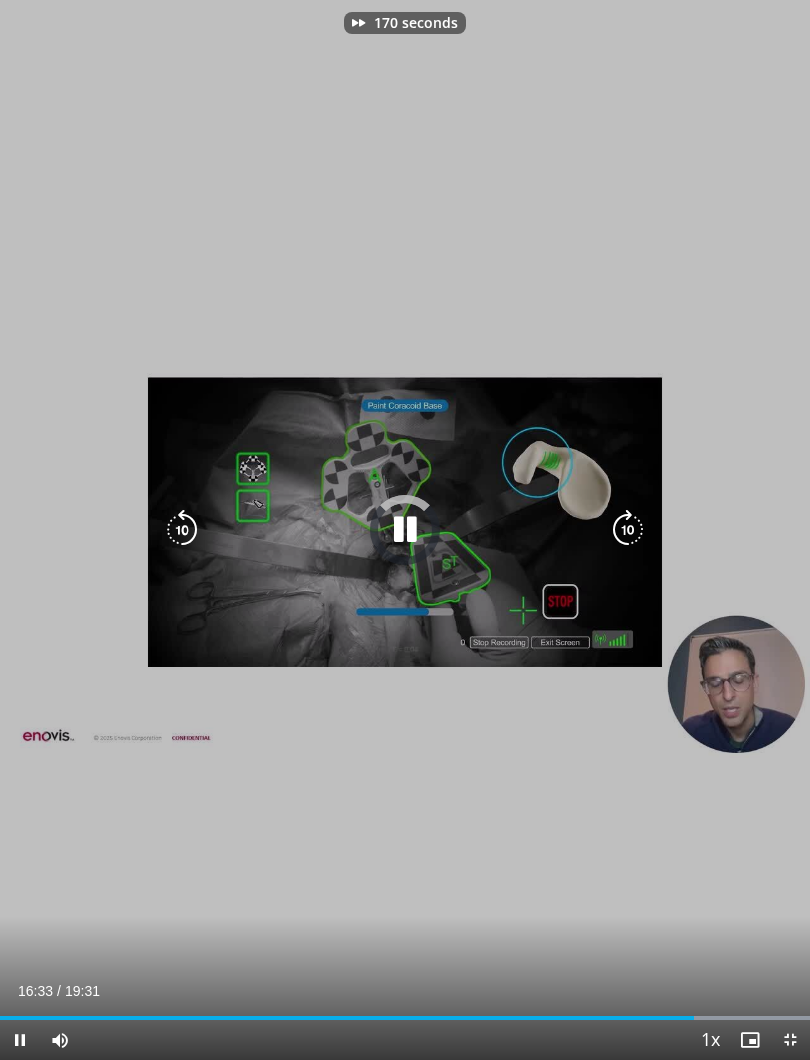 click at bounding box center [628, 530] 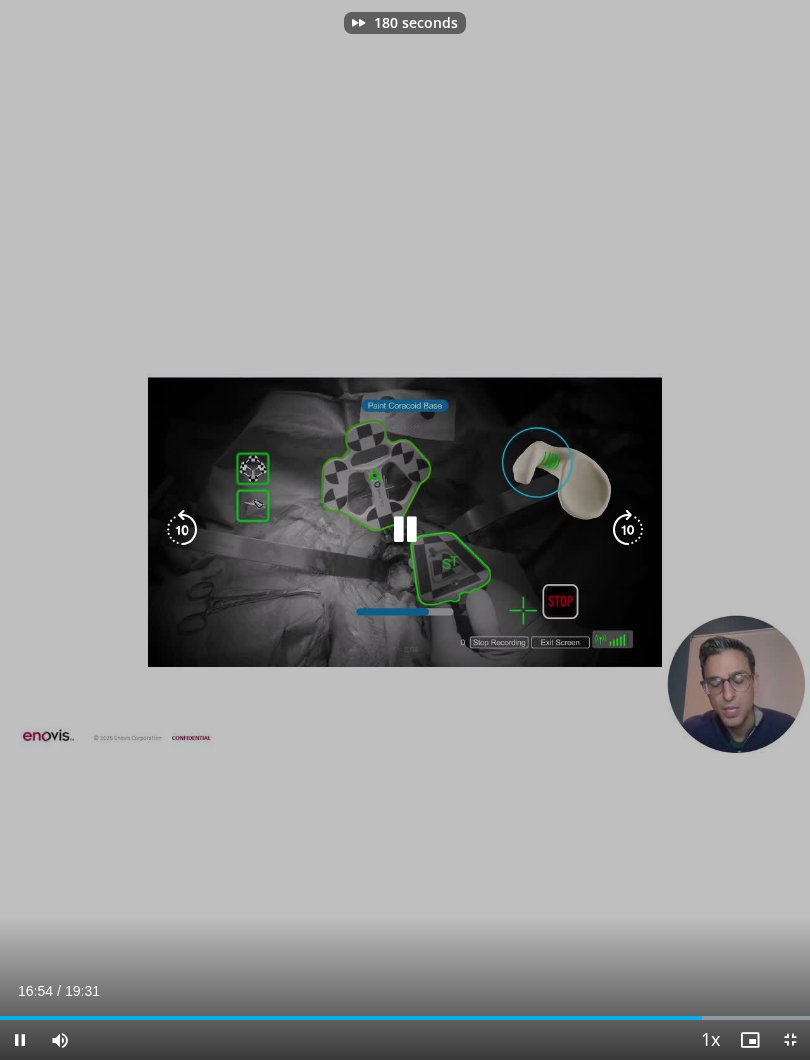 click at bounding box center [628, 530] 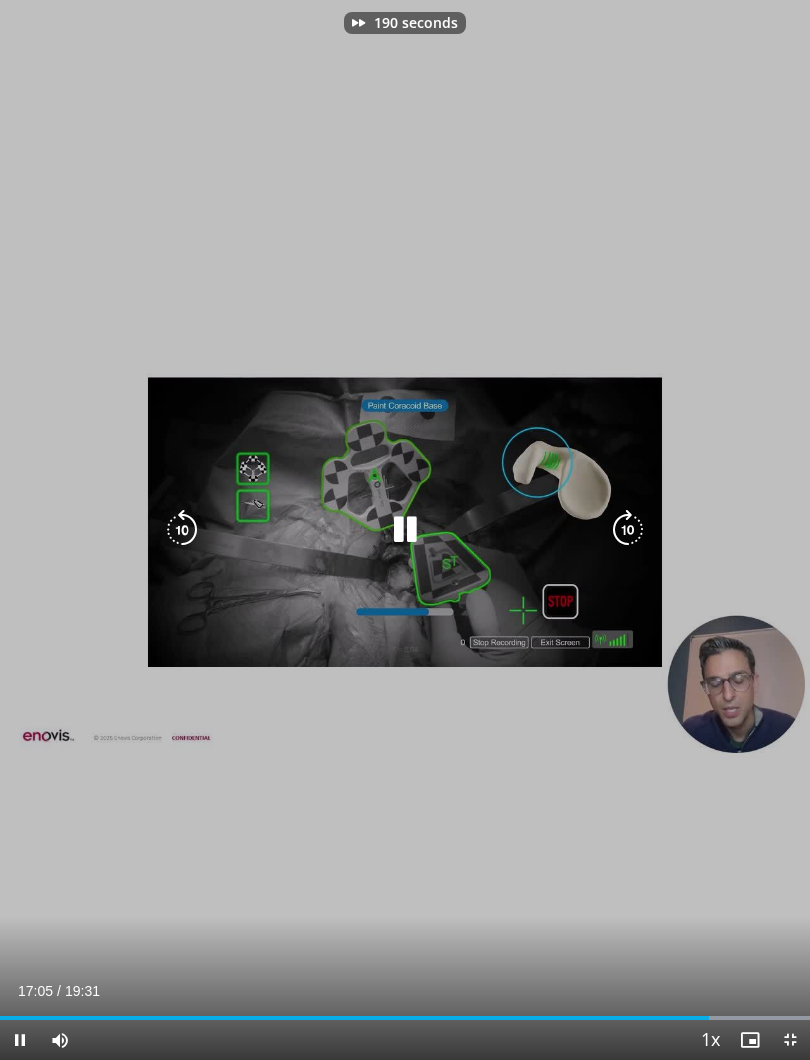 click at bounding box center [628, 530] 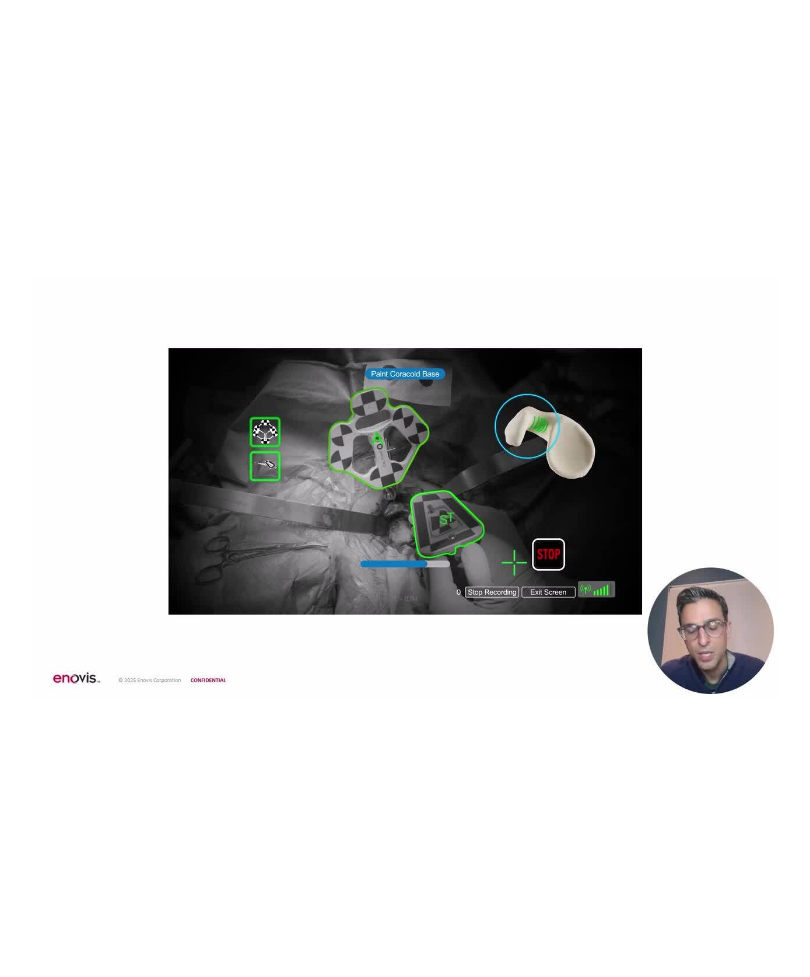 scroll, scrollTop: 0, scrollLeft: 0, axis: both 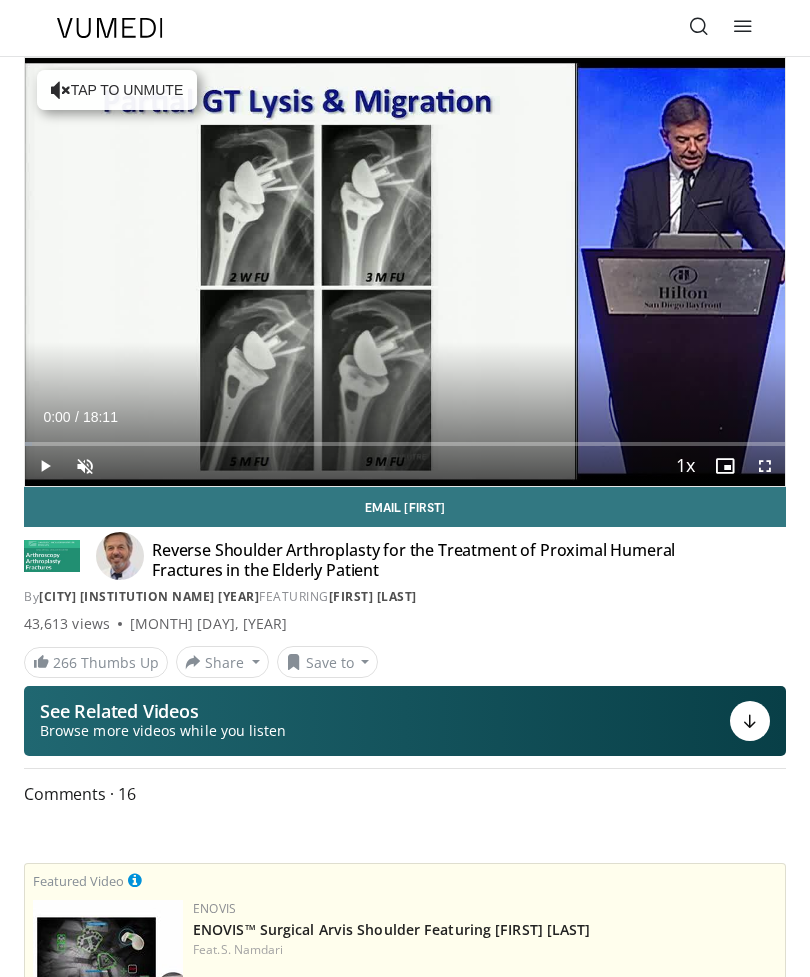 click at bounding box center (110, 28) 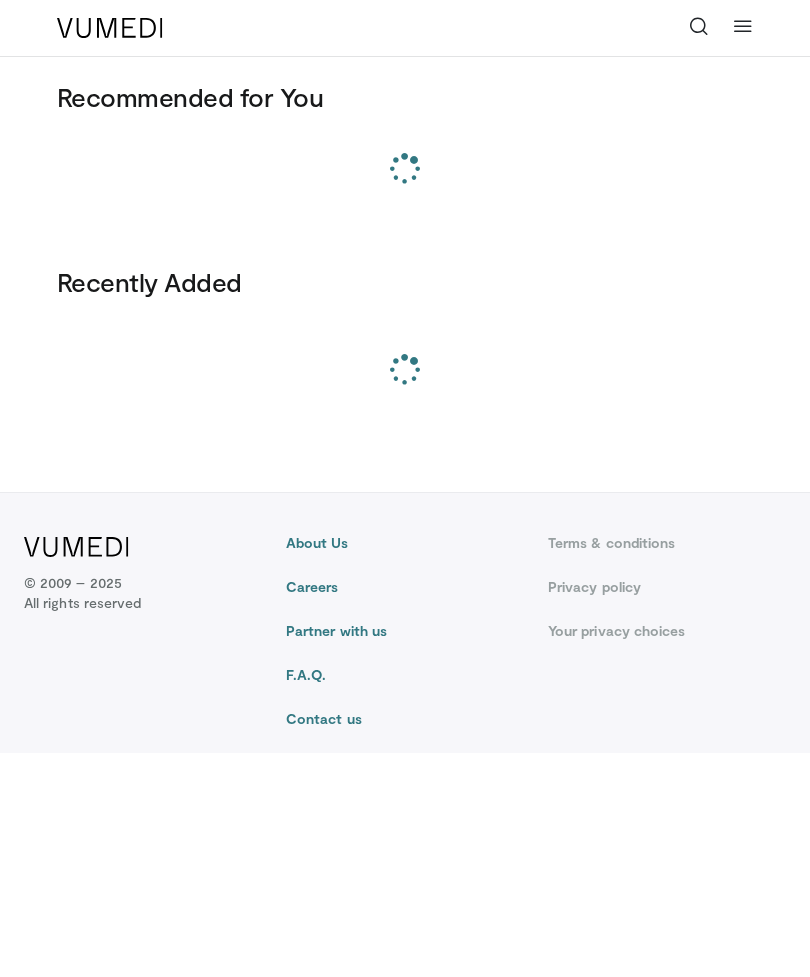 scroll, scrollTop: 0, scrollLeft: 0, axis: both 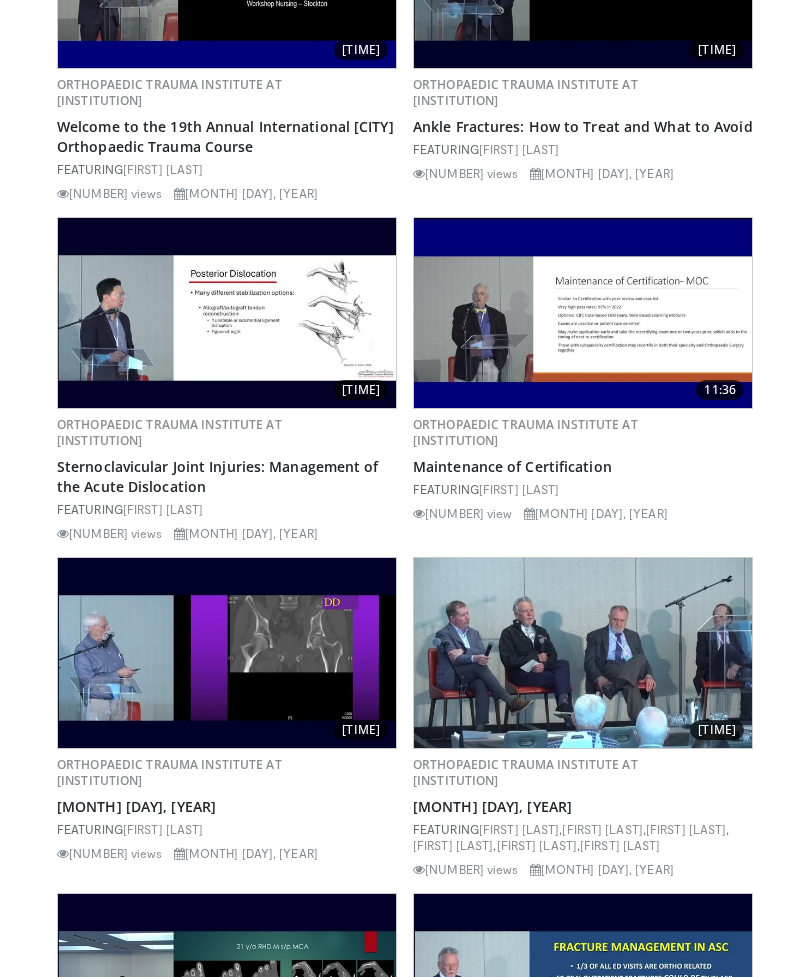 click on "[FIRST] [LAST]" at bounding box center [163, 830] 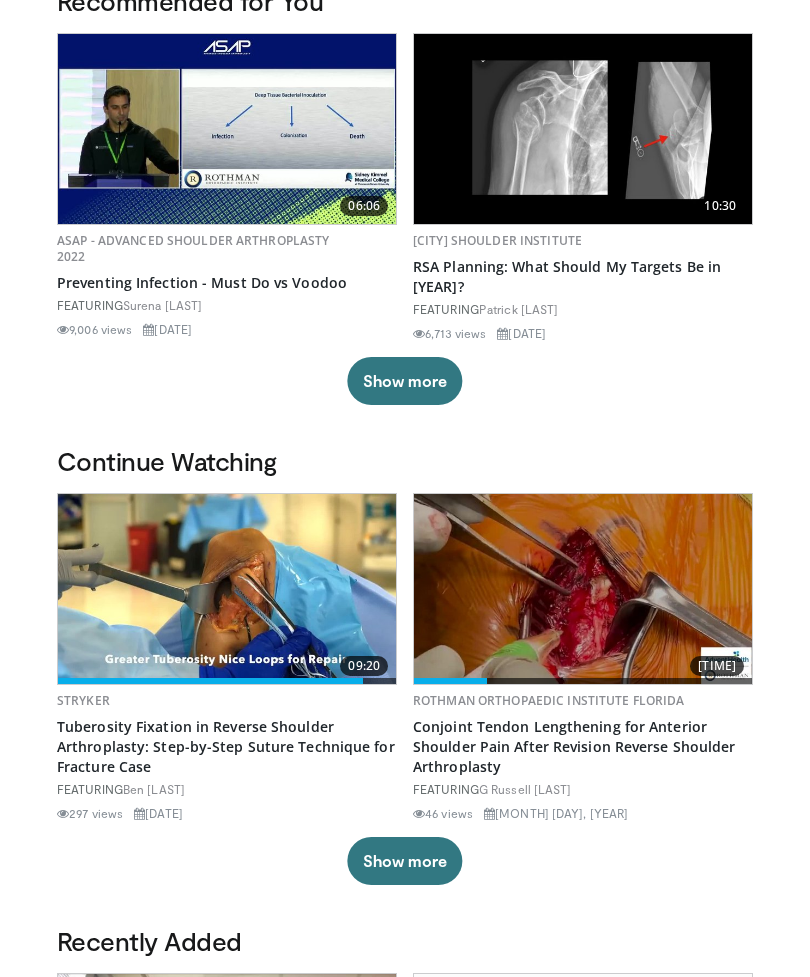 scroll, scrollTop: 0, scrollLeft: 0, axis: both 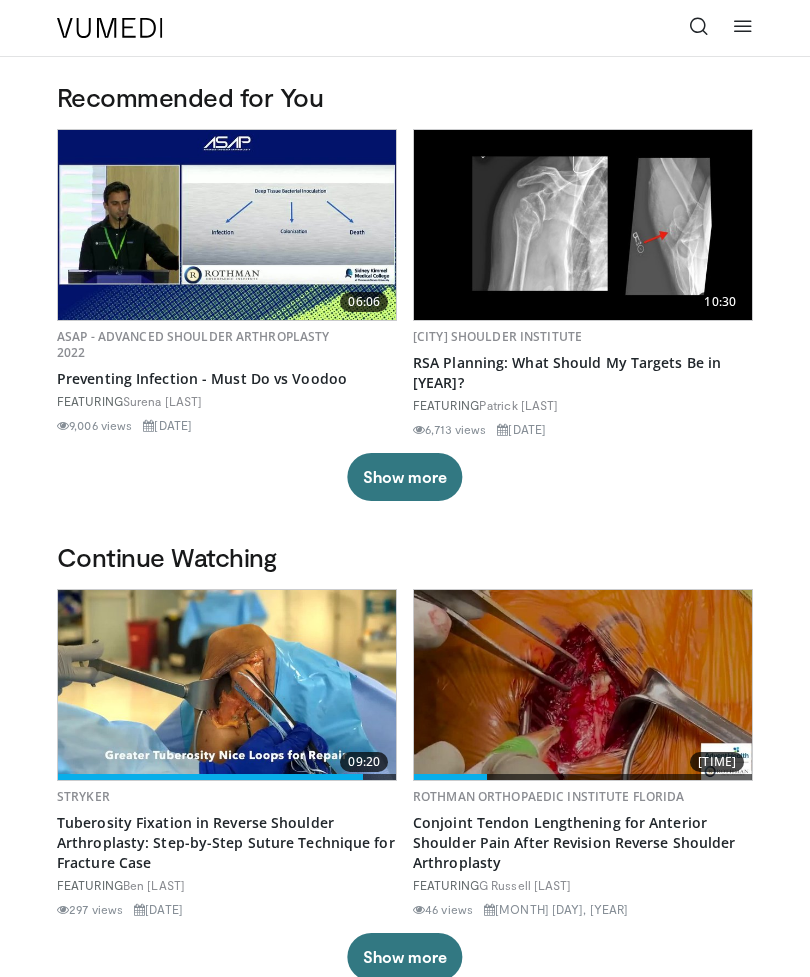 click at bounding box center [699, 26] 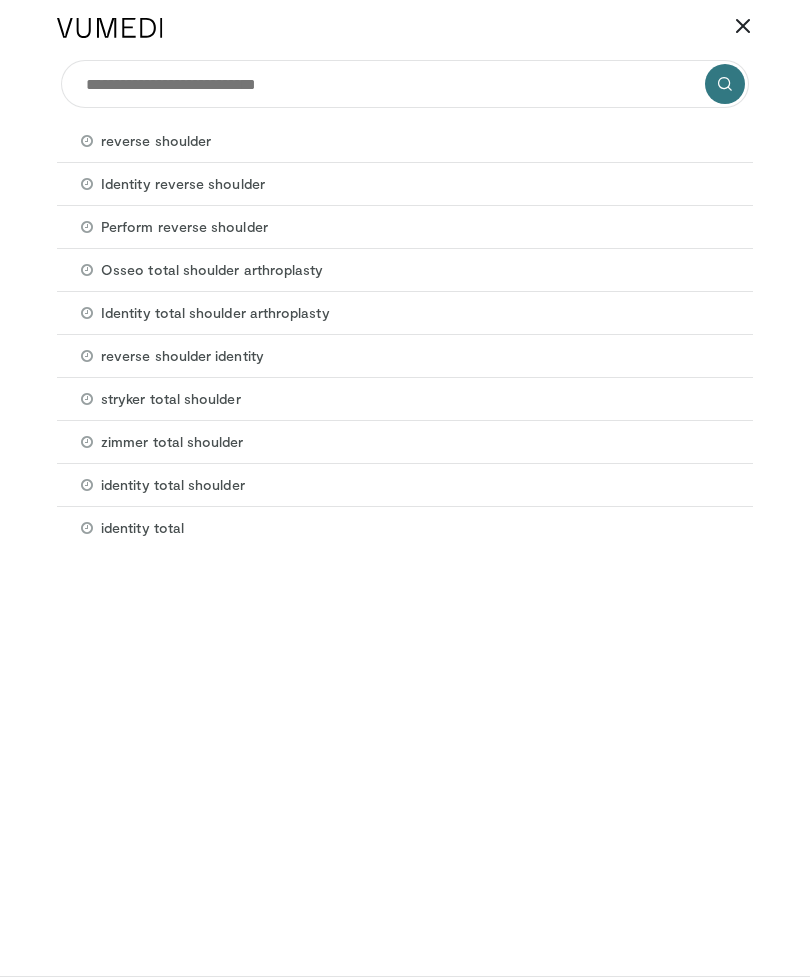 click on "Perform reverse shoulder" at bounding box center [156, 141] 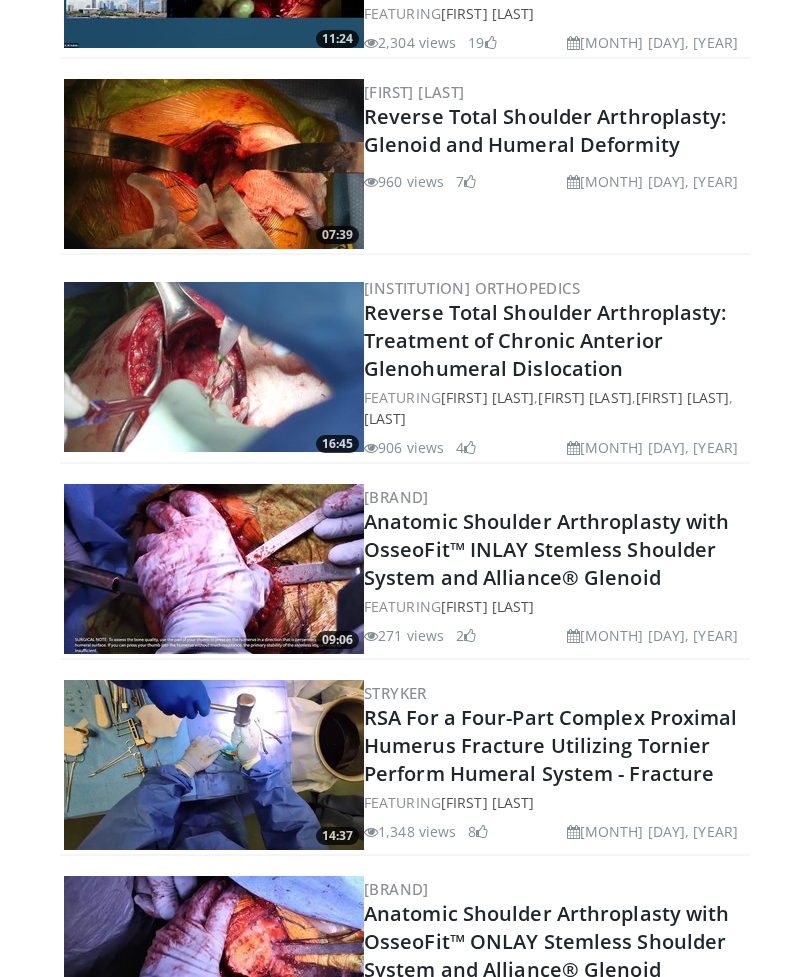 scroll, scrollTop: 2668, scrollLeft: 0, axis: vertical 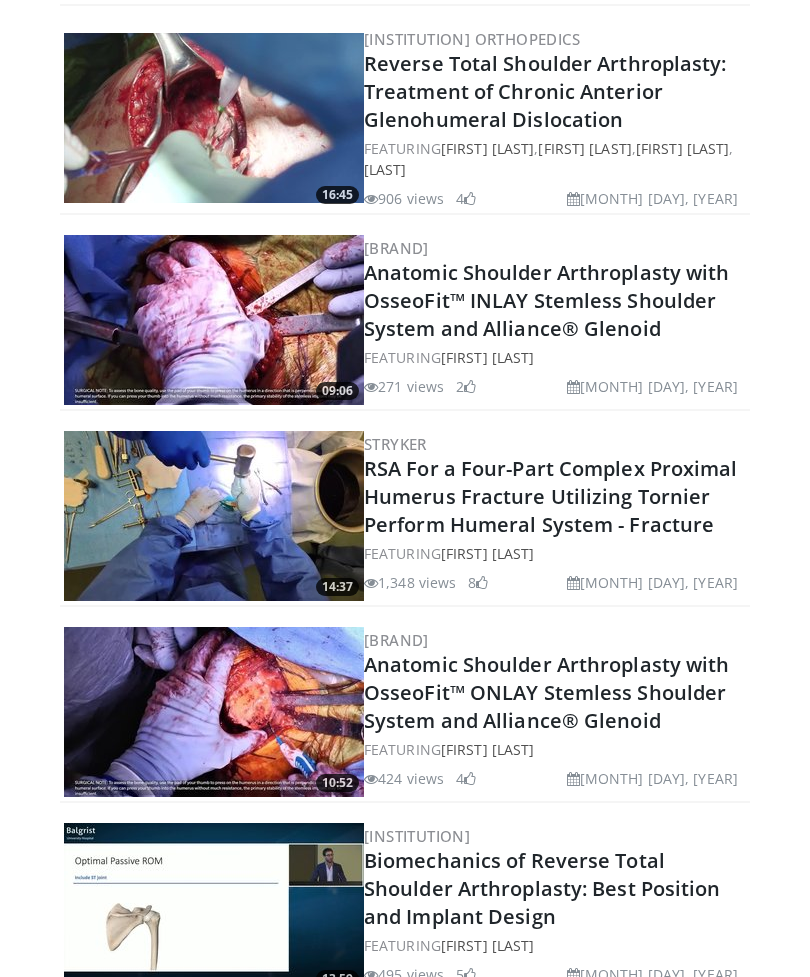 click on "Anatomic Shoulder Arthroplasty with OsseoFit™ ONLAY Stemless Shoulder System and Alliance® Glenoid" at bounding box center (547, 692) 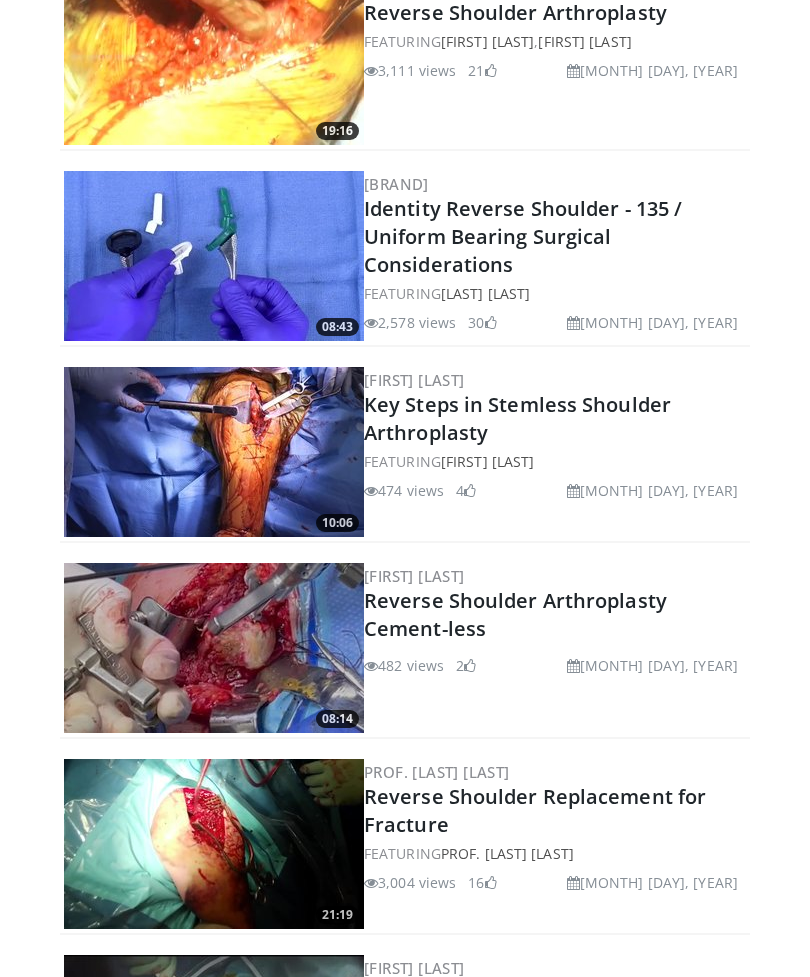 scroll, scrollTop: 3899, scrollLeft: 0, axis: vertical 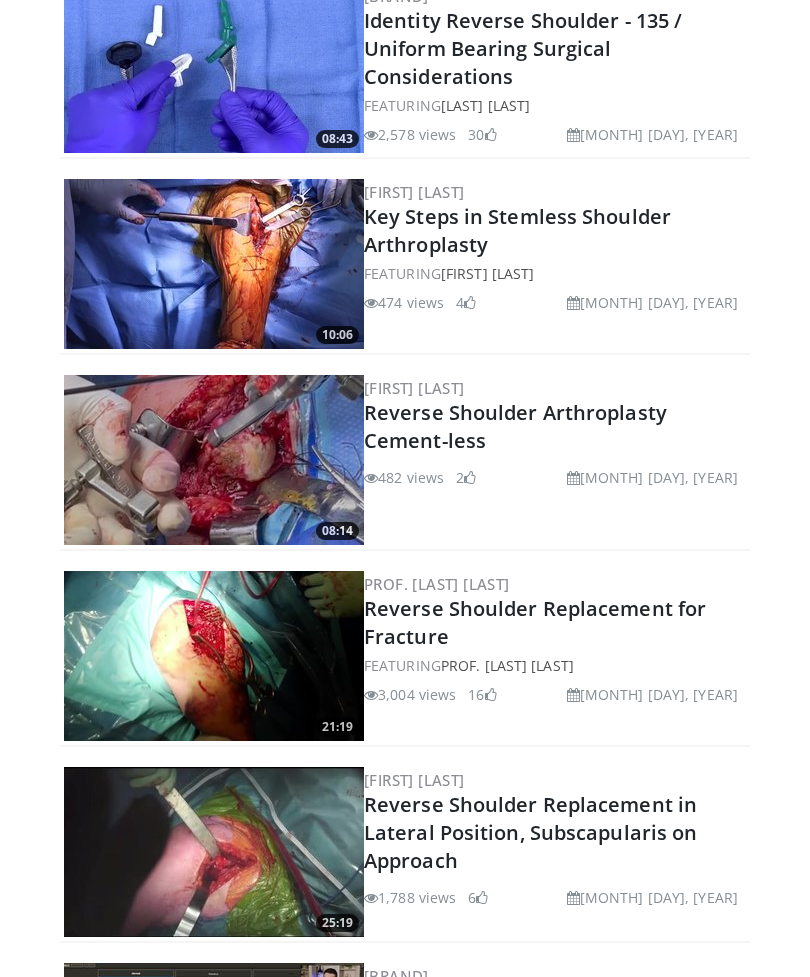 click on "Key Steps in Stemless Shoulder Arthroplasty" at bounding box center [517, 231] 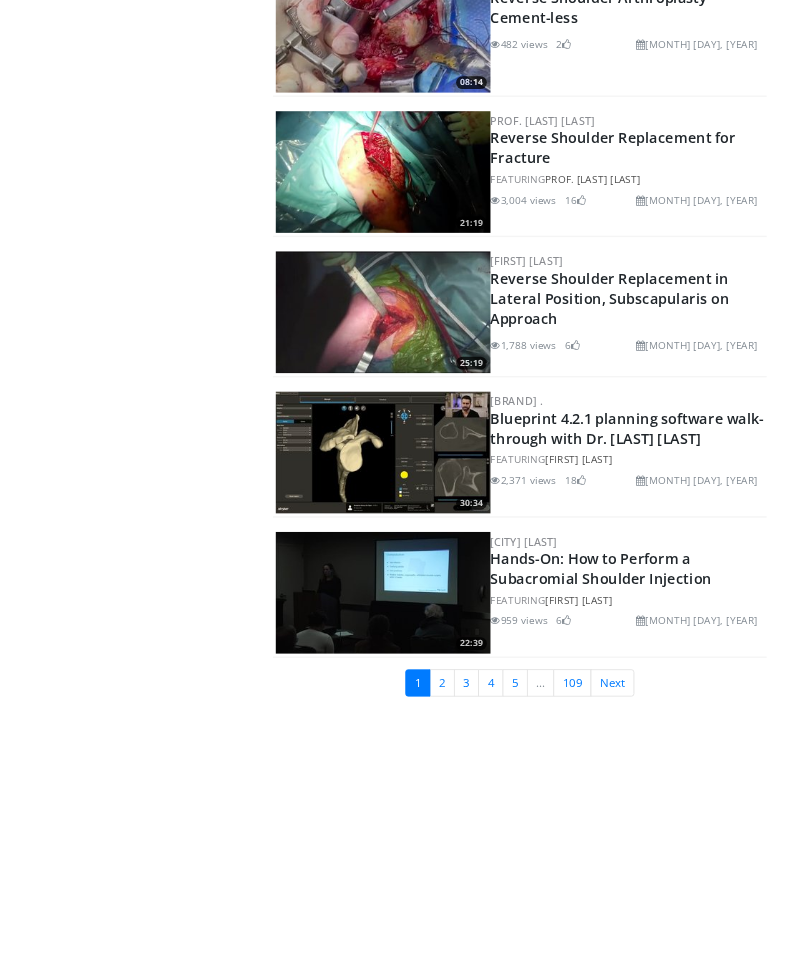 scroll, scrollTop: 4318, scrollLeft: 0, axis: vertical 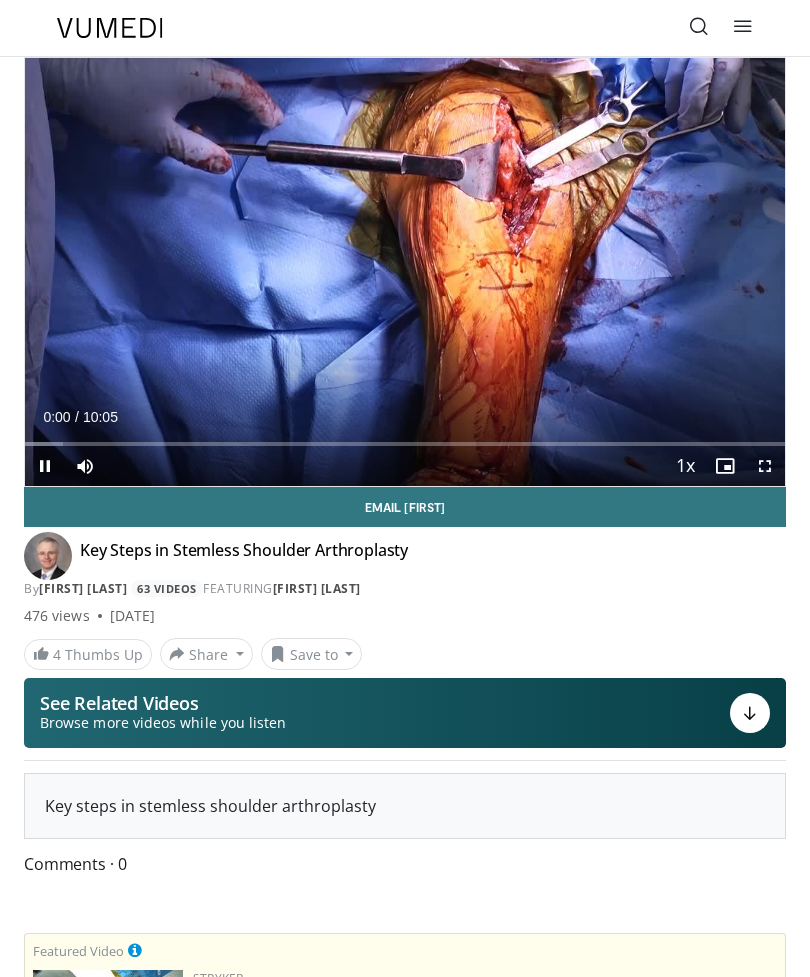 click on "Loaded :  4.95%" at bounding box center (405, 444) 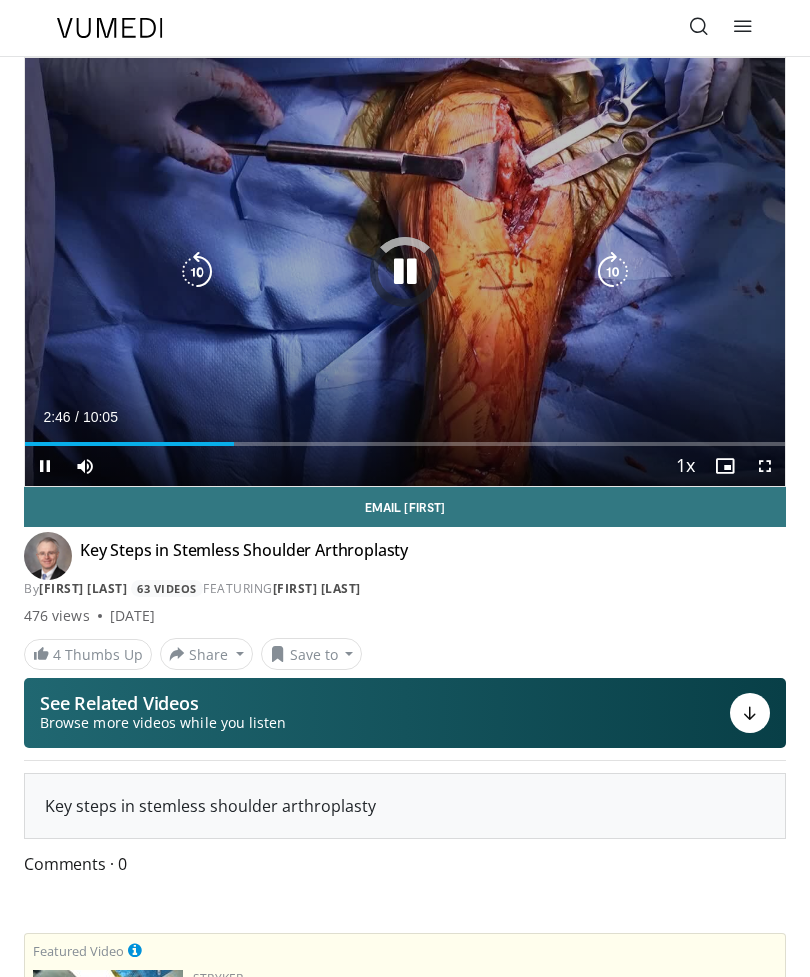 click on "Loaded :  17.82%" at bounding box center (405, 436) 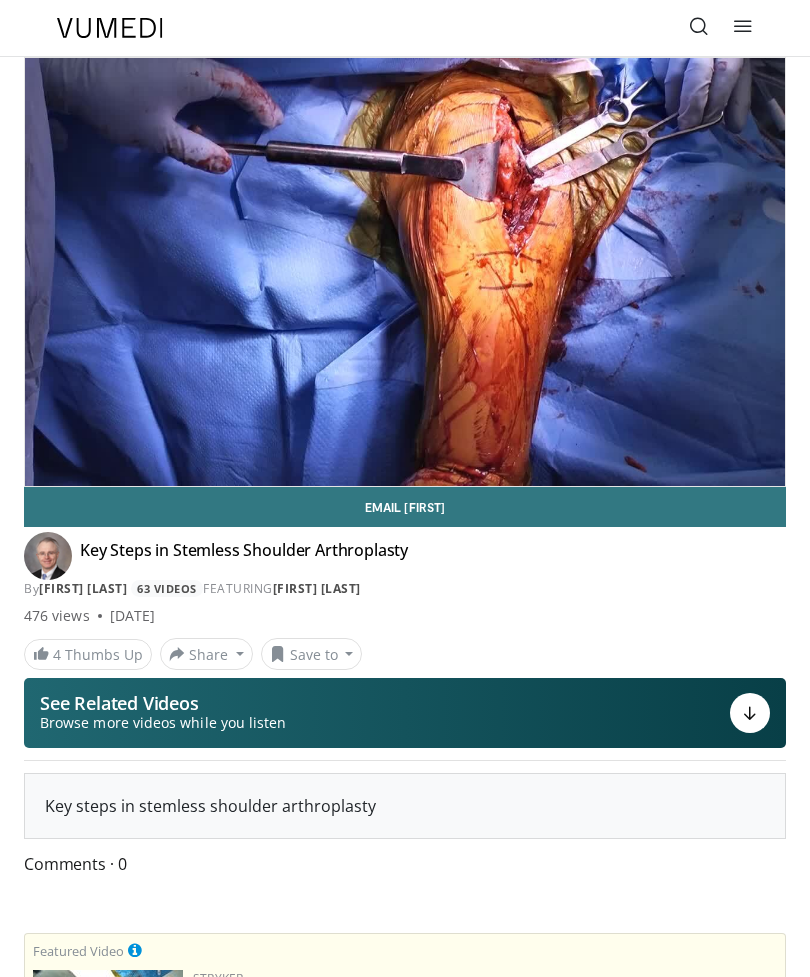click on "Email
John" at bounding box center [405, 507] 